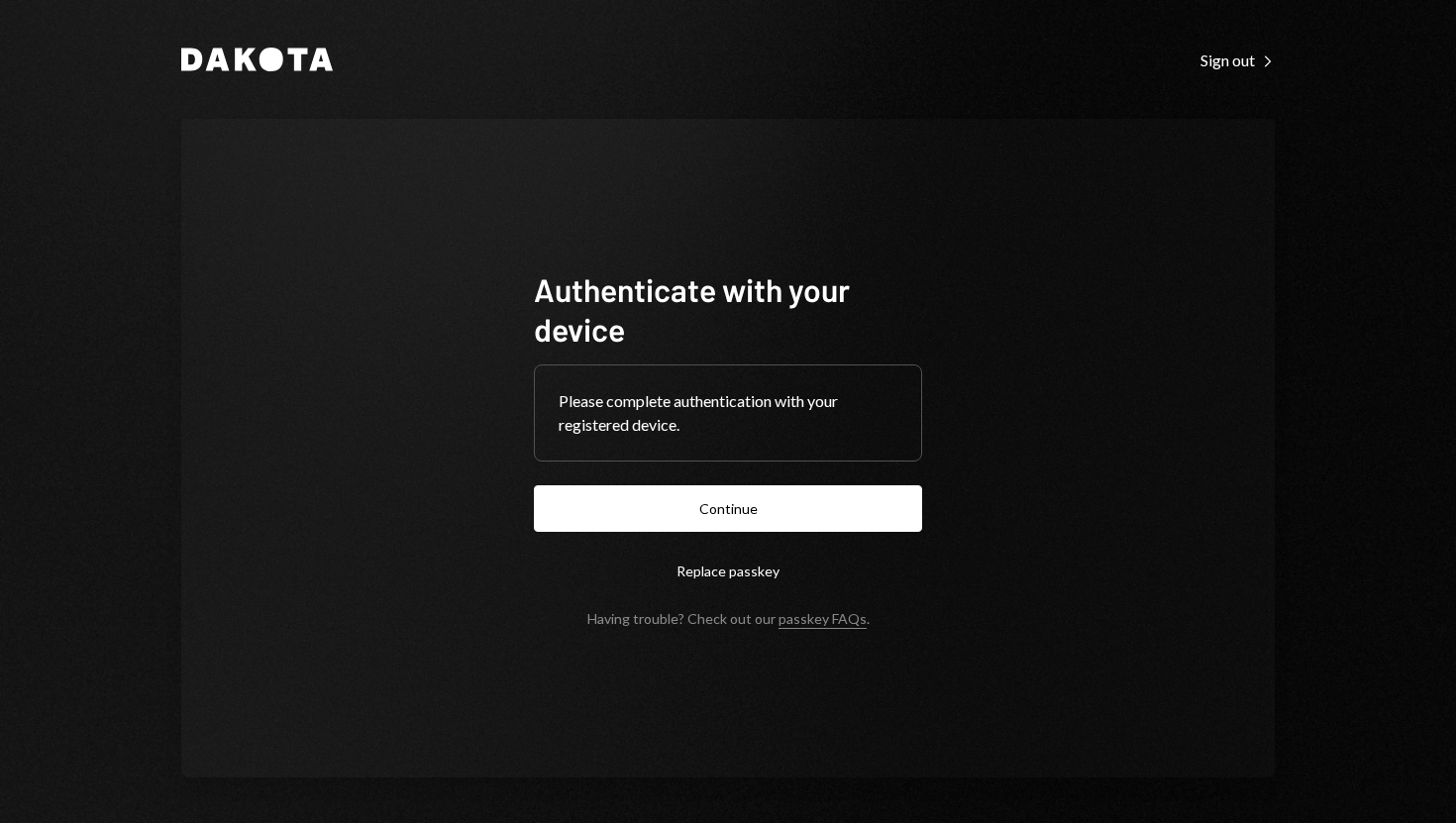 scroll, scrollTop: 0, scrollLeft: 0, axis: both 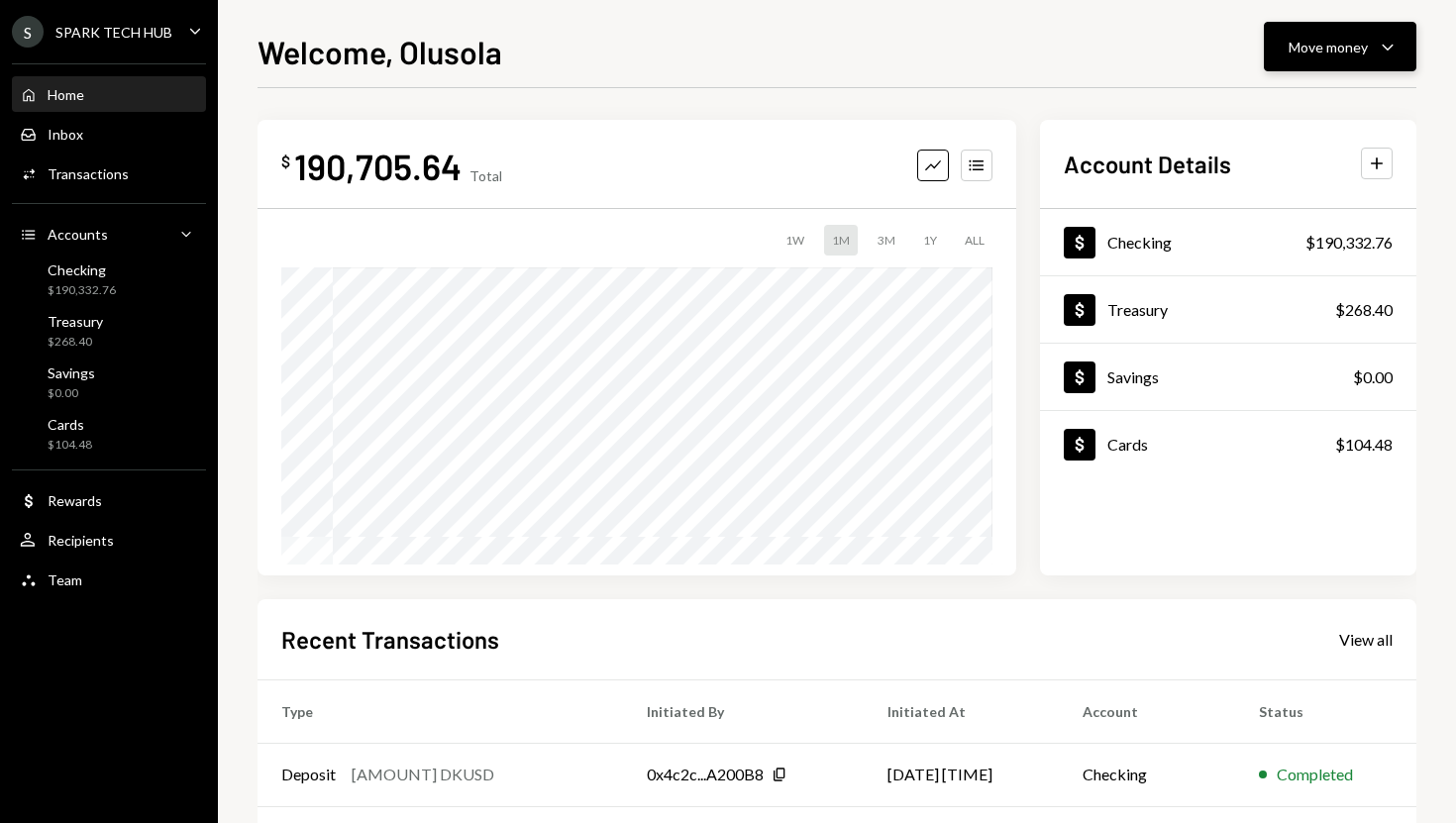 click on "Move money" at bounding box center [1328, 47] 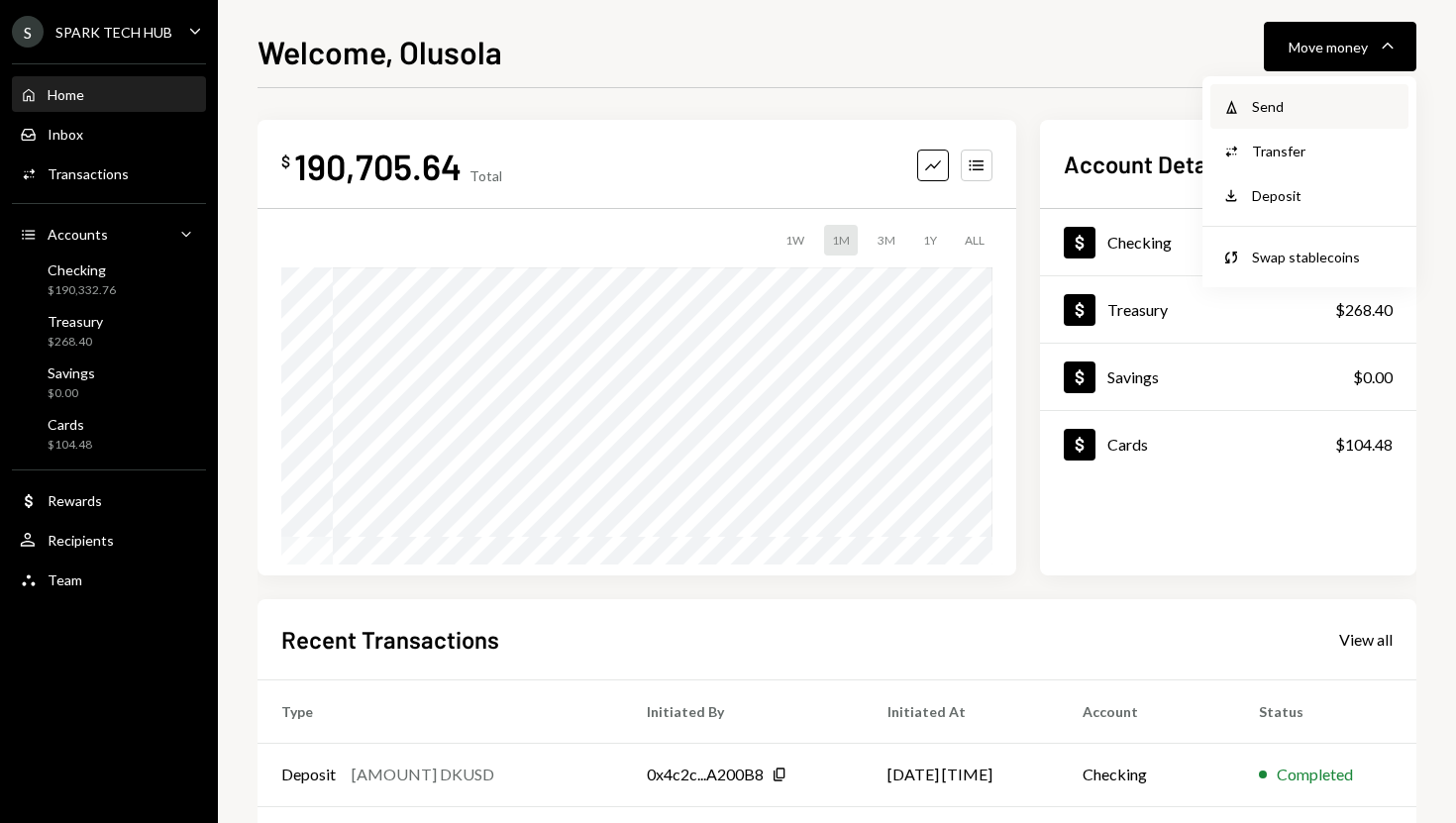 click on "Withdraw Send" at bounding box center (1309, 106) 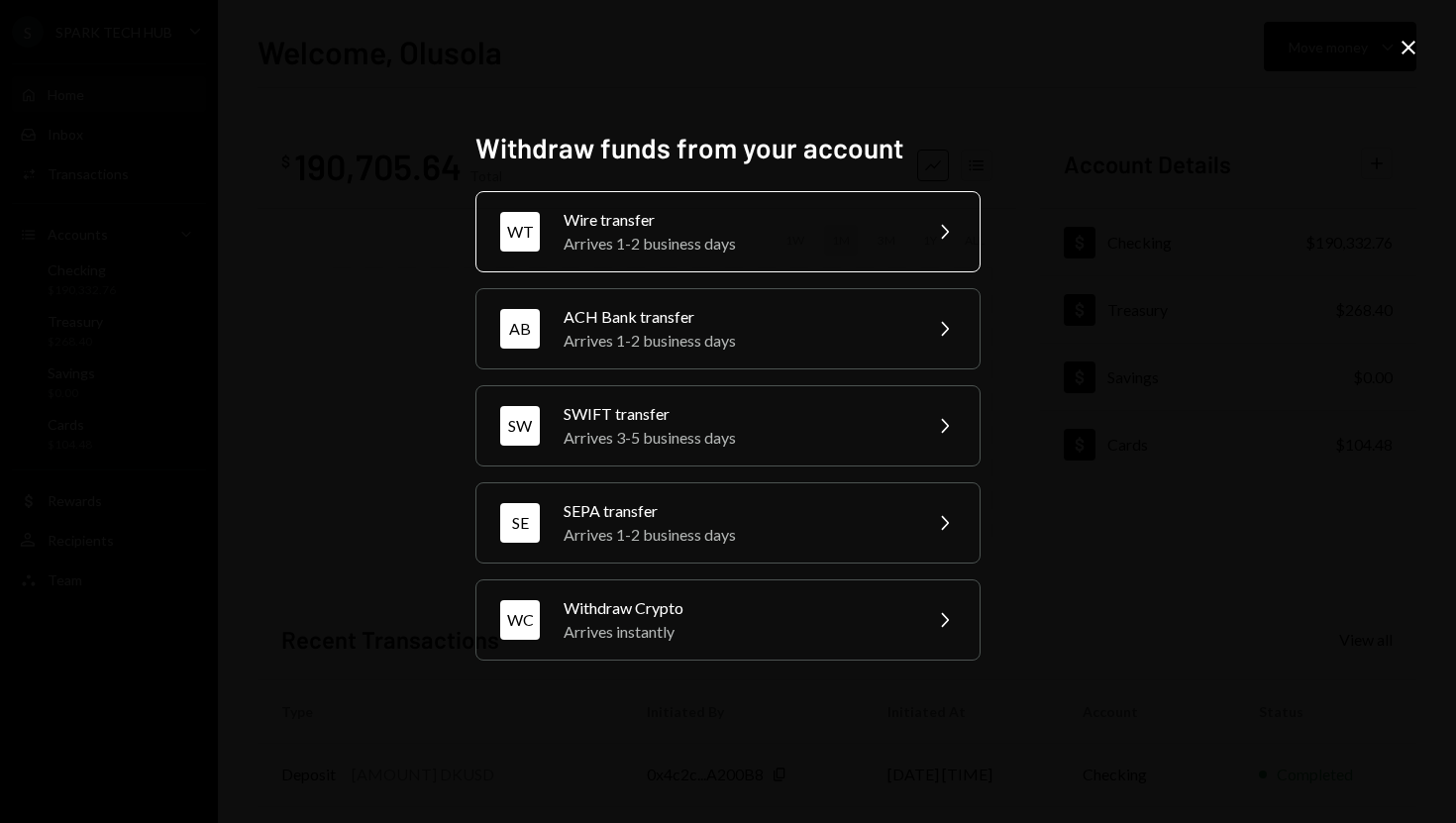 click on "Arrives 1-2 business days" at bounding box center (736, 244) 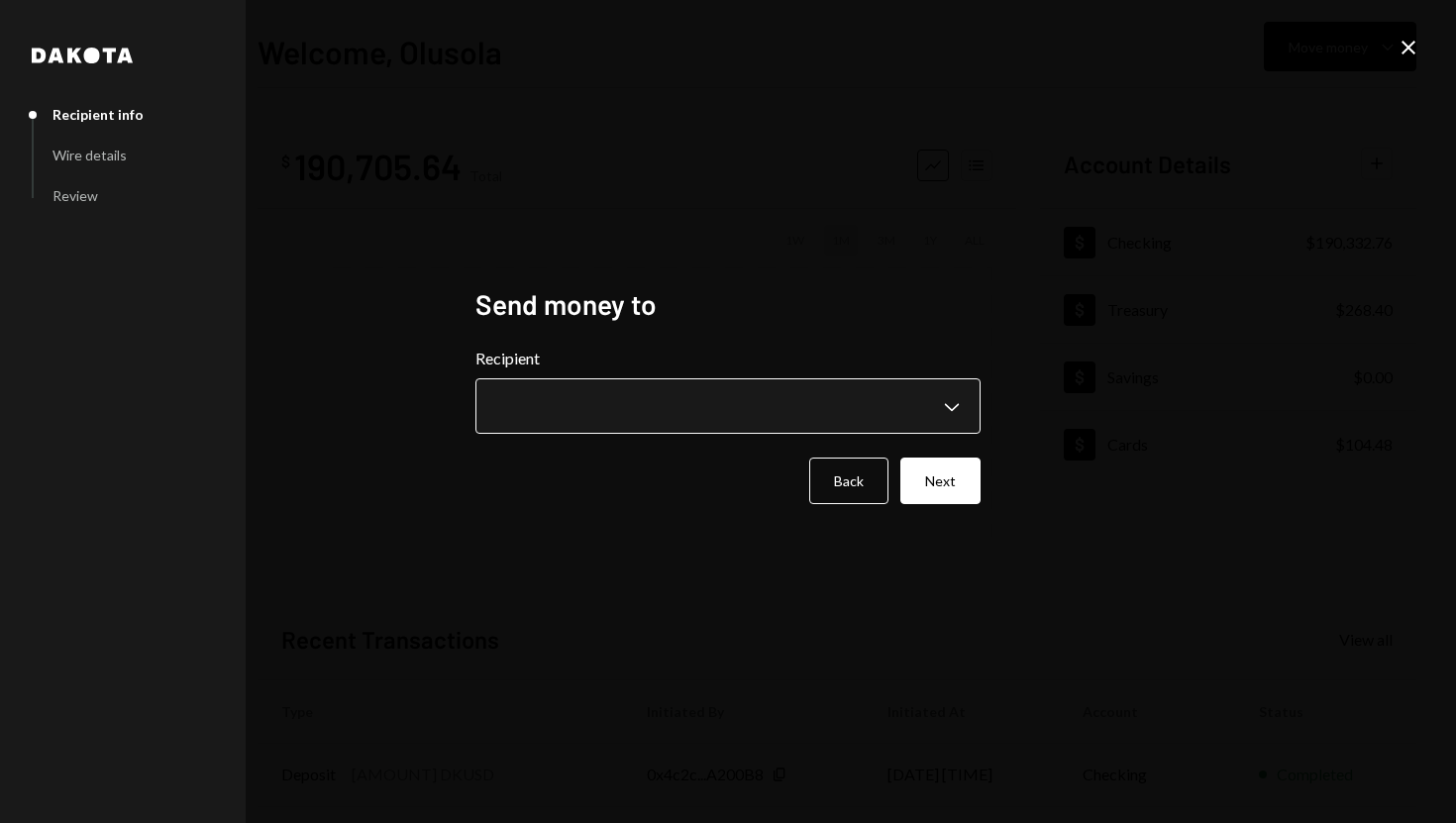 click on "**********" at bounding box center (728, 411) 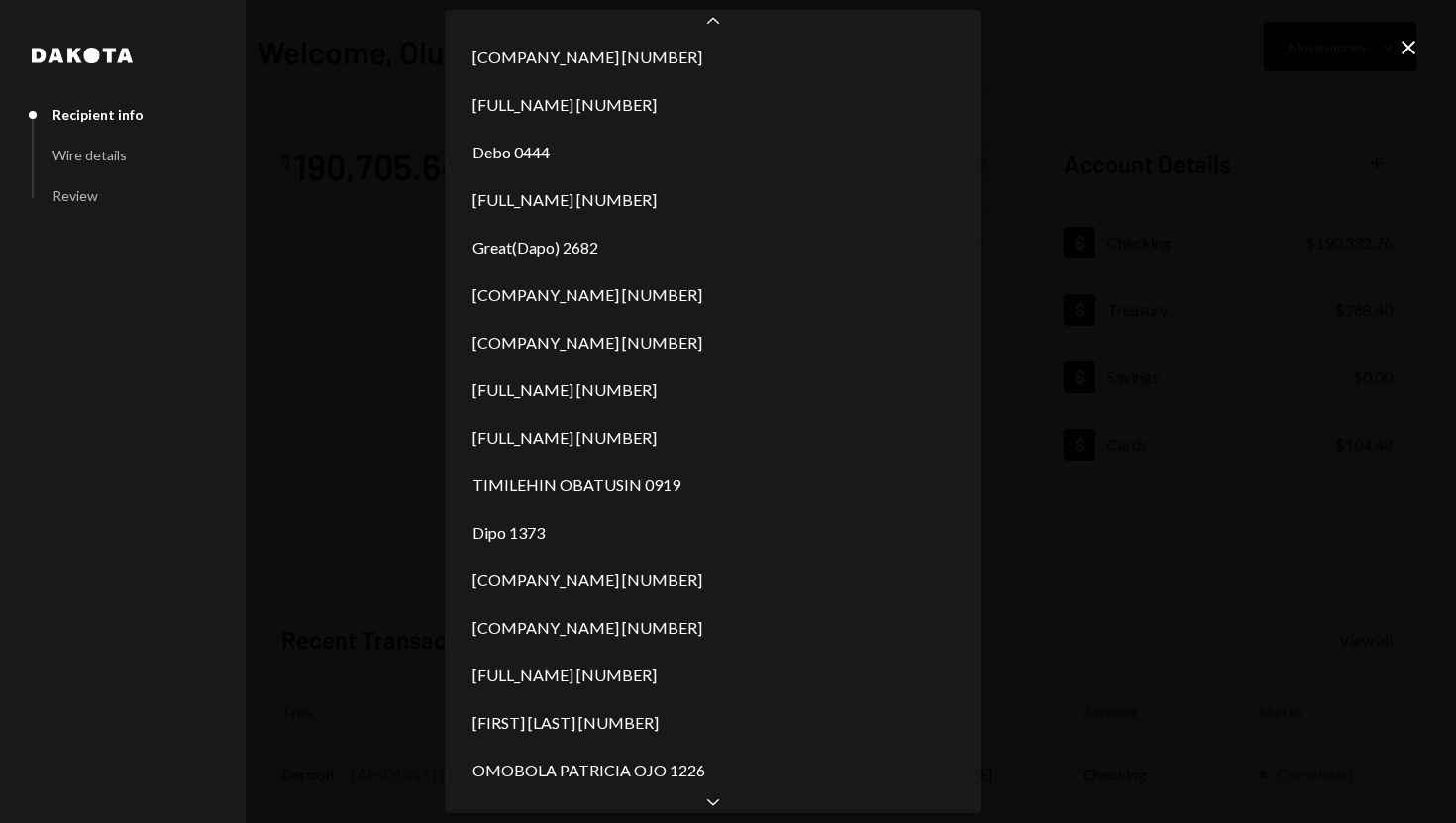 scroll, scrollTop: 341, scrollLeft: 0, axis: vertical 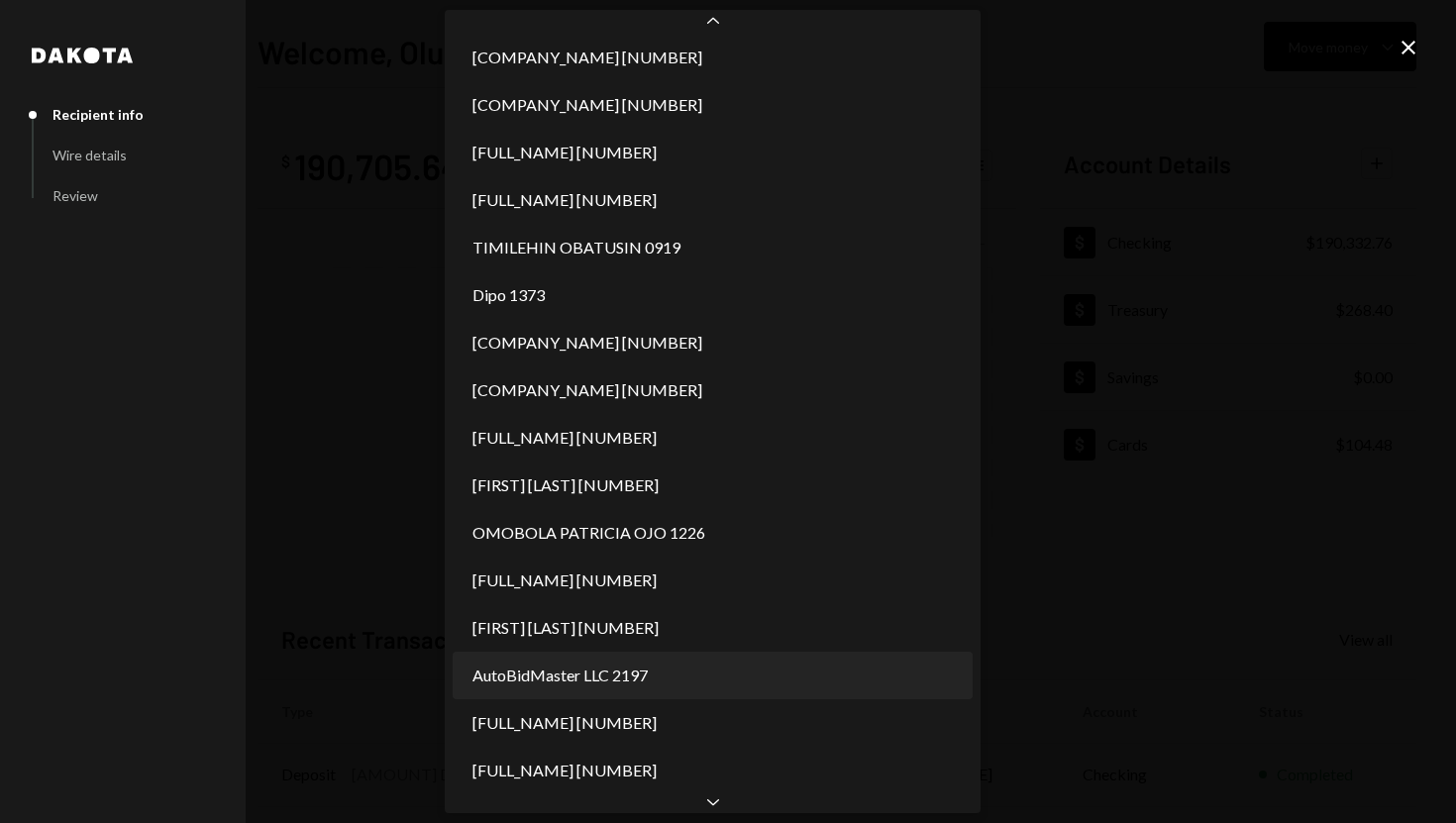 select on "**********" 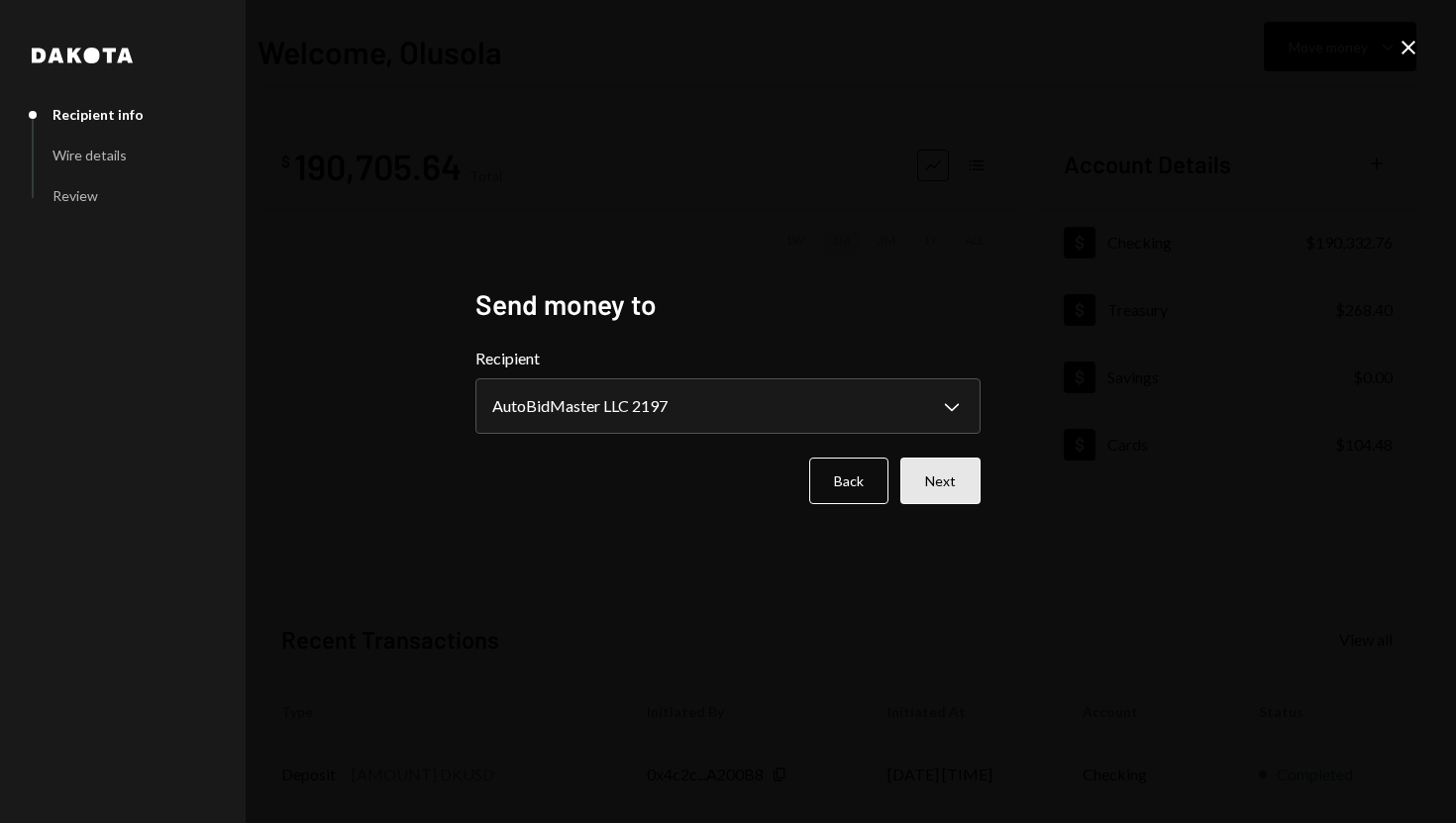 click on "Next" at bounding box center [940, 480] 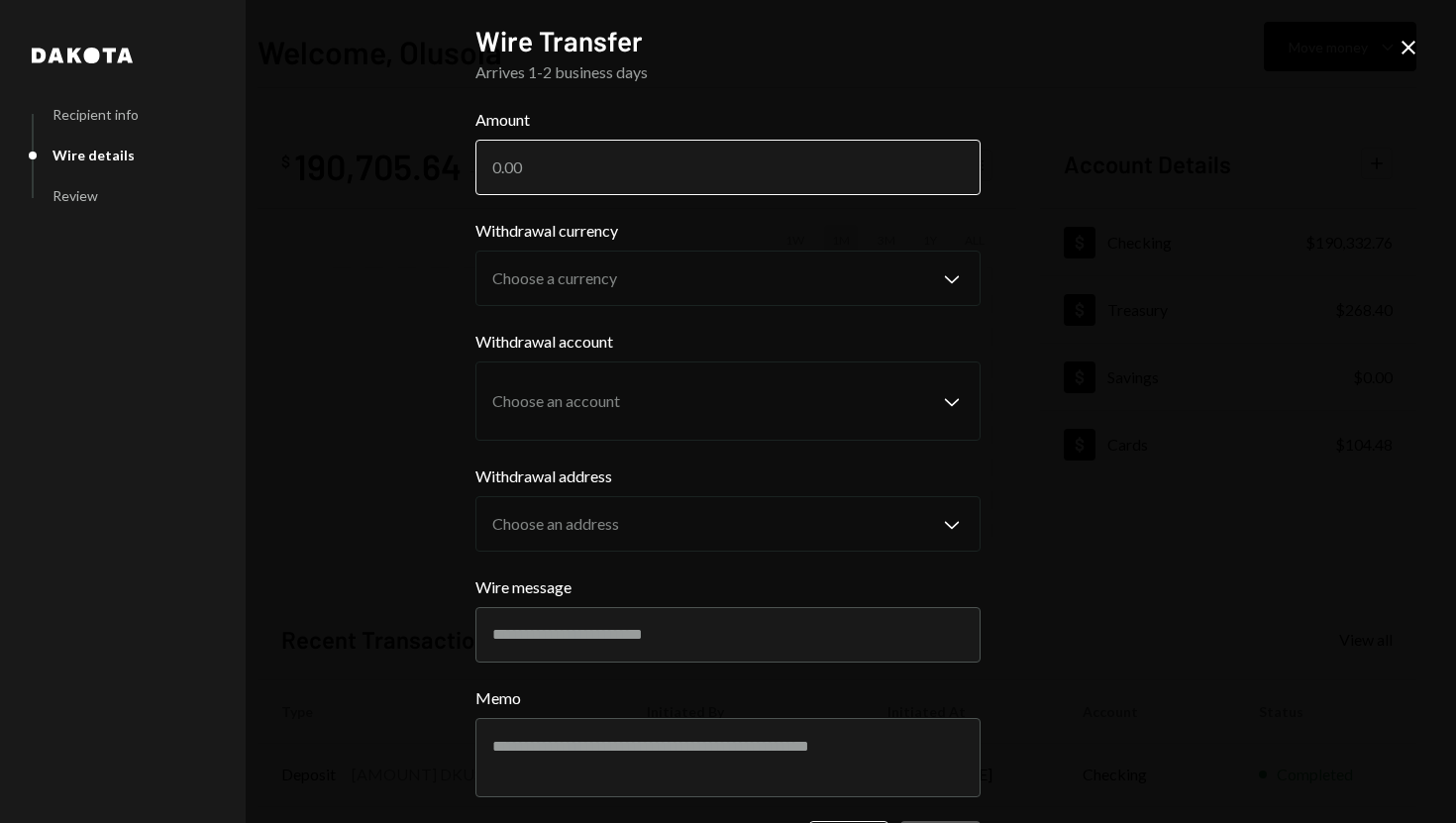 click on "Amount" at bounding box center [728, 167] 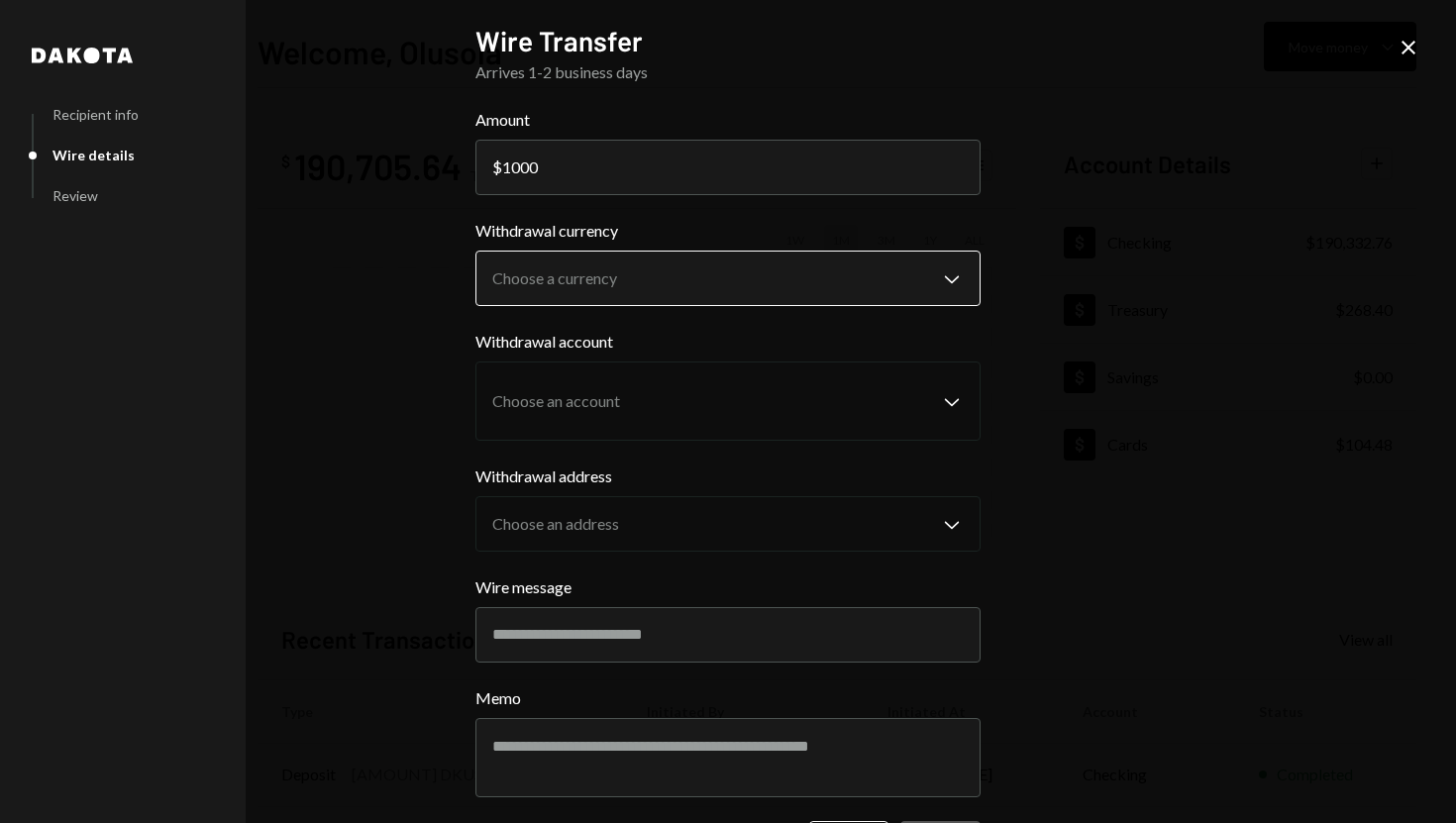 type on "1000" 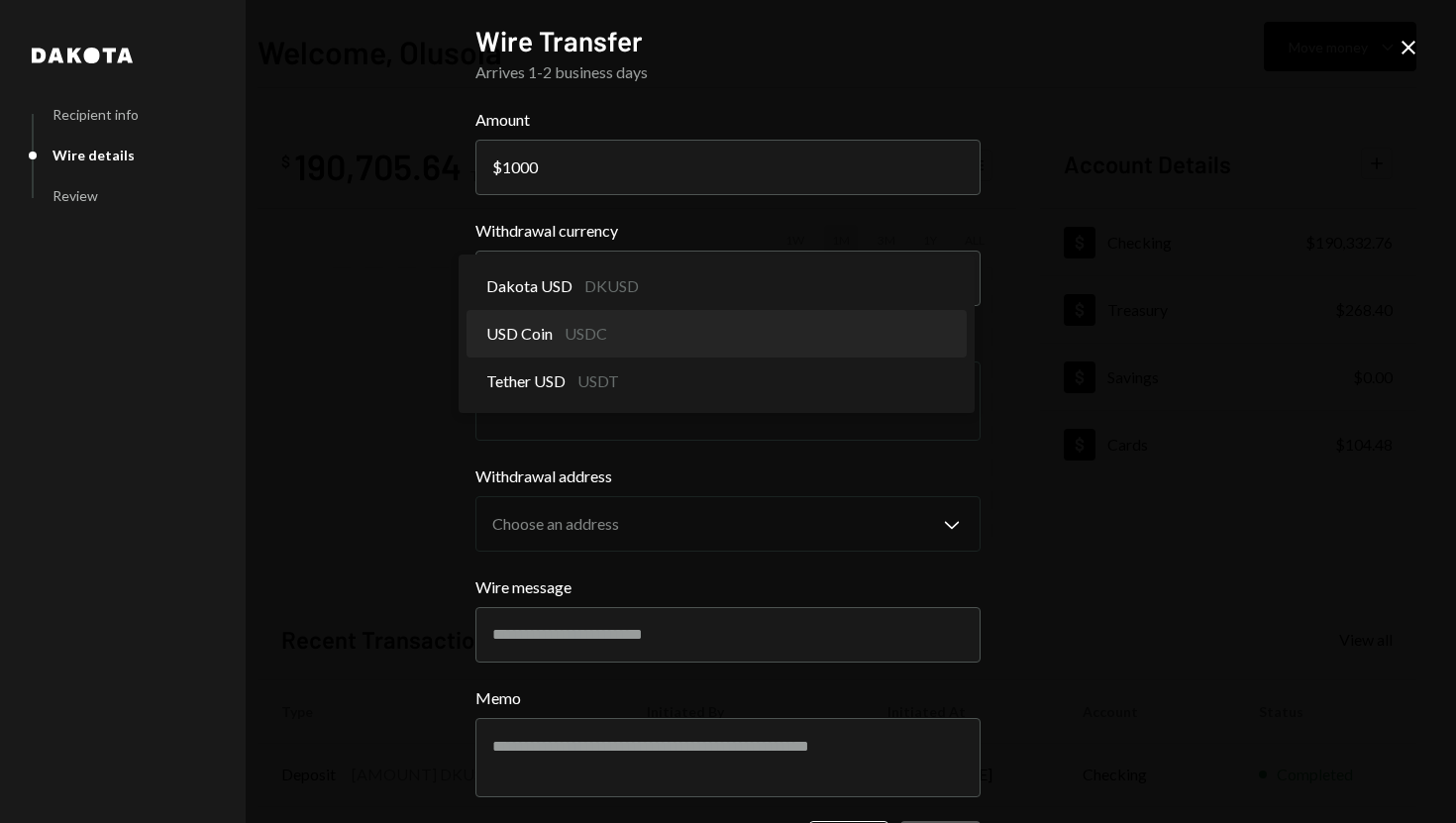 select on "****" 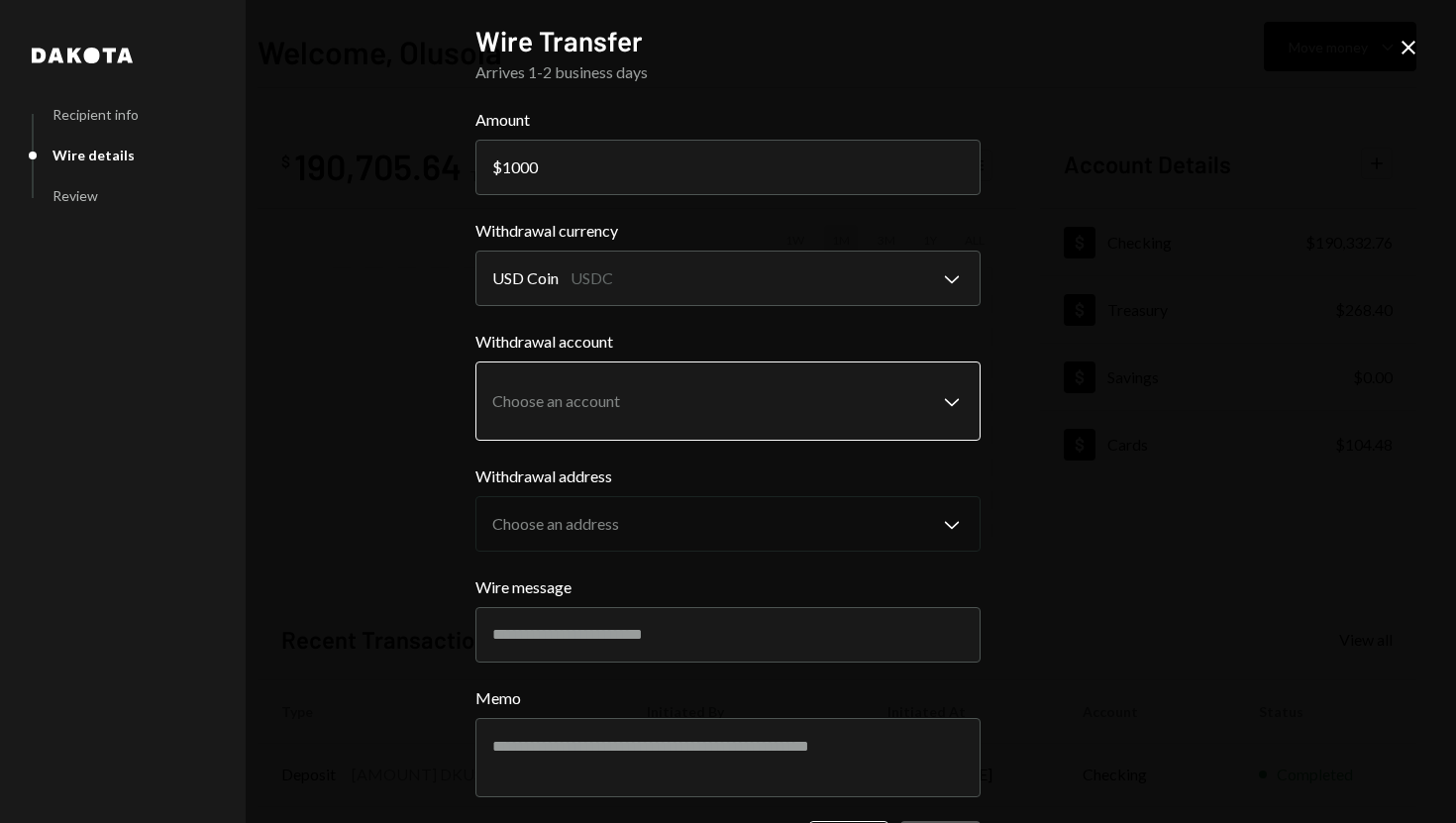 click on "Welcome, [FIRST] Move money Caret Down $ [AMOUNT] Total Graph Accounts 1W 1M 3M 1Y ALL Account Details Plus Dollar Checking $[AMOUNT] Dollar Treasury $[AMOUNT] Dollar Savings $[AMOUNT] Dollar Cards $[AMOUNT] Recent Transactions View all Type Initiated By Initiated At Account Status Deposit [AMOUNT] DKUSD [ADDRESS] Copy [DATE] [TIME] Checking Completed Stablecoin Conversion $[AMOUNT] [FULL_NAME] [DATE] [TIME] Checking Completed Card Transaction $[AMOUNT] Company Utilities [DATE] [TIME] Organization Pending Deposit [AMOUNT] USDC [ADDRESS] Copy [DATE] [TIME] Checking Completed Bank Payment $[AMOUNT] [FULL_NAME] [DATE] [TIME] Checking Completed /dashboard Dakota Recipient info Wire details Review Wire Transfer Arrives 1-2 business days Amount $ [AMOUNT] Withdrawal currency USDC" at bounding box center [728, 411] 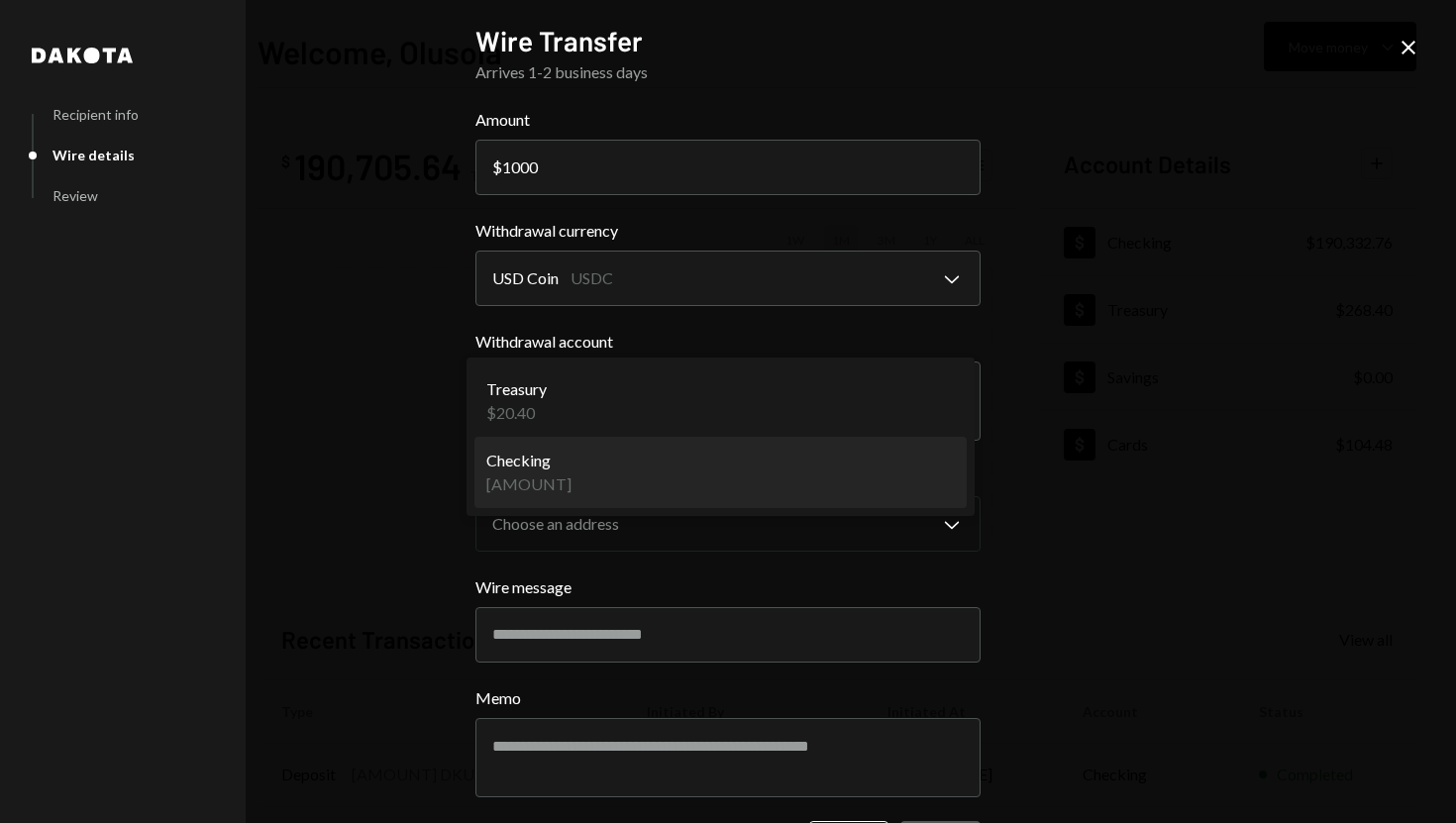 select on "**********" 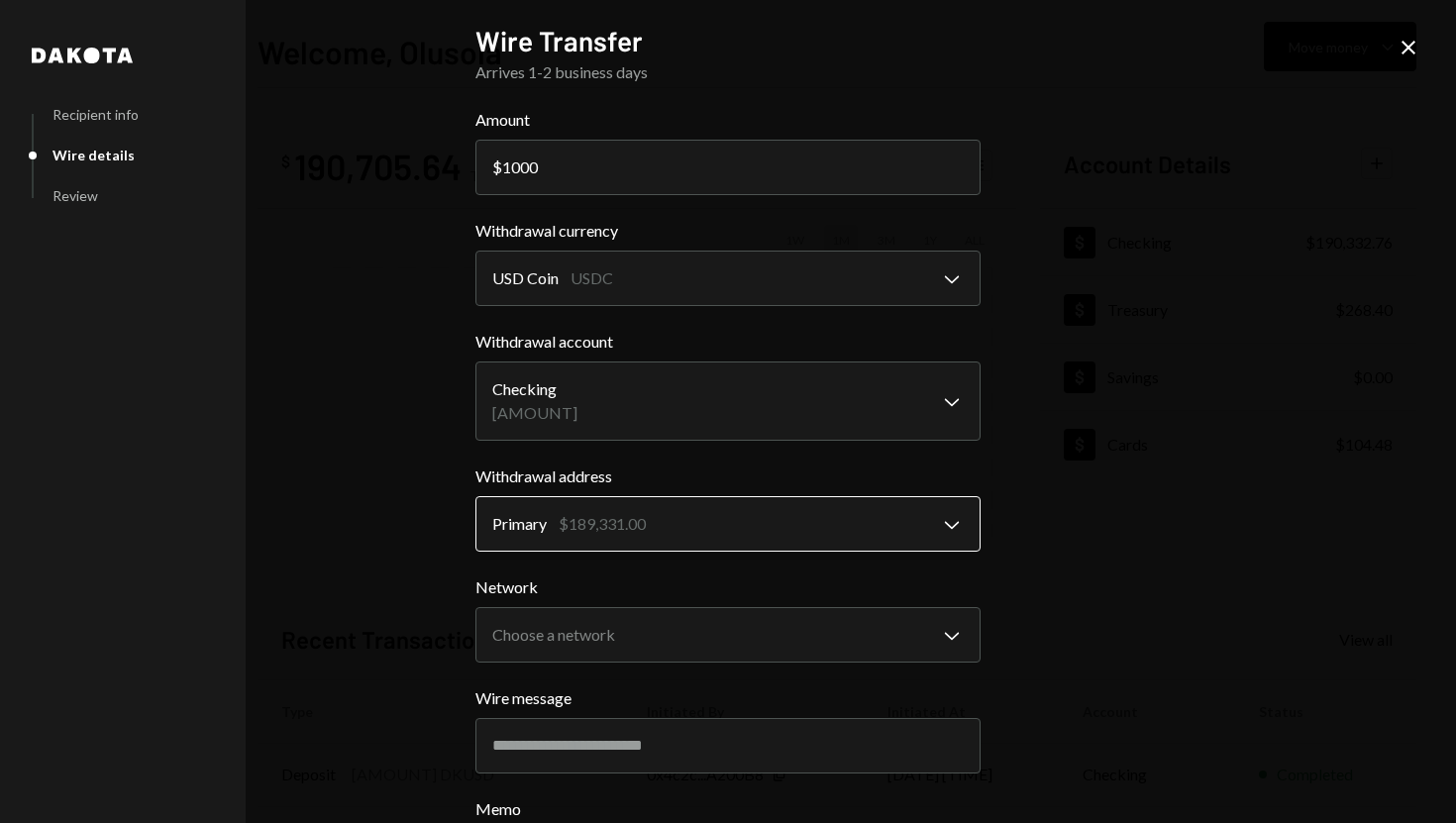 scroll, scrollTop: 101, scrollLeft: 0, axis: vertical 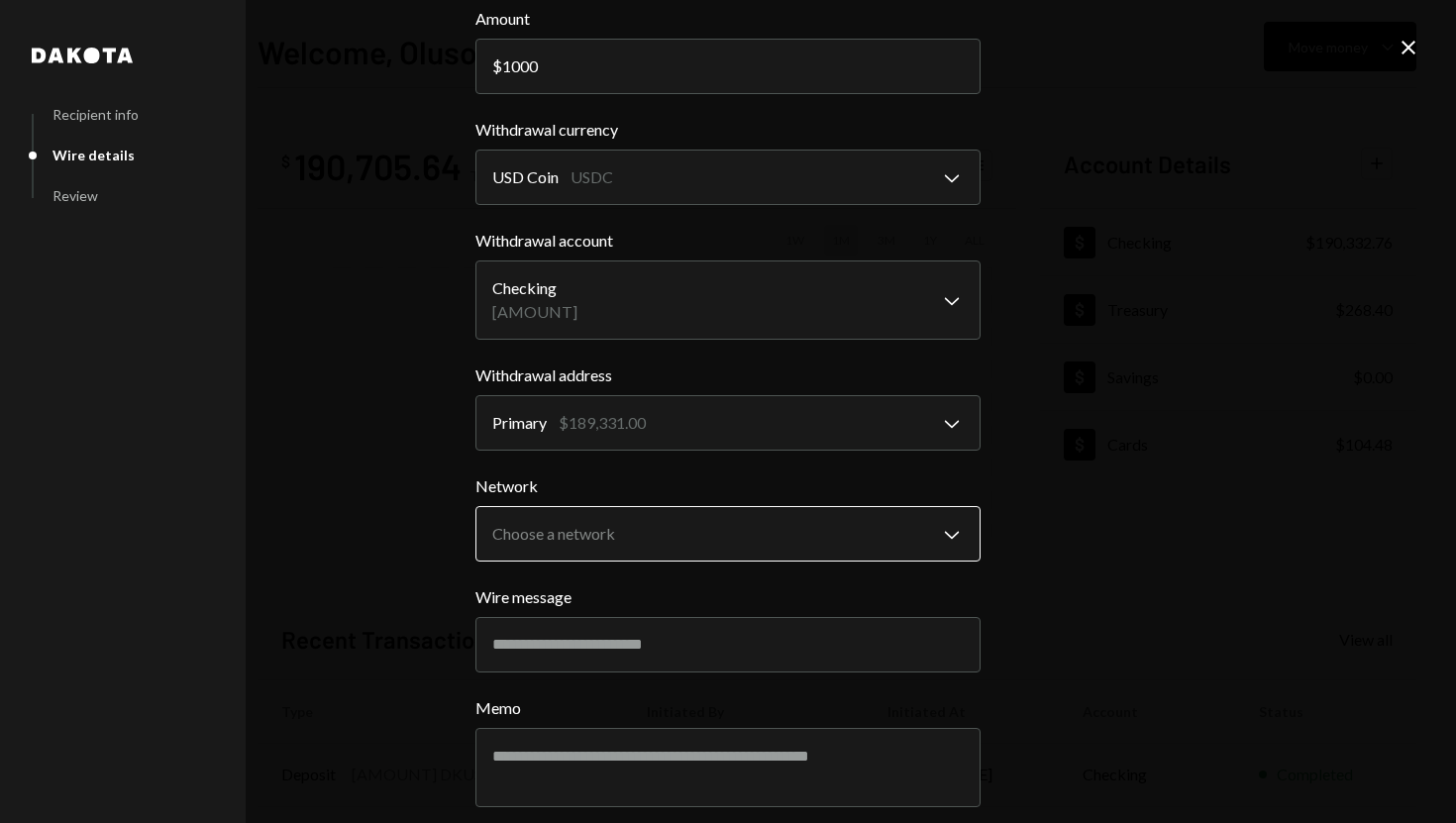 click on "Welcome, [FIRST] Move money Caret Down $ [AMOUNT] Total Graph Accounts 1W 1M 3M 1Y ALL Account Details Plus Dollar Checking $[AMOUNT] Dollar Treasury $[AMOUNT] Dollar Savings $[AMOUNT] Dollar Cards $[AMOUNT] Recent Transactions View all Type Initiated By Initiated At Account Status Deposit [AMOUNT] DKUSD [ADDRESS] Copy [DATE] [TIME] Checking Completed Stablecoin Conversion $[AMOUNT] [FULL_NAME] [DATE] [TIME] Checking Completed Card Transaction $[AMOUNT] Company Utilities [DATE] [TIME] Organization Pending Deposit [AMOUNT] USDC [ADDRESS] Copy [DATE] [TIME] Checking Completed Bank Payment $[AMOUNT] [FULL_NAME] [DATE] [TIME] Checking Completed /dashboard Dakota Recipient info Wire details Review Wire Transfer Arrives 1-2 business days Amount $ [AMOUNT] Withdrawal currency USDC" at bounding box center [728, 411] 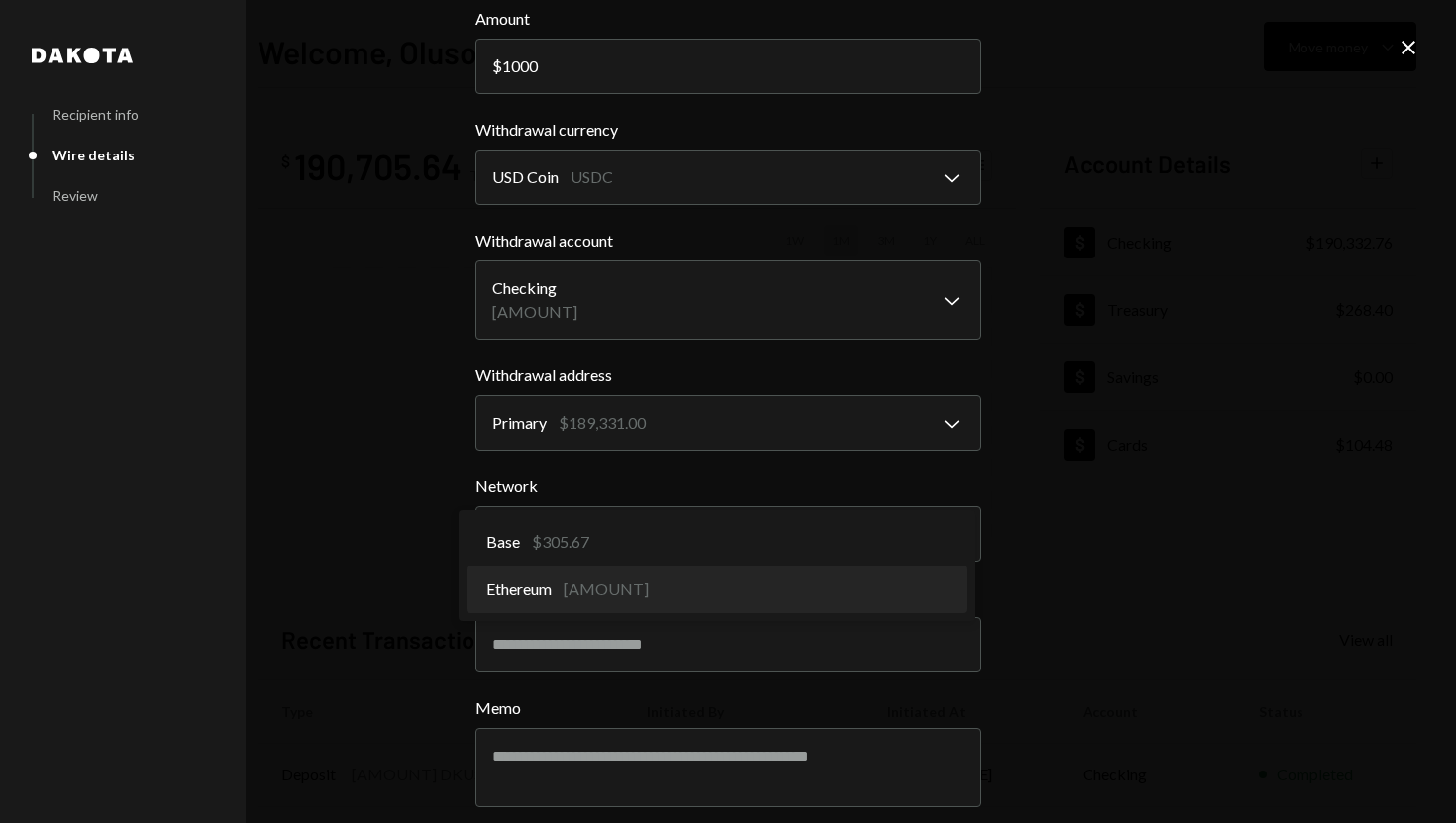 select on "**********" 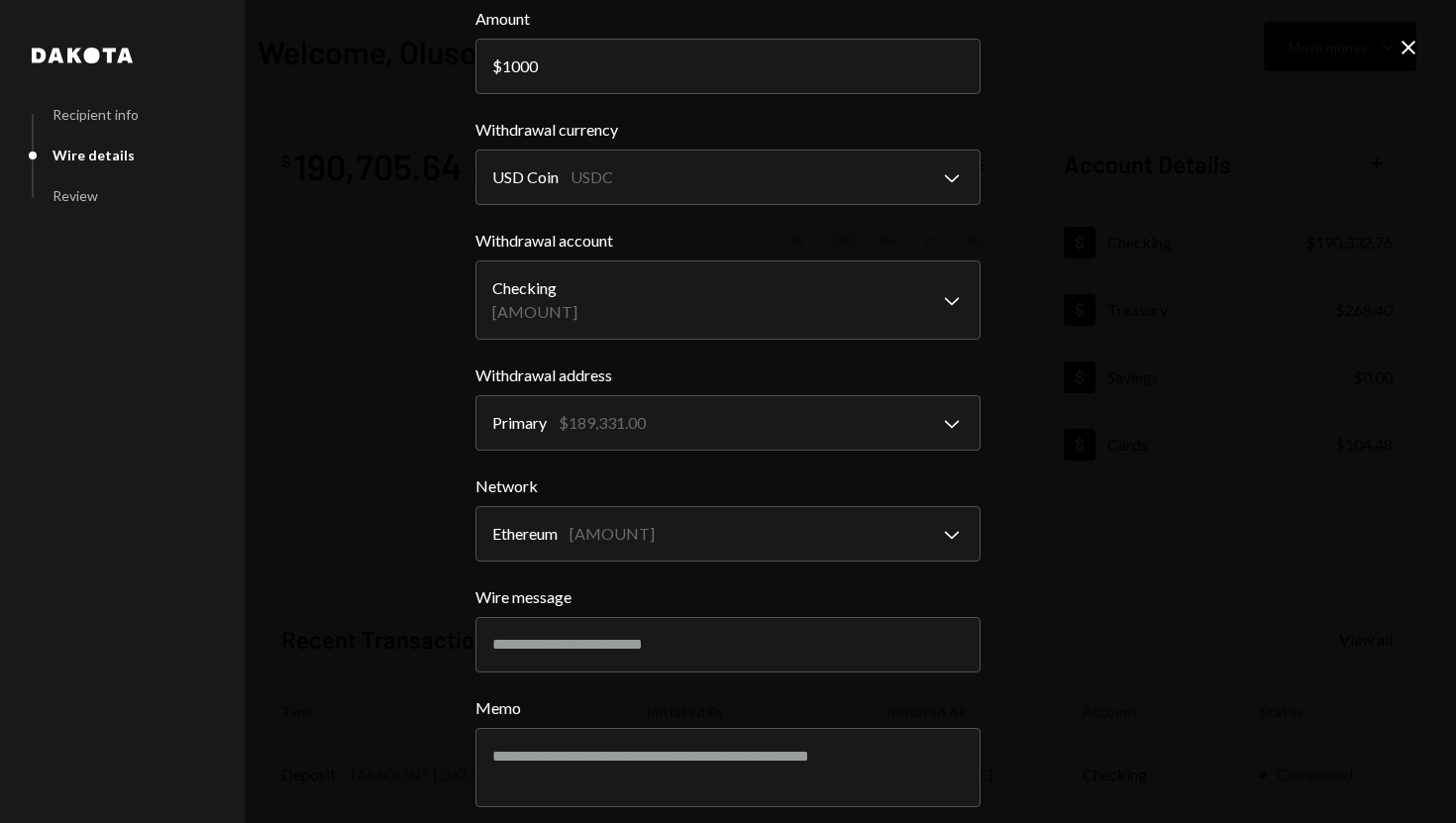 scroll, scrollTop: 158, scrollLeft: 0, axis: vertical 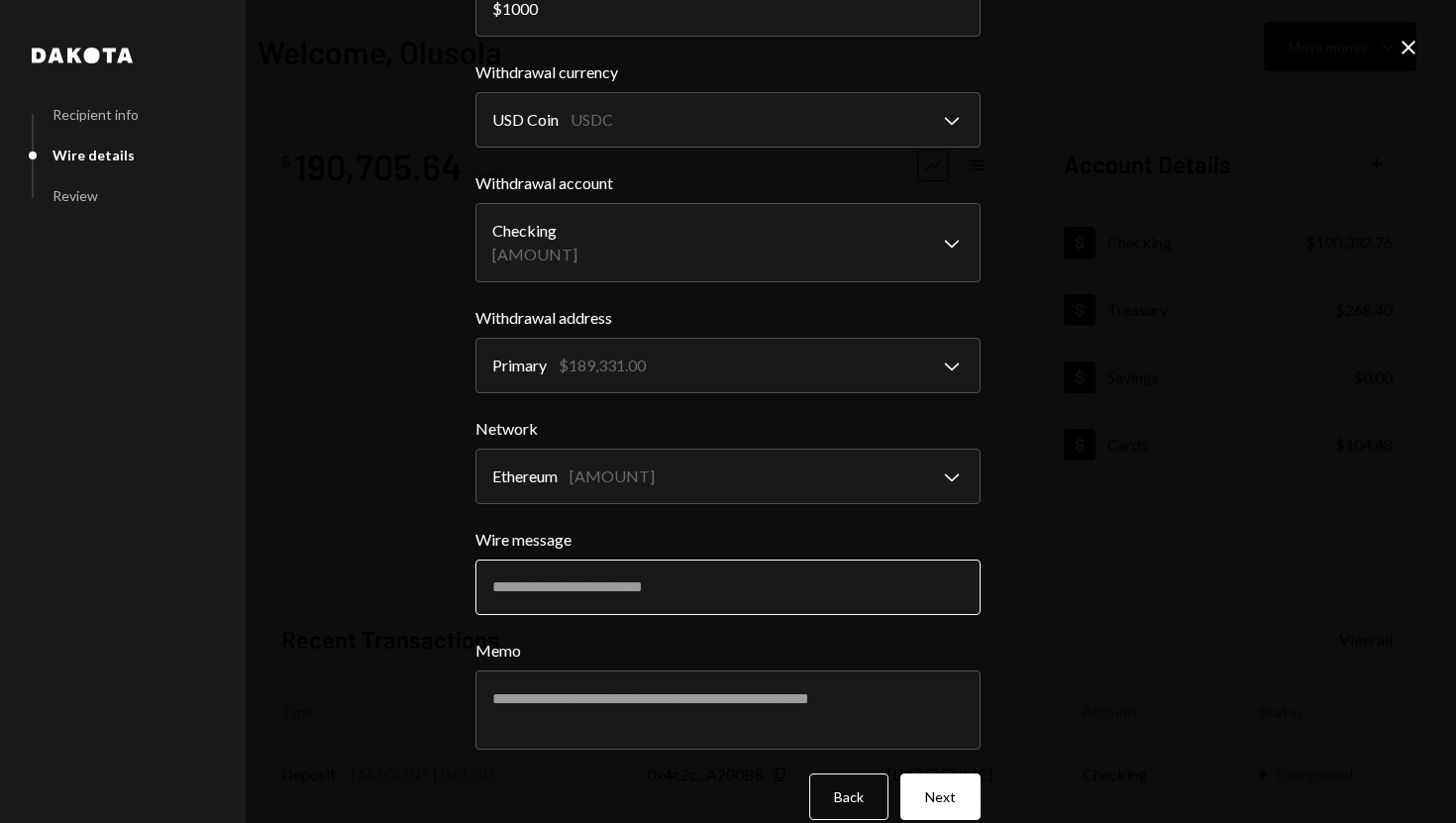 click on "Wire message" at bounding box center [728, 587] 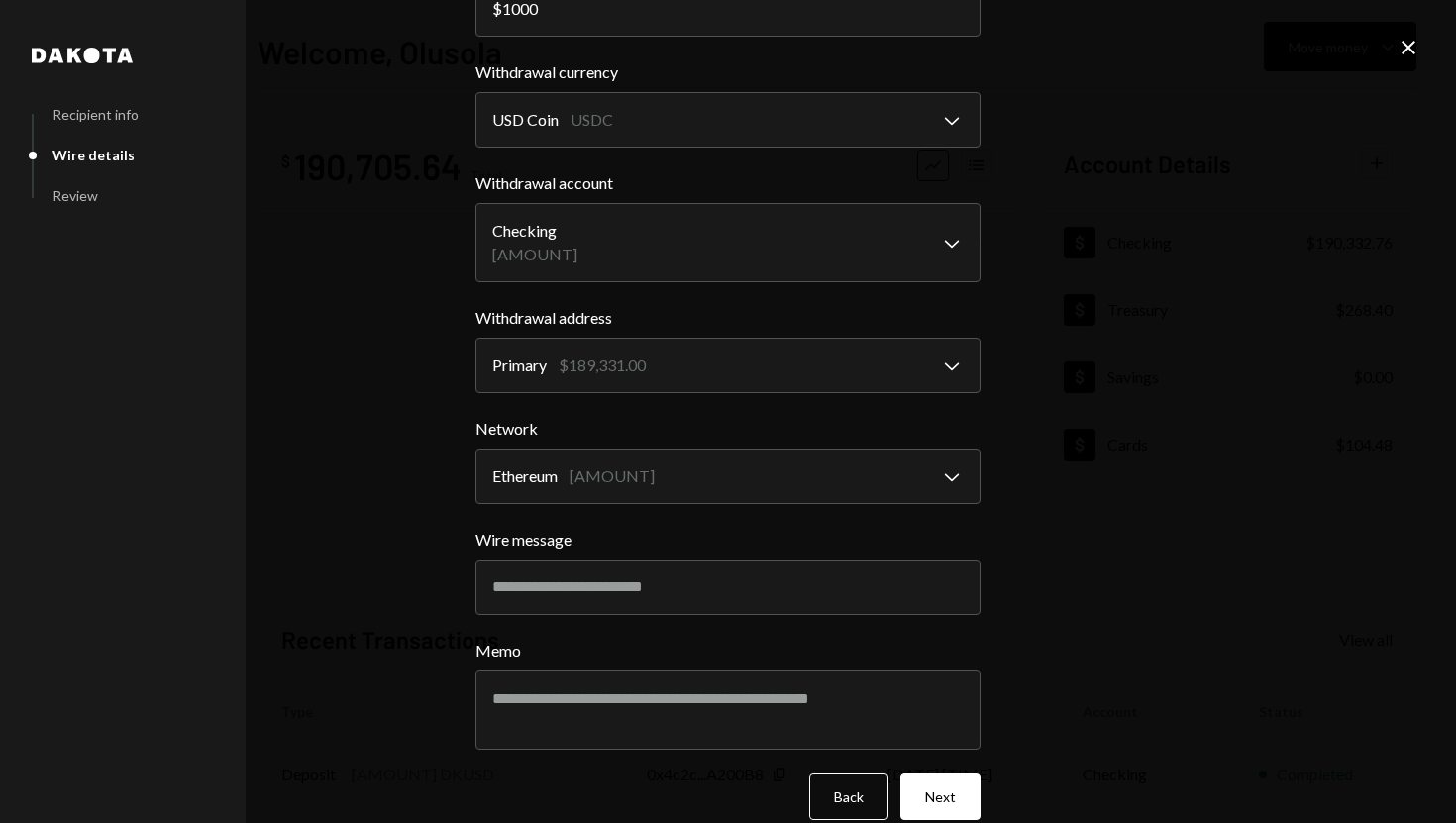 paste on "**********" 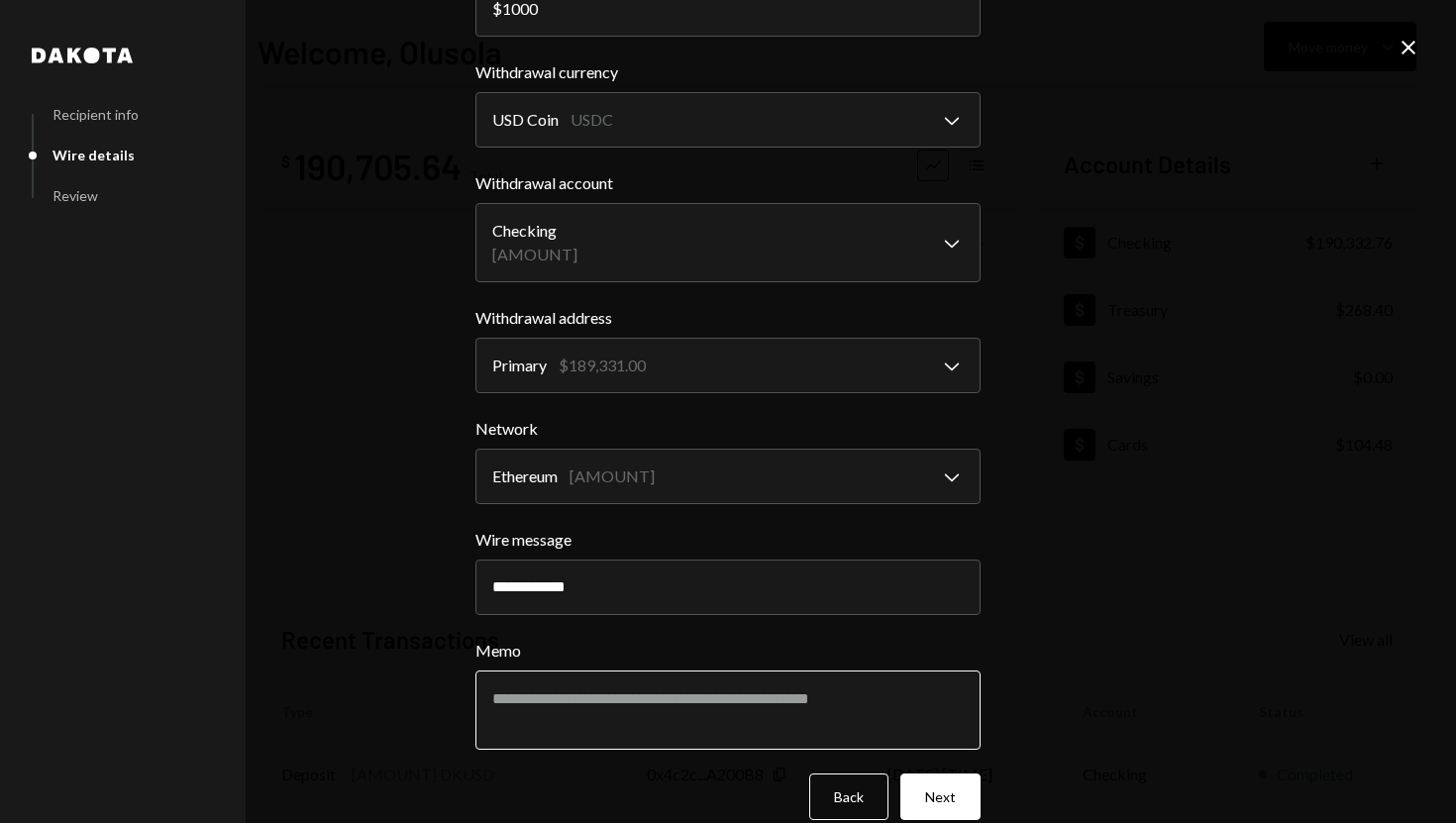 type on "**********" 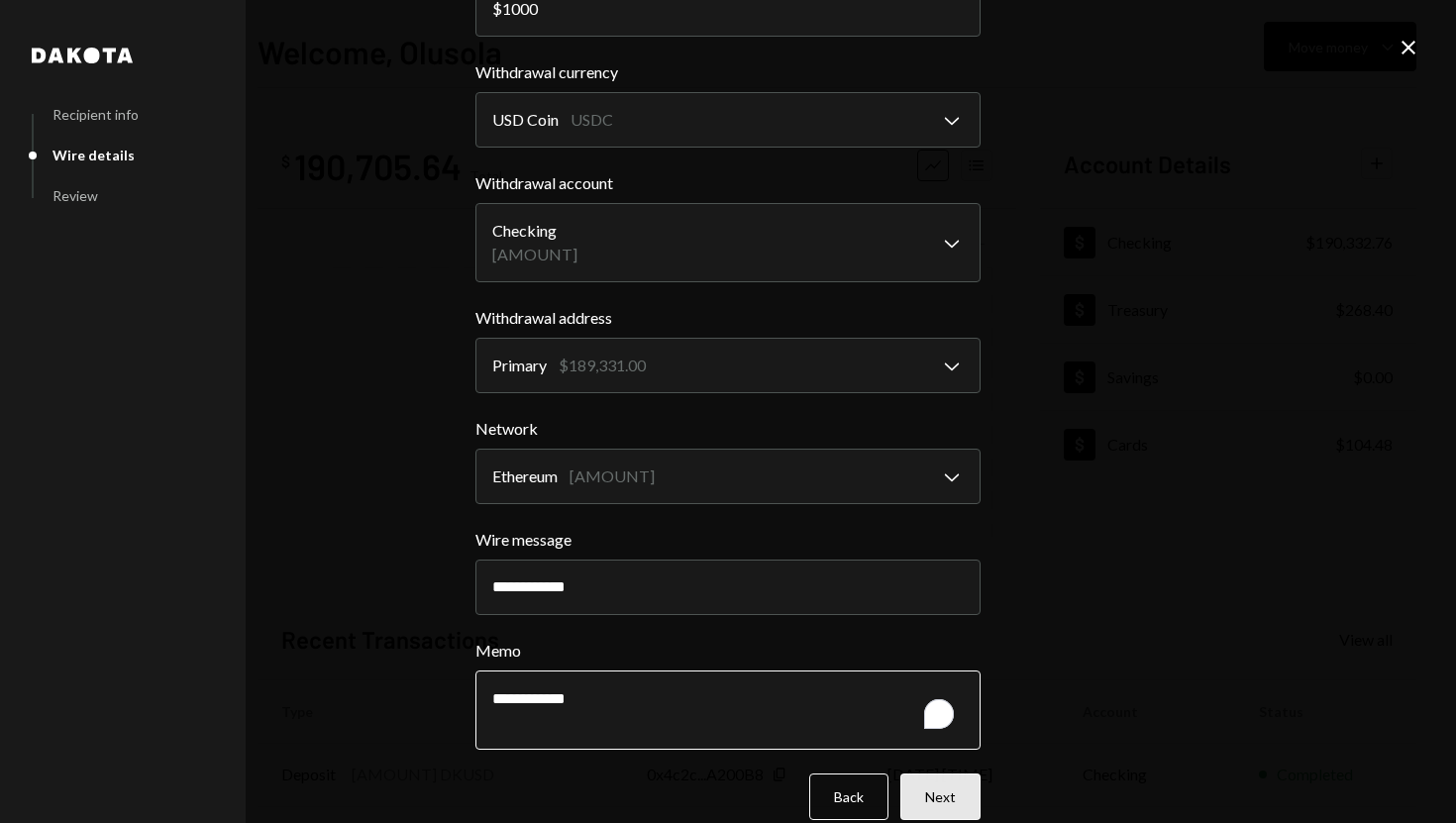 type on "**********" 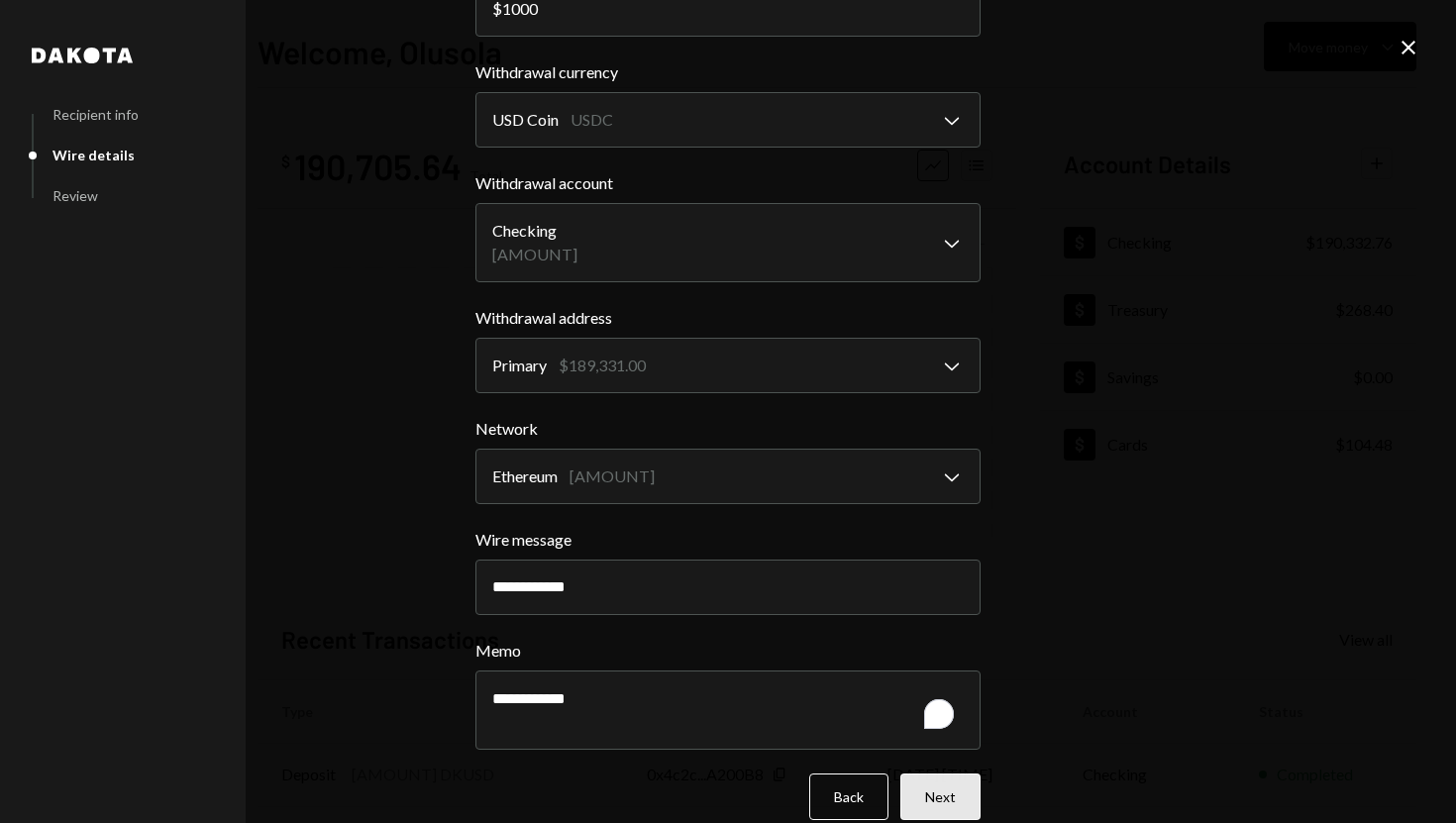 click on "Next" at bounding box center [940, 796] 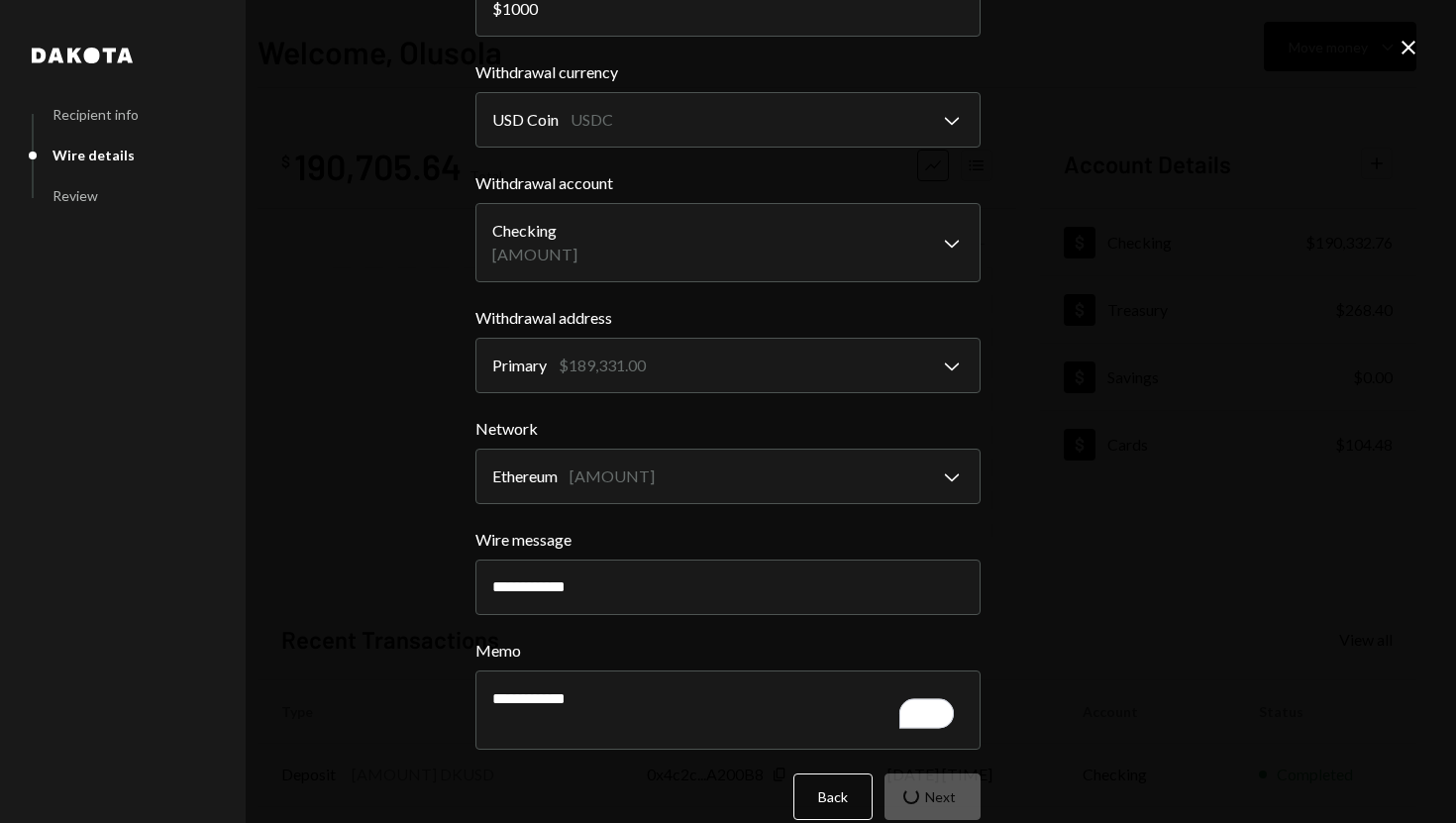 scroll, scrollTop: 0, scrollLeft: 0, axis: both 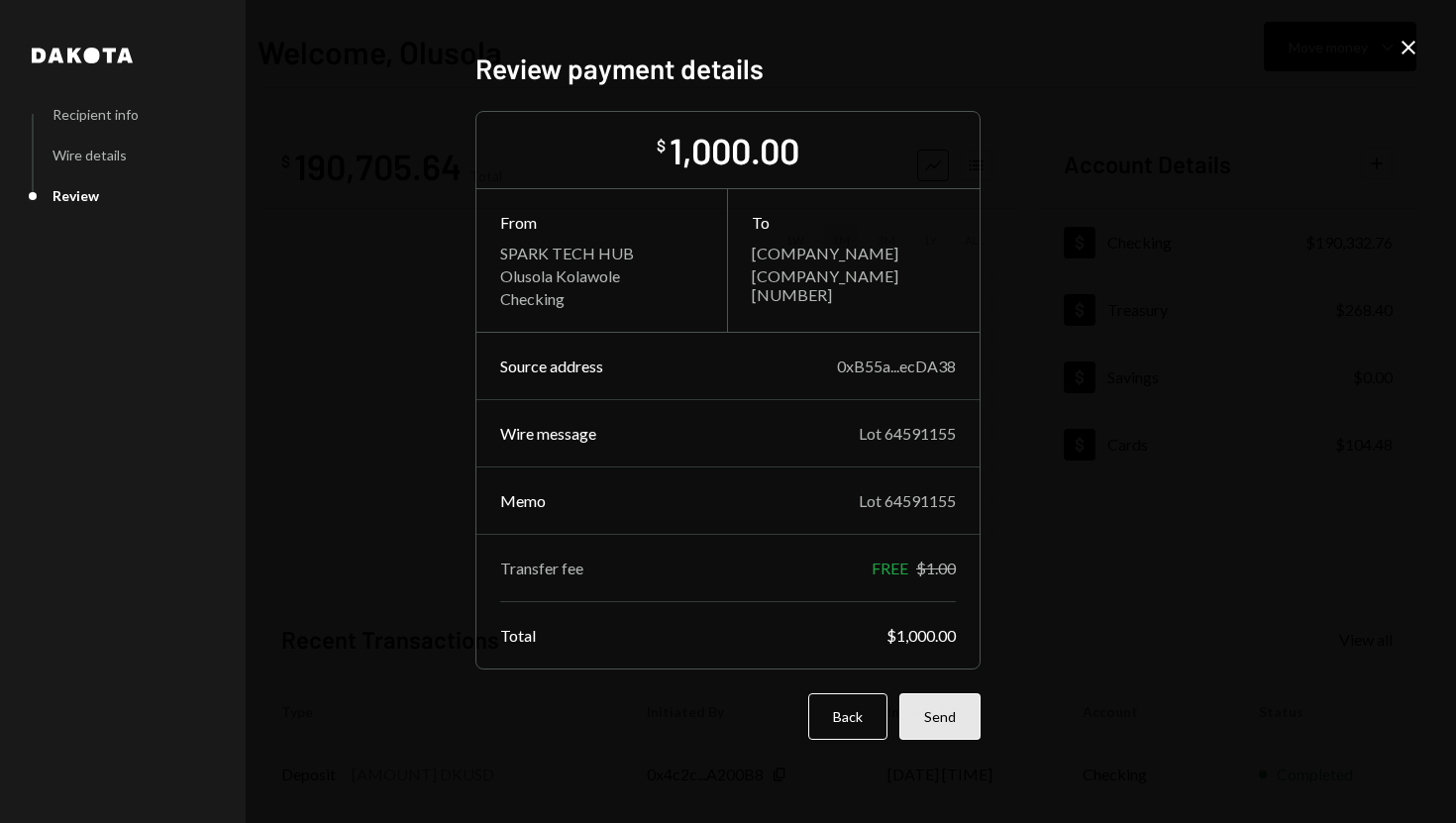 click on "Send" at bounding box center [940, 716] 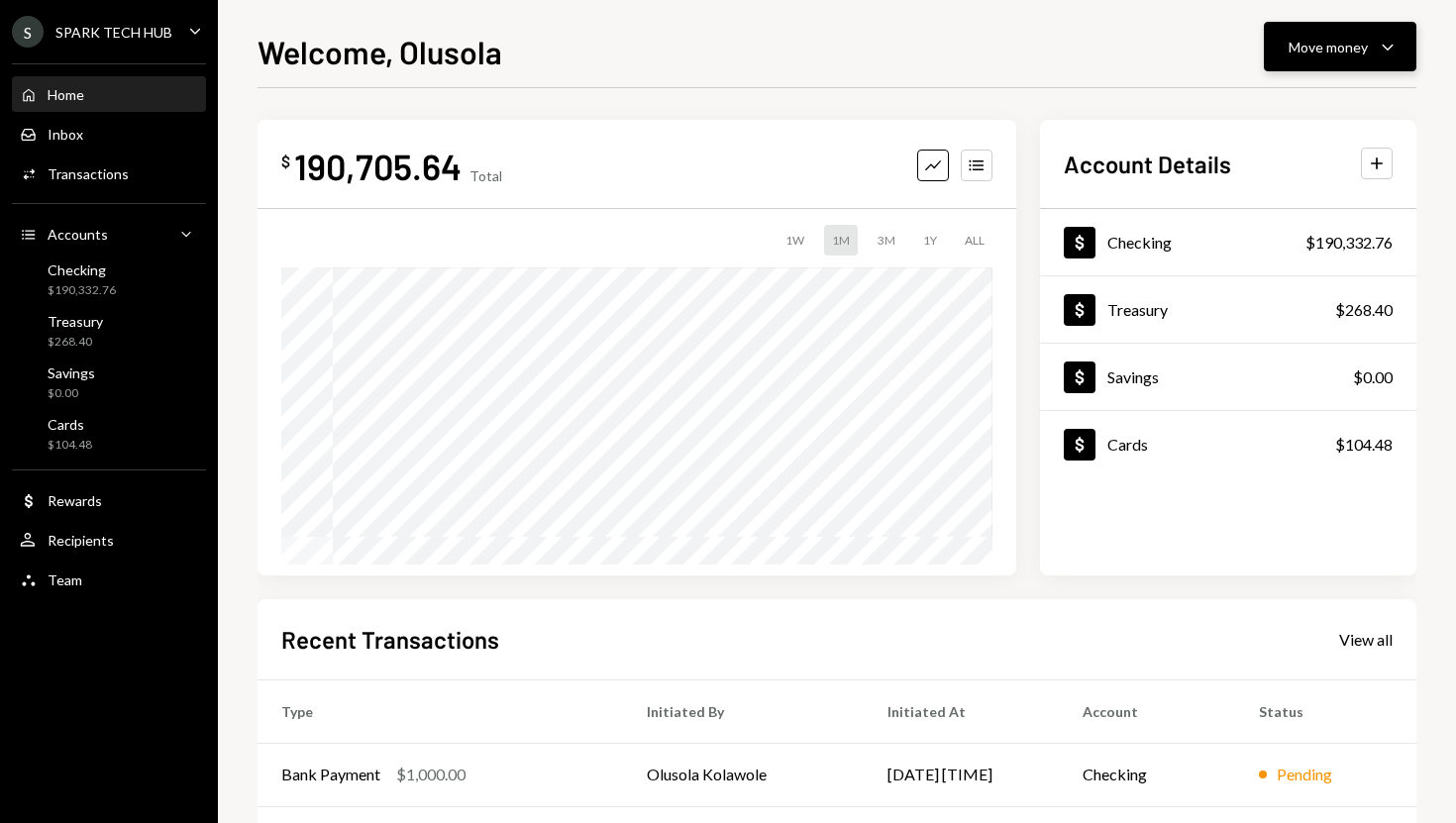 click on "Move money Caret Down" at bounding box center (1340, 47) 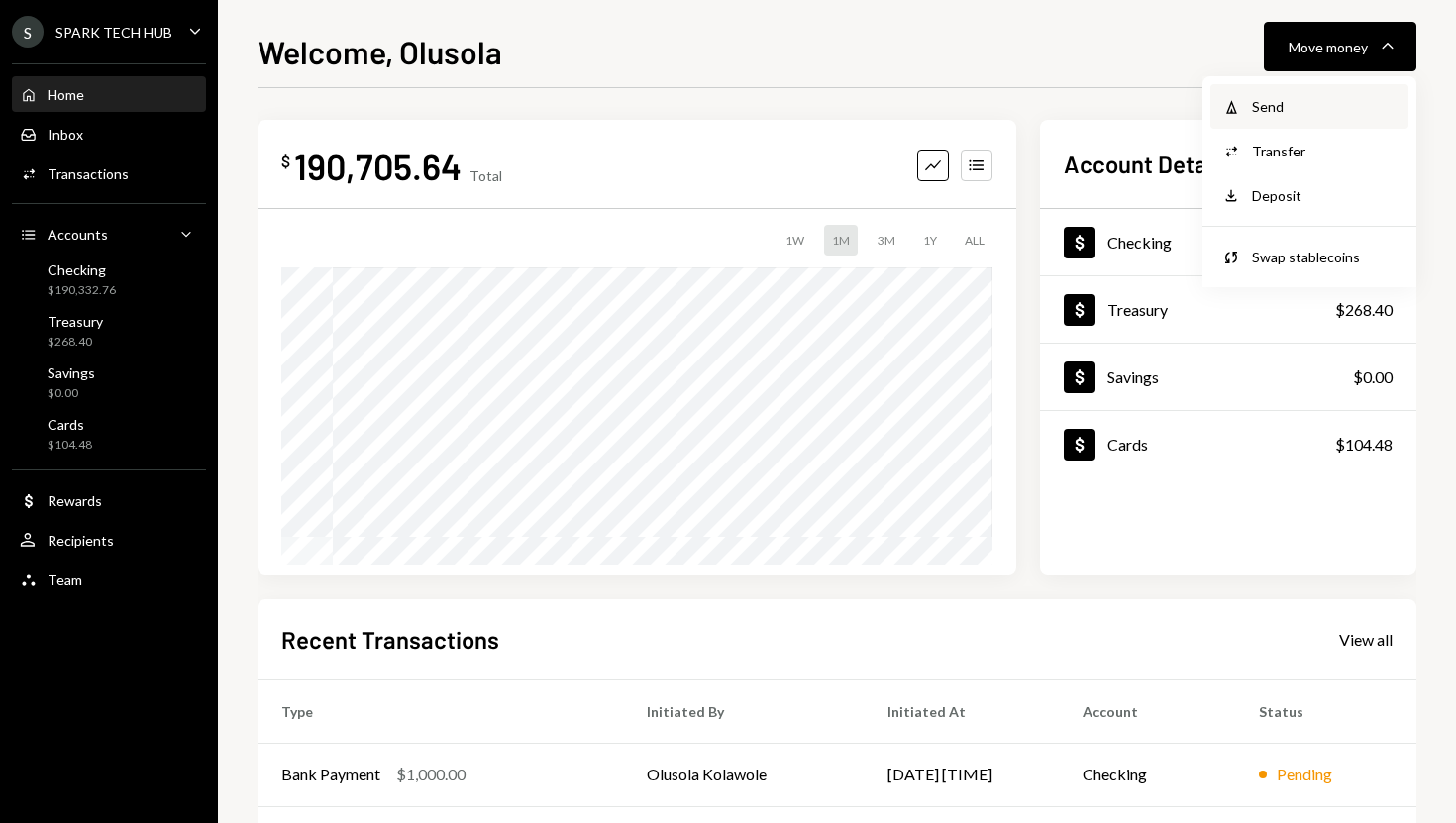 click on "Withdraw Send" at bounding box center (1309, 106) 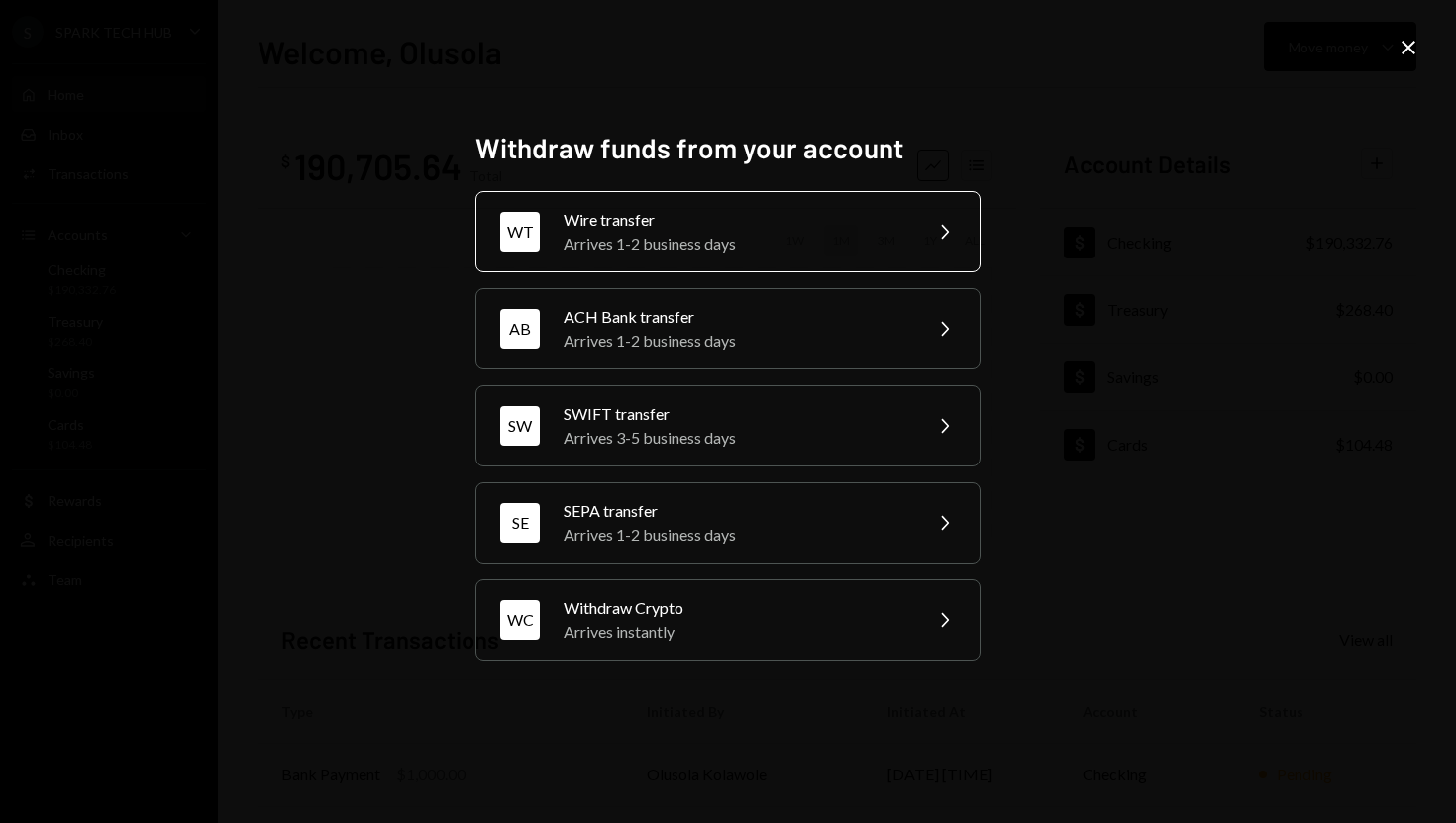 click on "Arrives 1-2 business days" at bounding box center [736, 244] 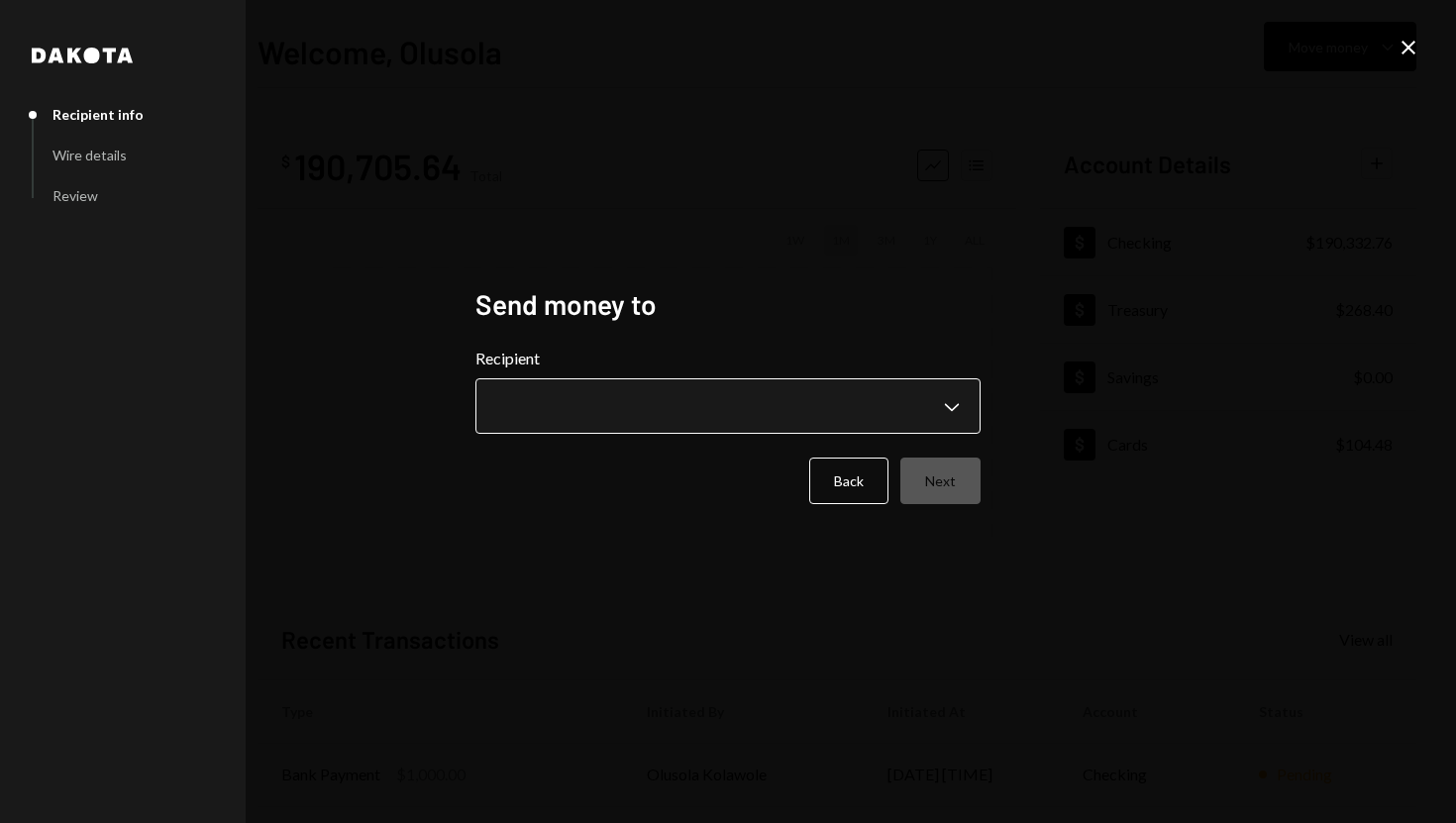click on "**********" at bounding box center (728, 411) 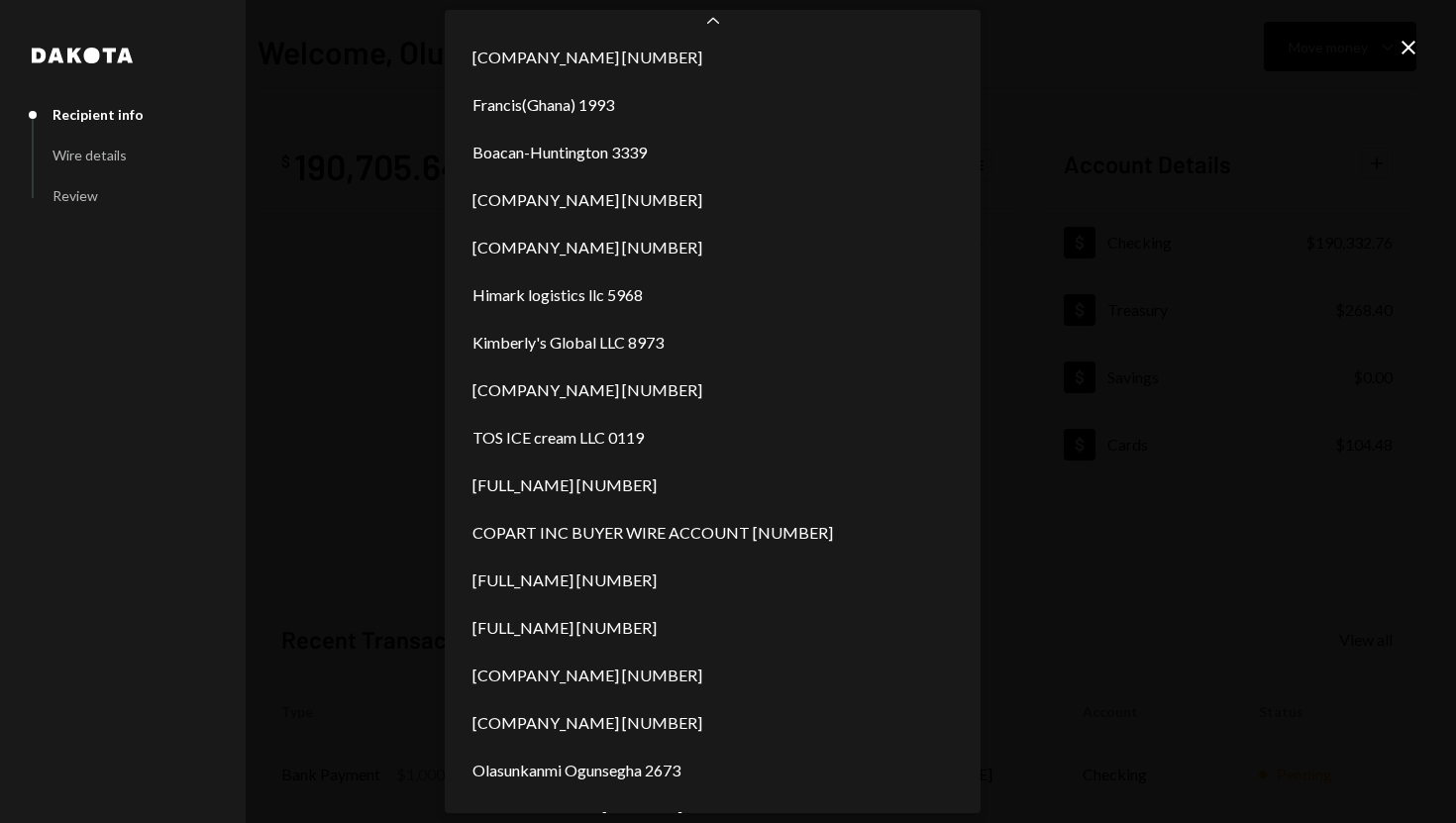 scroll, scrollTop: 1281, scrollLeft: 0, axis: vertical 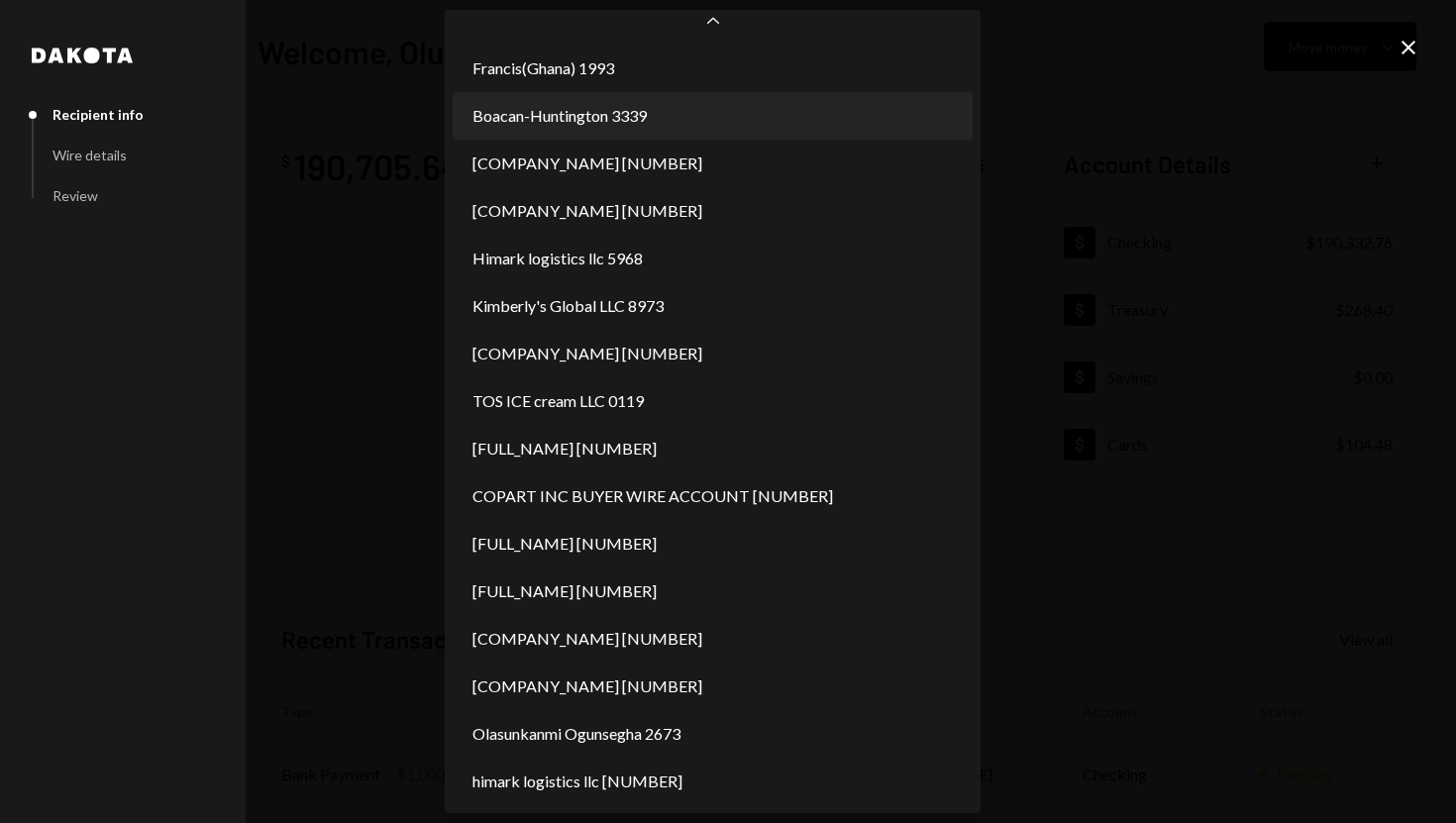 select on "**********" 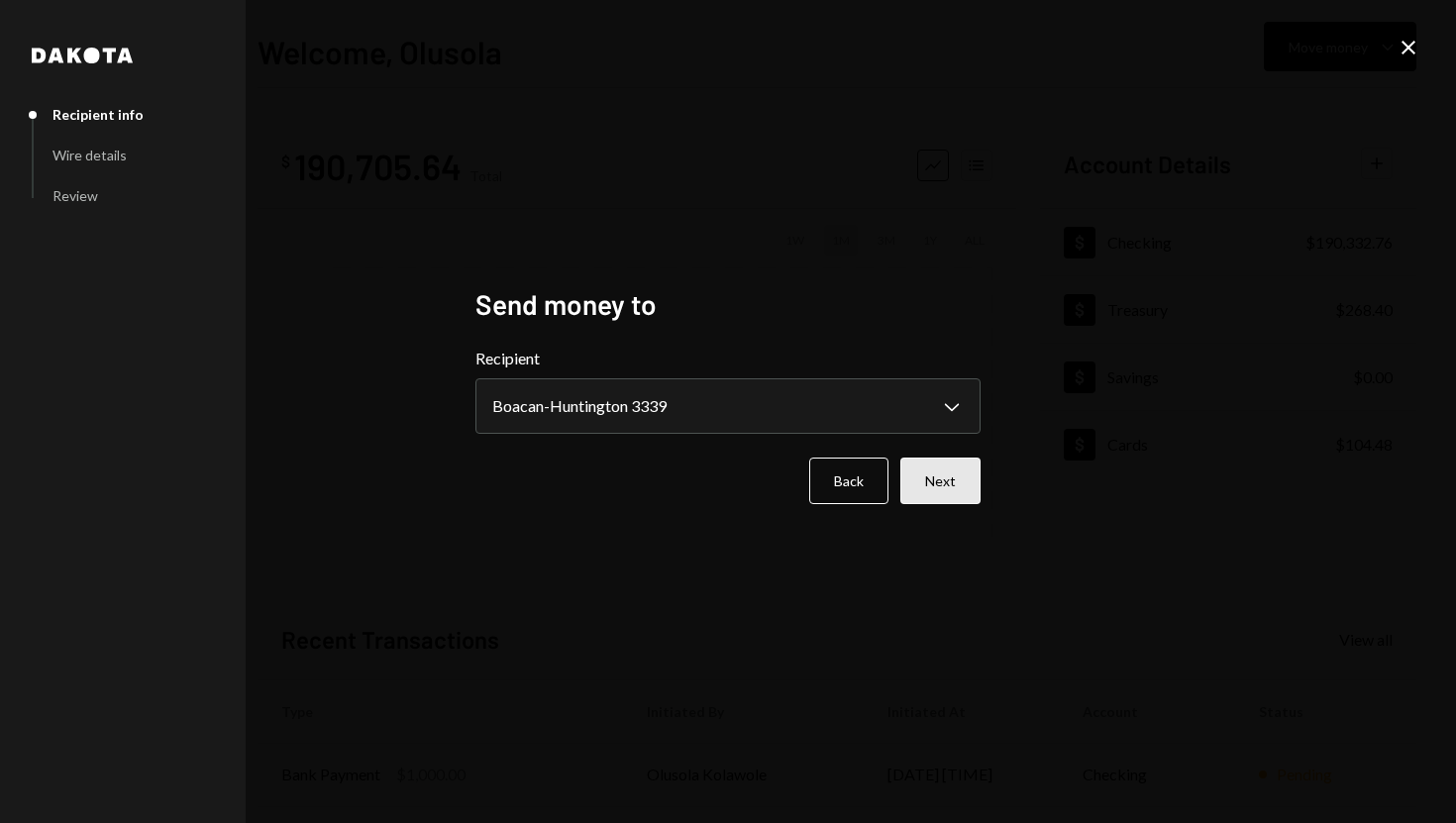 click on "Next" at bounding box center (940, 480) 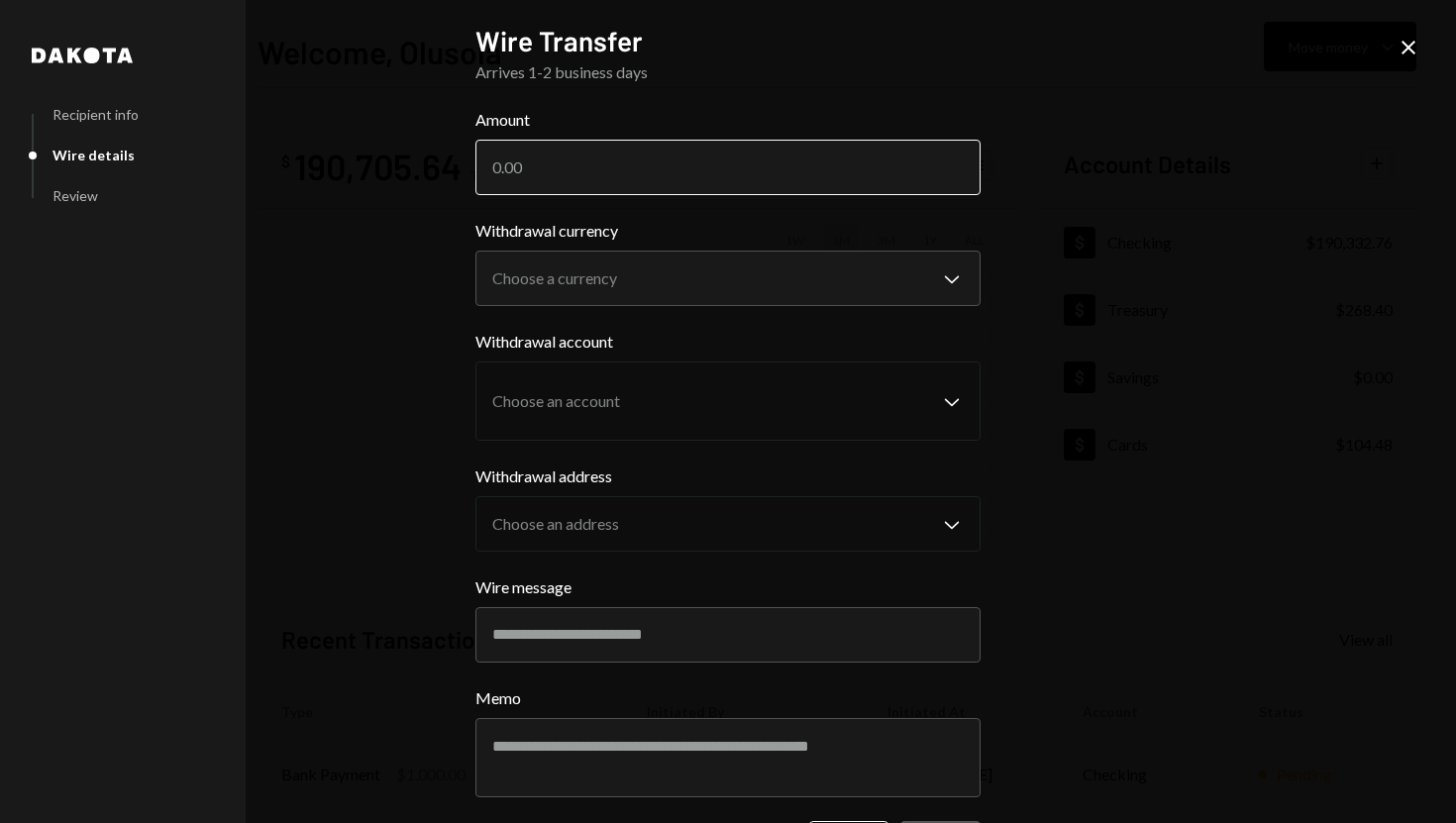 click on "Amount" at bounding box center [728, 167] 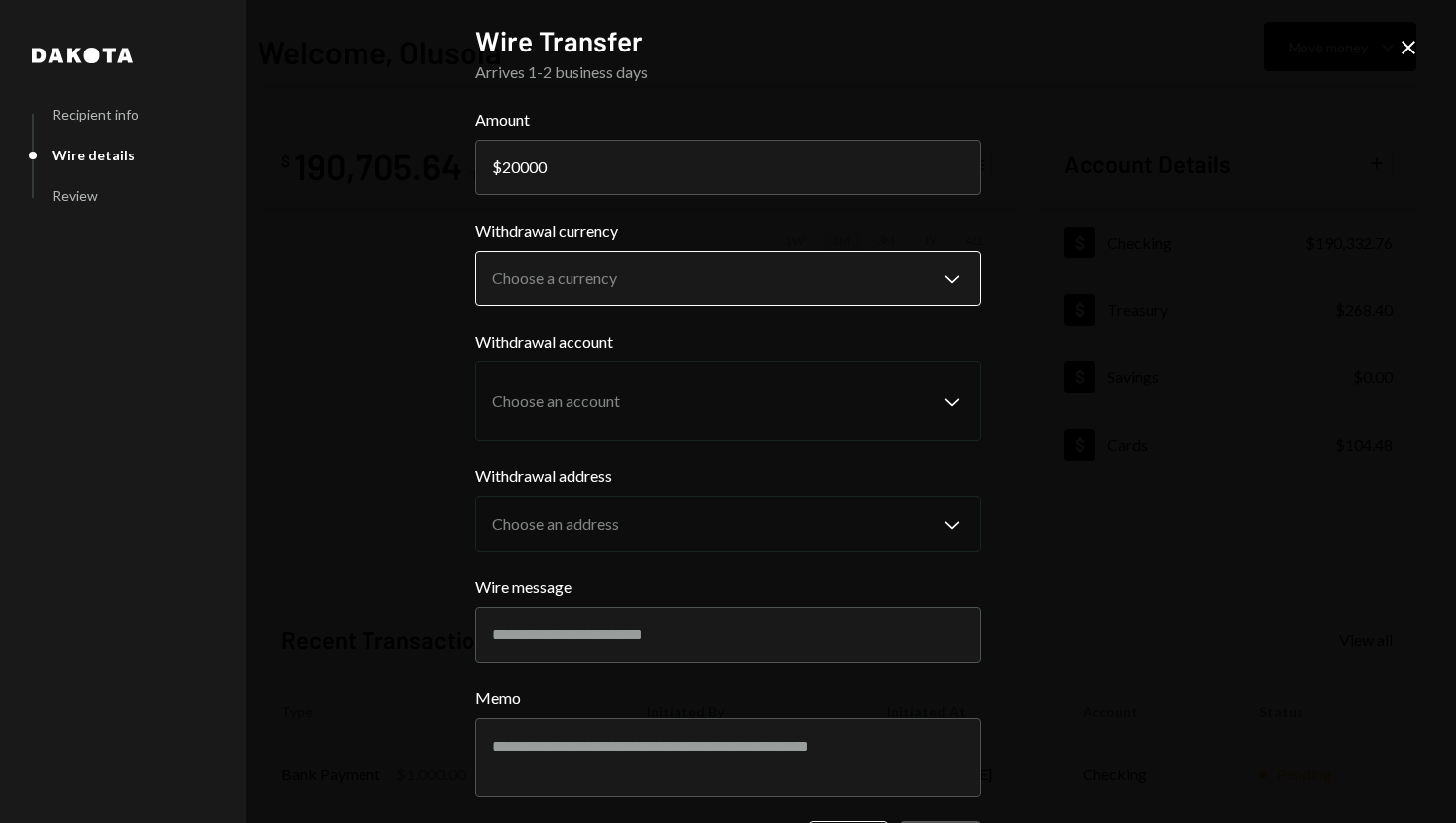 type on "20000" 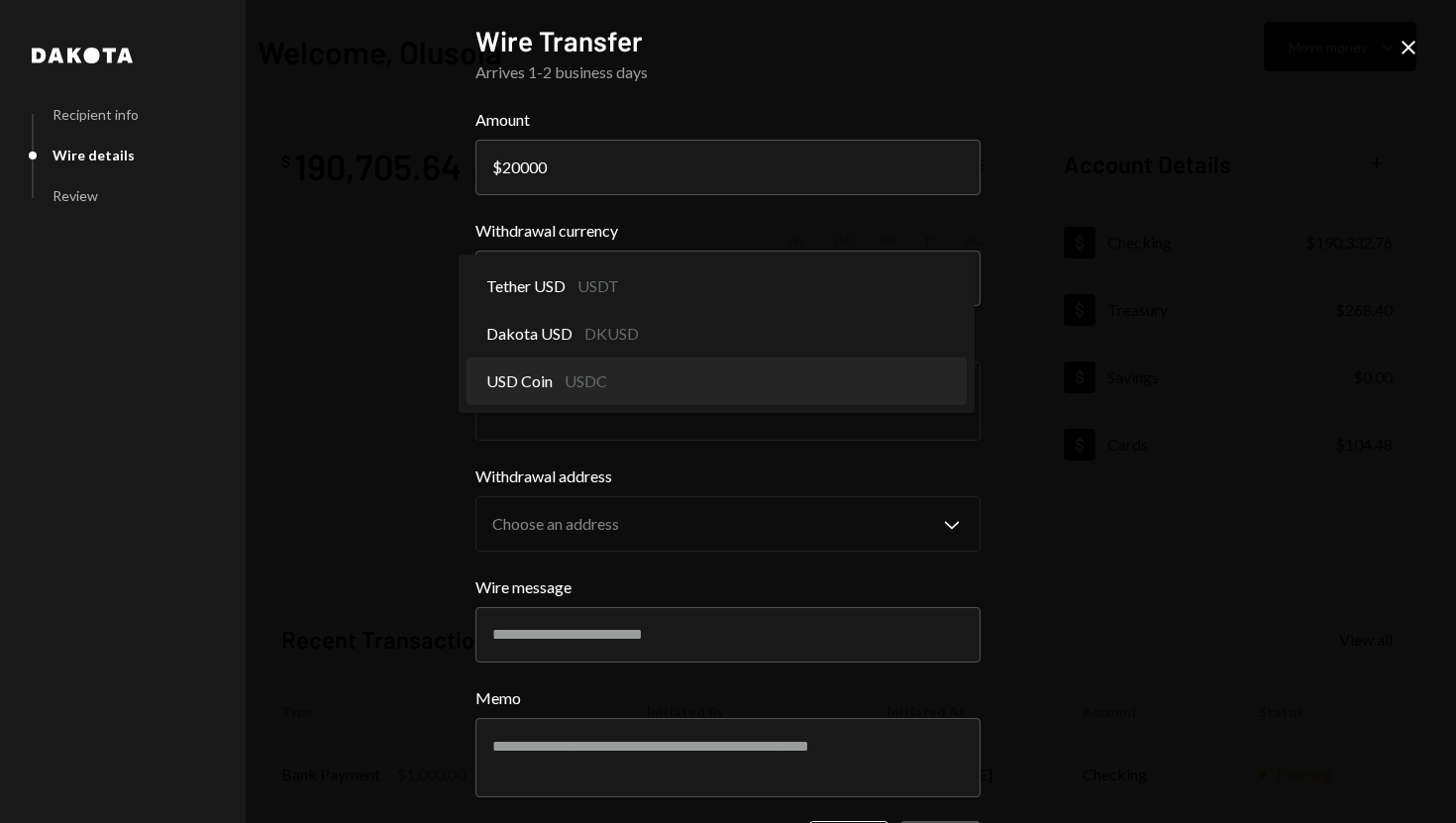select on "****" 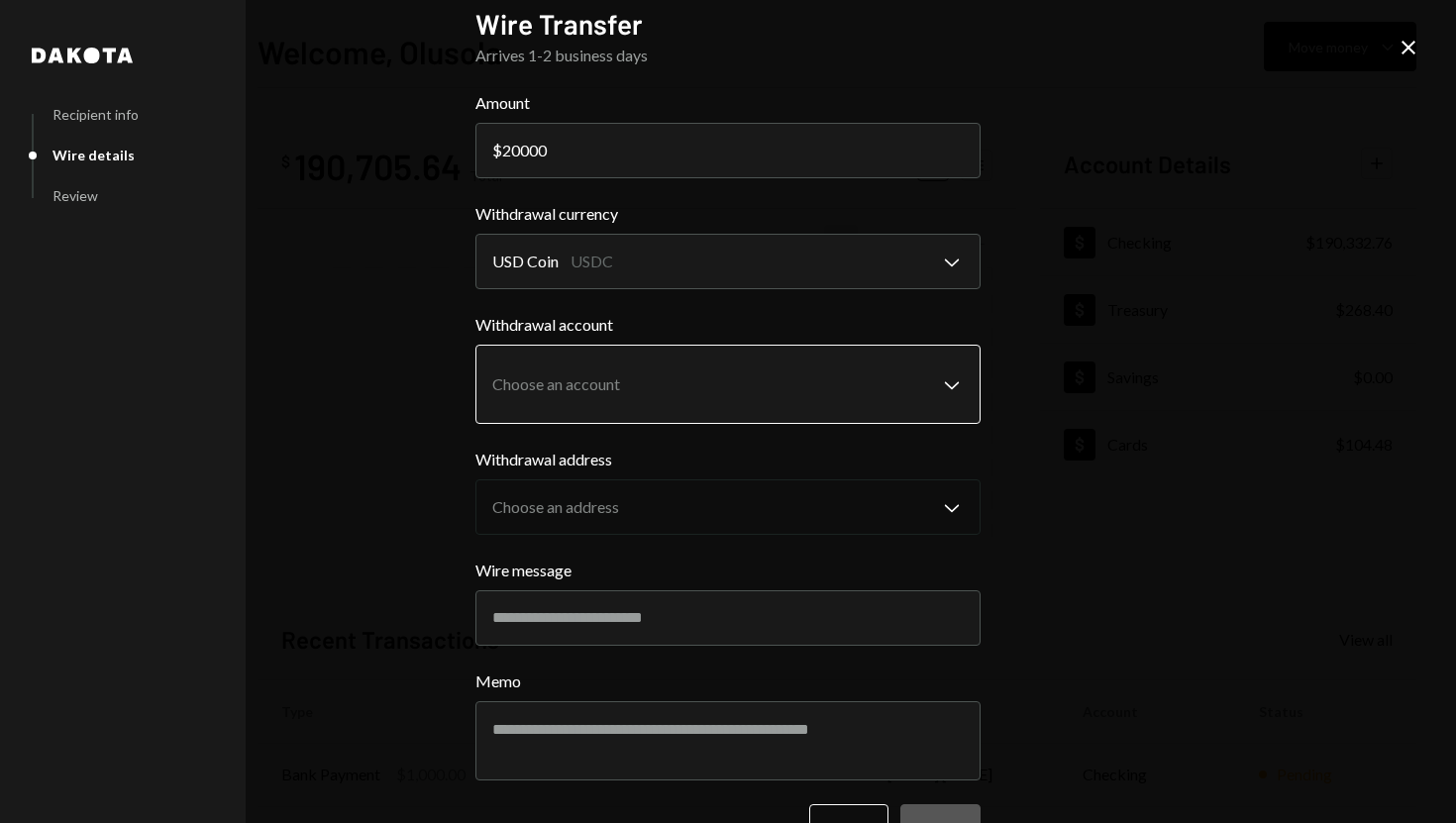scroll, scrollTop: 19, scrollLeft: 0, axis: vertical 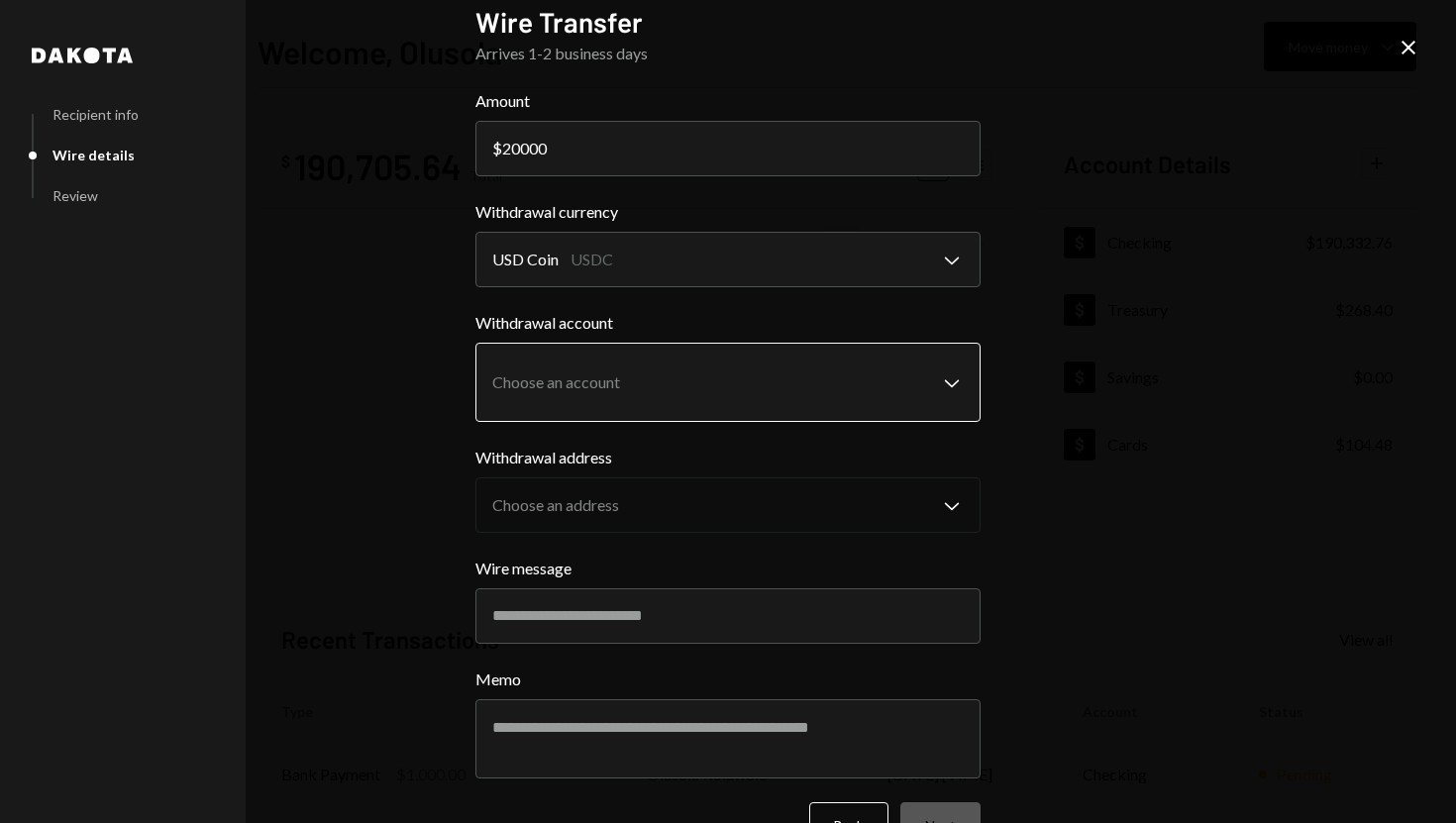 click on "Welcome, [FIRST] Move money Caret Down $ [AMOUNT] Total Graph Accounts 1W 1M 3M 1Y ALL Account Details Plus Dollar Checking $[AMOUNT] Dollar Treasury $[AMOUNT] Dollar Savings $[AMOUNT] Dollar Cards $[AMOUNT] Recent Transactions View all Type Initiated By Initiated At Account Status Bank Payment $[AMOUNT] [FULL_NAME] [DATE] [TIME] Checking Pending Deposit [AMOUNT] DKUSD [ADDRESS] Copy [DATE] [TIME] Checking Completed Stablecoin Conversion $[AMOUNT] [FULL_NAME] [DATE] [TIME] Checking Completed Card Transaction $[AMOUNT] Company Utilities [DATE] [TIME] Organization Pending Deposit [AMOUNT] USDC [ADDRESS] Copy [DATE] [TIME] Checking Completed /dashboard Dakota Recipient info Wire details Review Wire Transfer Arrives 1-2 business days Amount $ [AMOUNT] Withdrawal currency USDC" at bounding box center (728, 411) 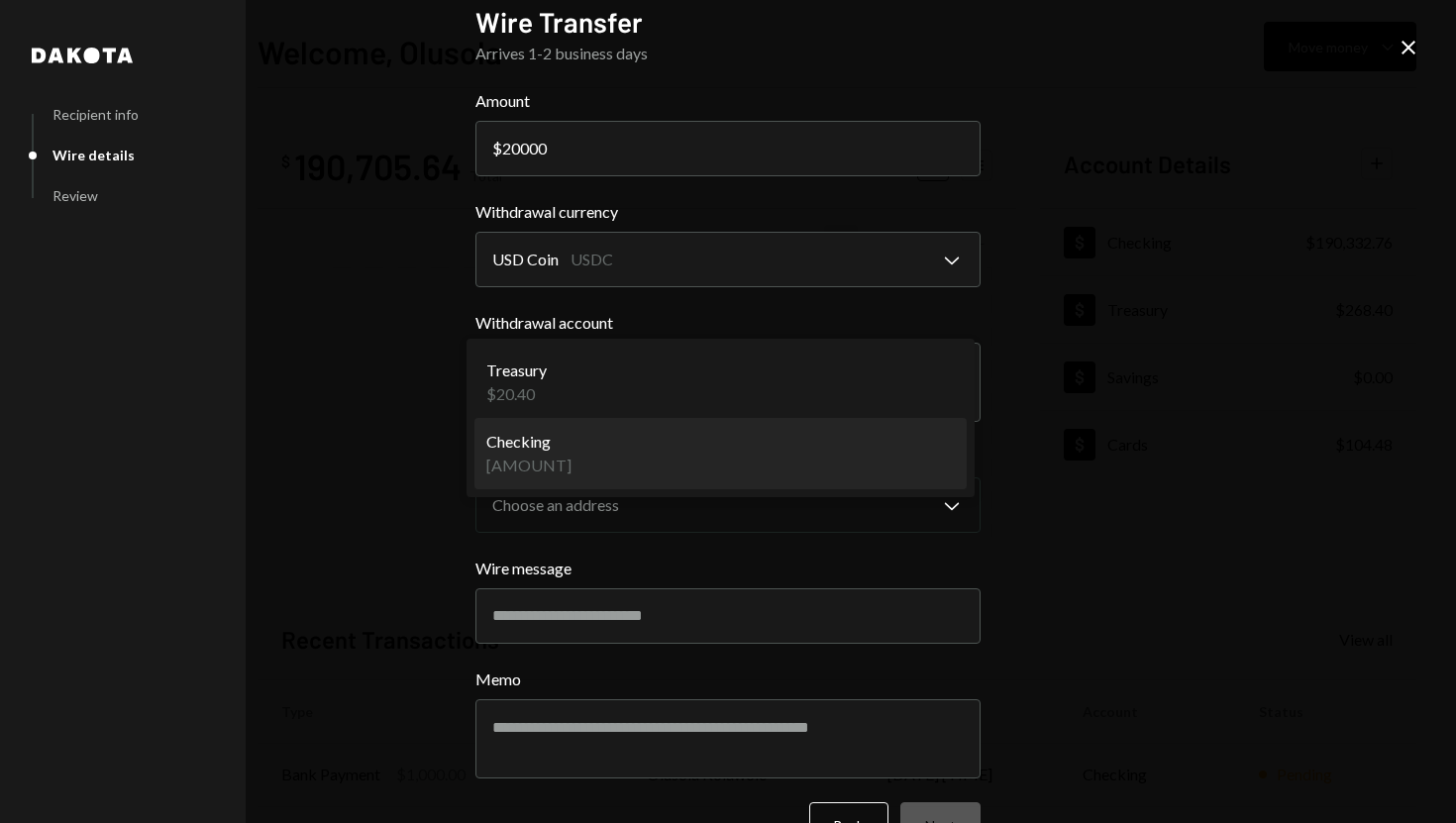 select on "**********" 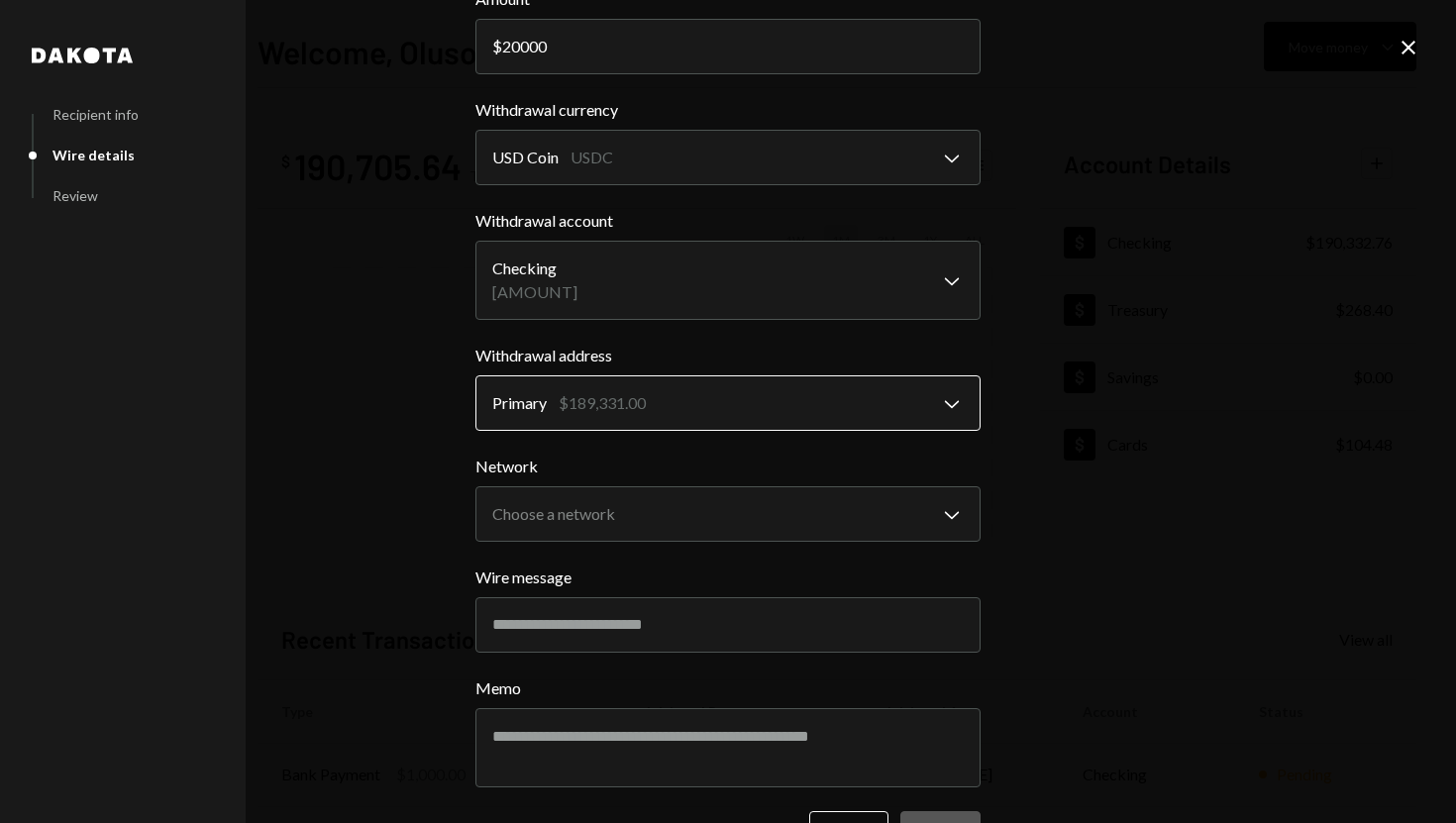 scroll, scrollTop: 137, scrollLeft: 0, axis: vertical 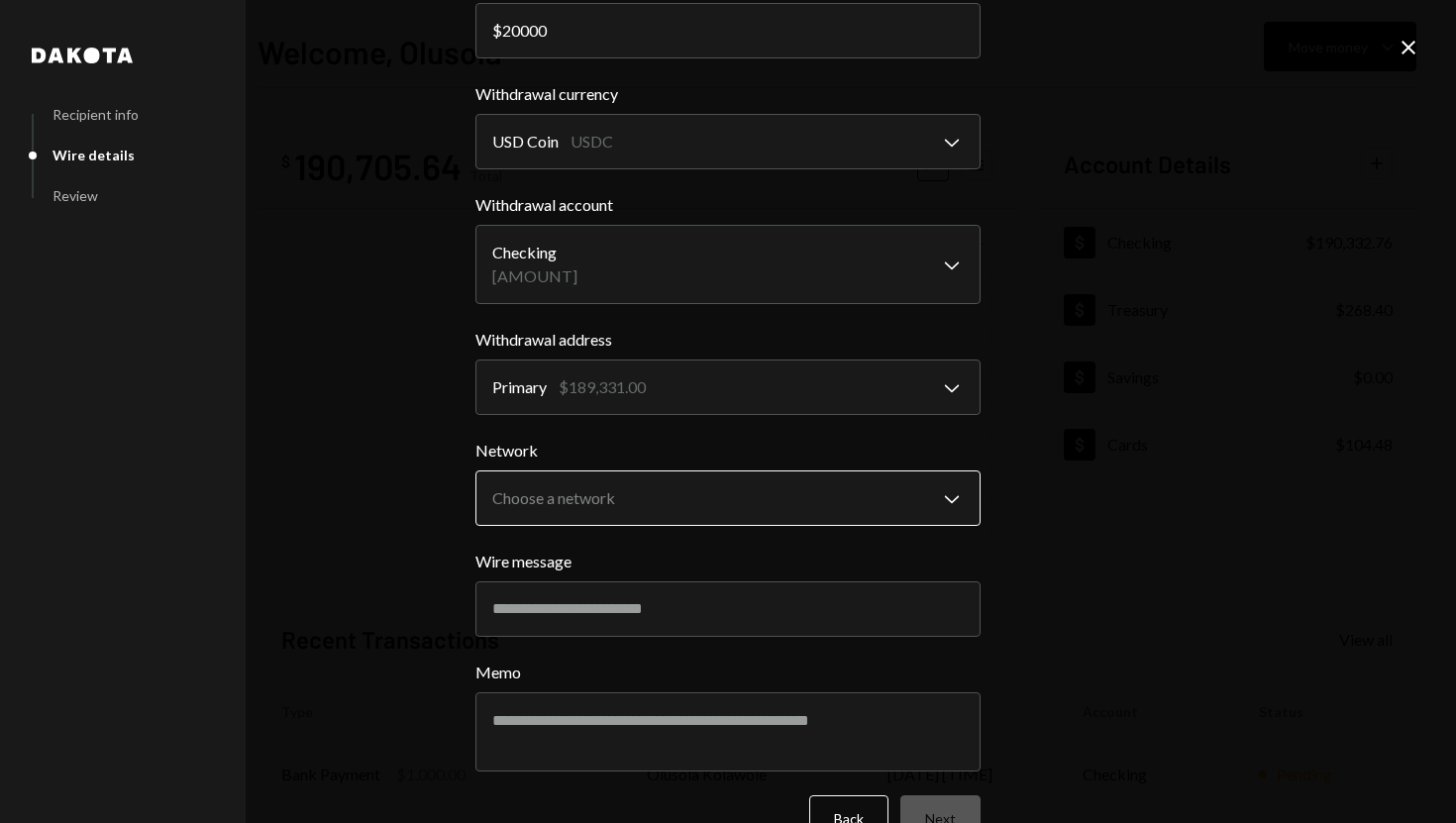 click on "Welcome, [FIRST] Move money Caret Down $ [AMOUNT] Total Graph Accounts 1W 1M 3M 1Y ALL Account Details Plus Dollar Checking $[AMOUNT] Dollar Treasury $[AMOUNT] Dollar Savings $[AMOUNT] Dollar Cards $[AMOUNT] Recent Transactions View all Type Initiated By Initiated At Account Status Bank Payment $[AMOUNT] [FULL_NAME] [DATE] [TIME] Checking Pending Deposit [AMOUNT] DKUSD [ADDRESS] Copy [DATE] [TIME] Checking Completed Stablecoin Conversion $[AMOUNT] [FULL_NAME] [DATE] [TIME] Checking Completed Card Transaction $[AMOUNT] Company Utilities [DATE] [TIME] Organization Pending Deposit [AMOUNT] USDC [ADDRESS] Copy [DATE] [TIME] Checking Completed /dashboard Dakota Recipient info Wire details Review Wire Transfer Arrives 1-2 business days Amount $ [AMOUNT] Withdrawal currency USDC" at bounding box center (728, 411) 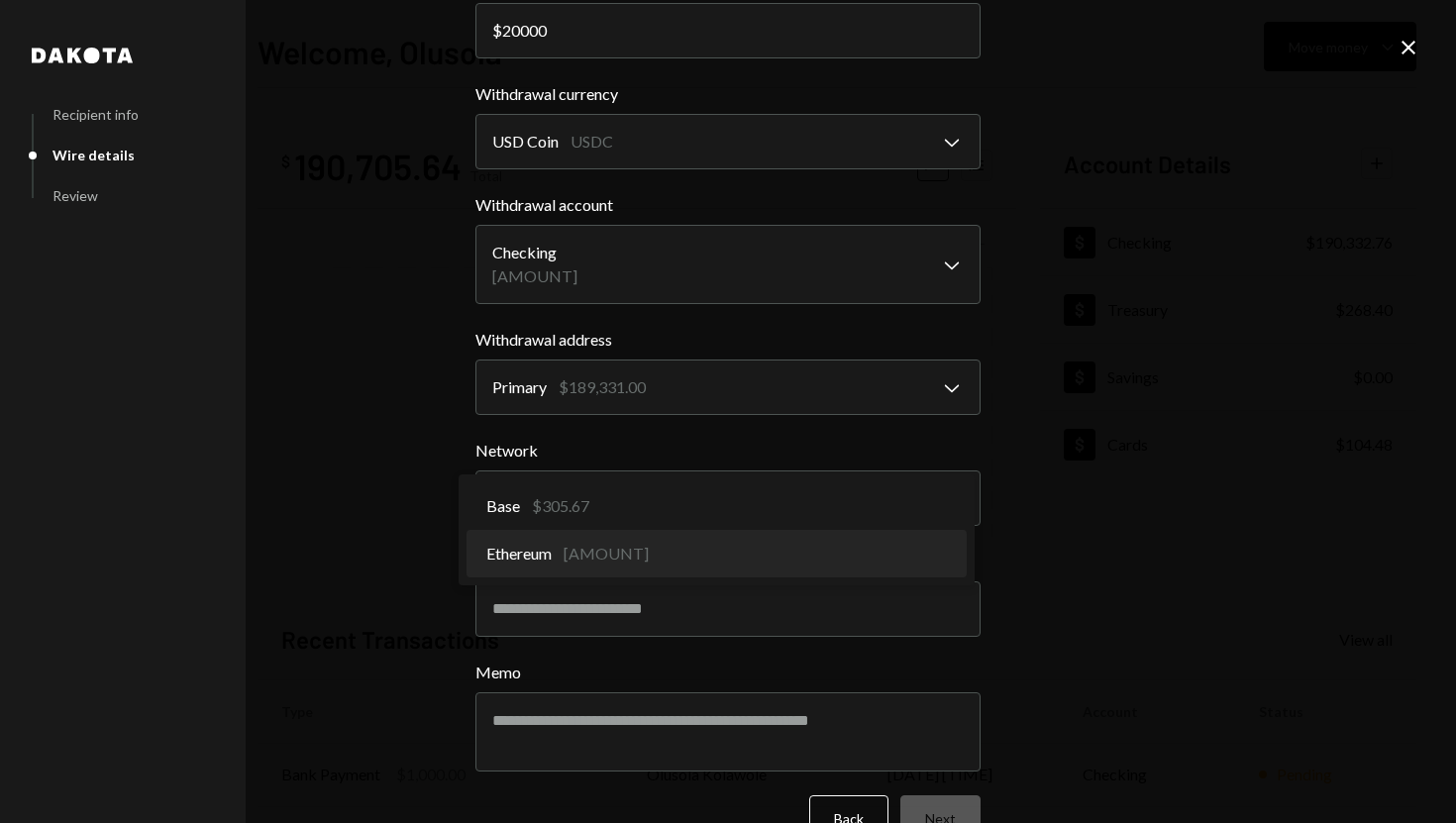 select on "**********" 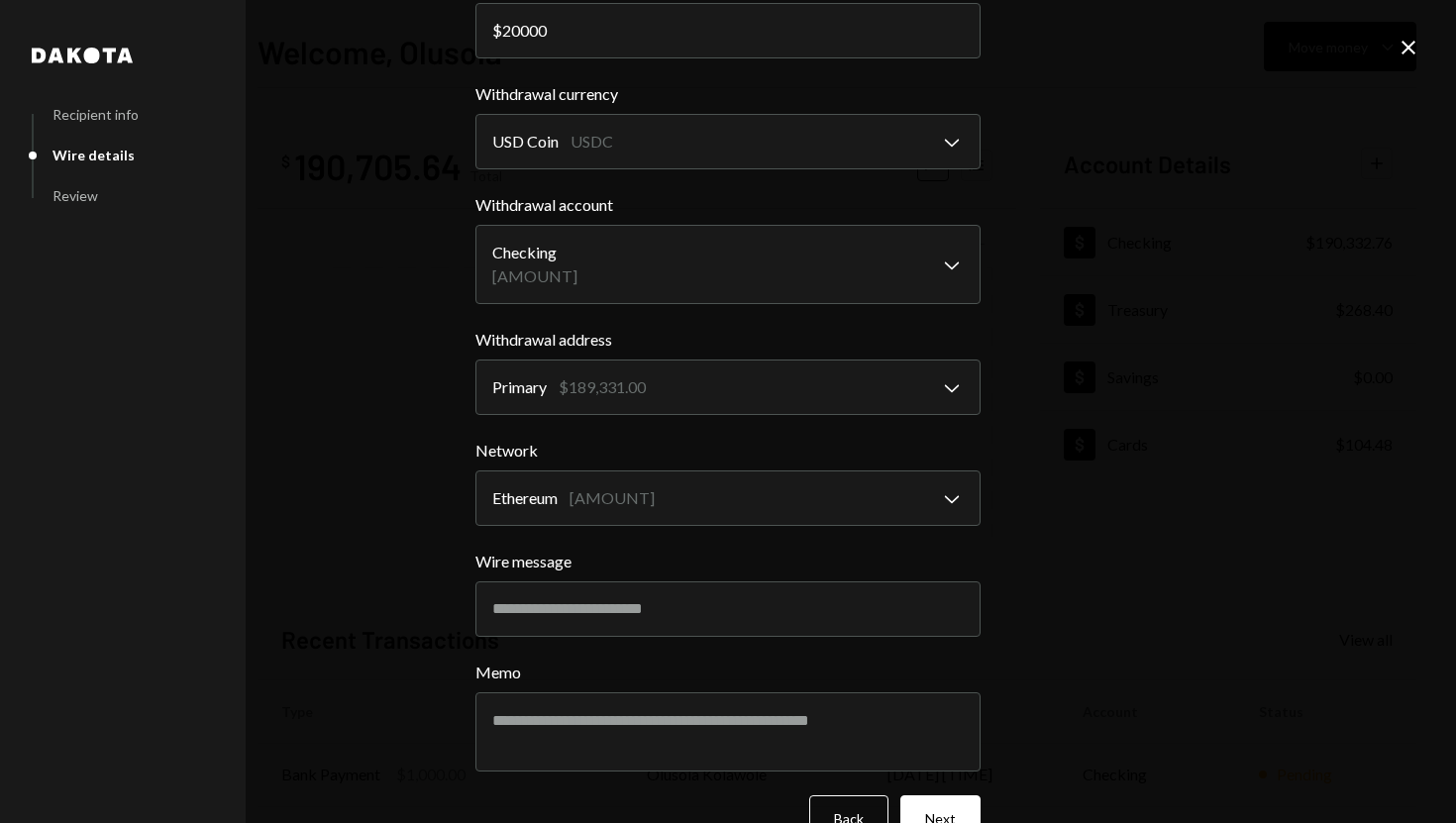 scroll, scrollTop: 186, scrollLeft: 0, axis: vertical 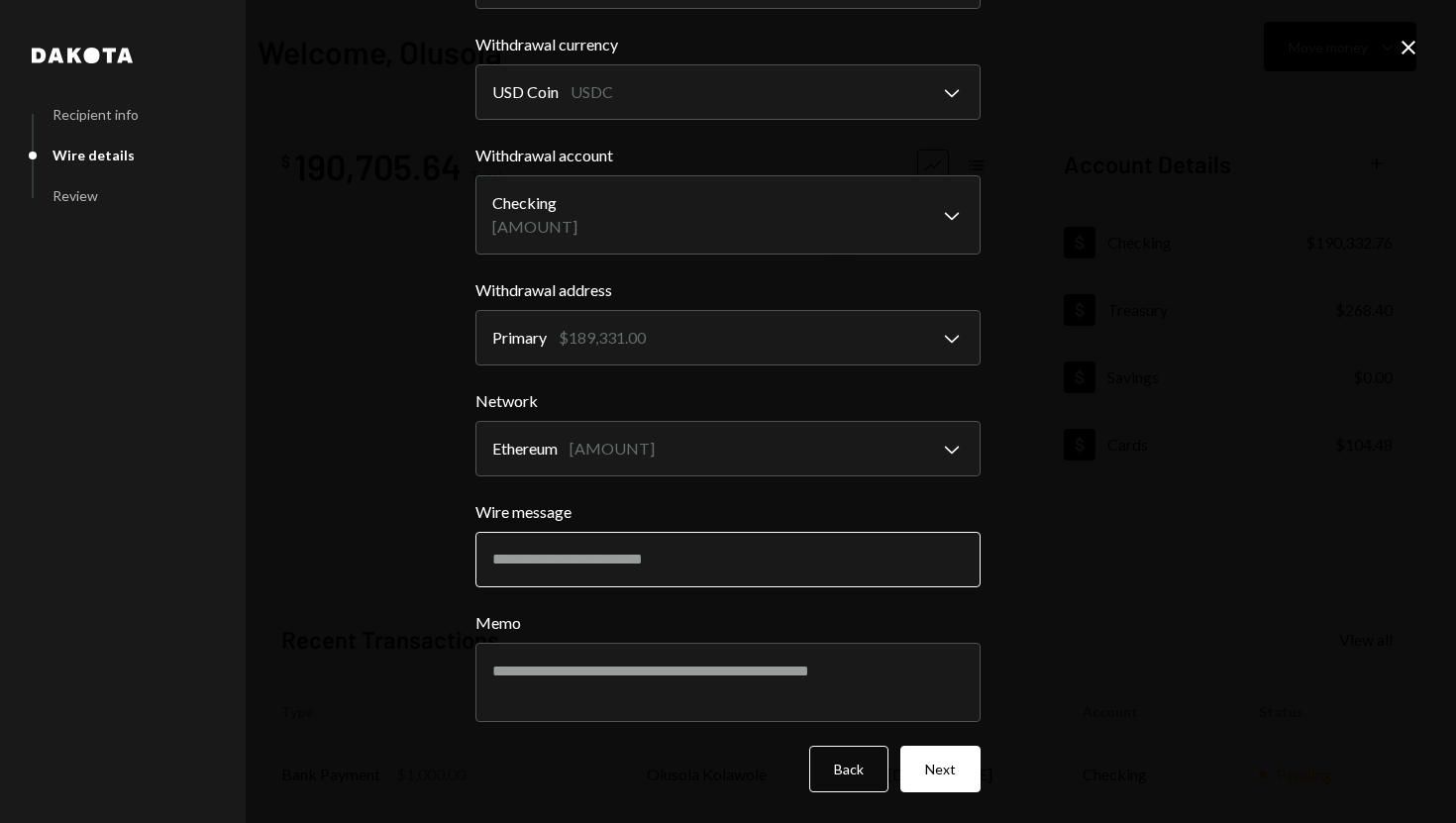 click on "Wire message" at bounding box center [728, 560] 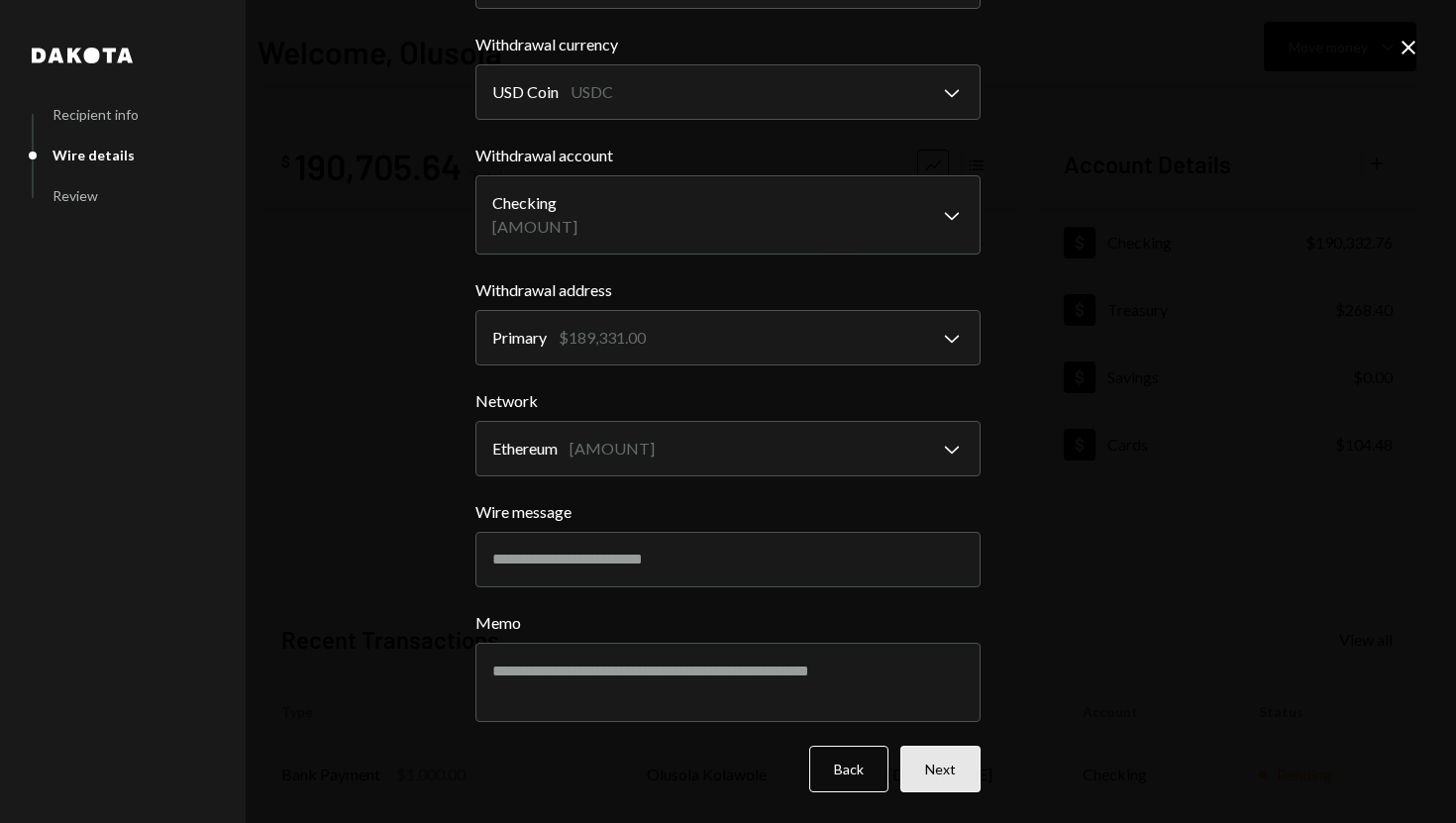 click on "Next" at bounding box center (940, 769) 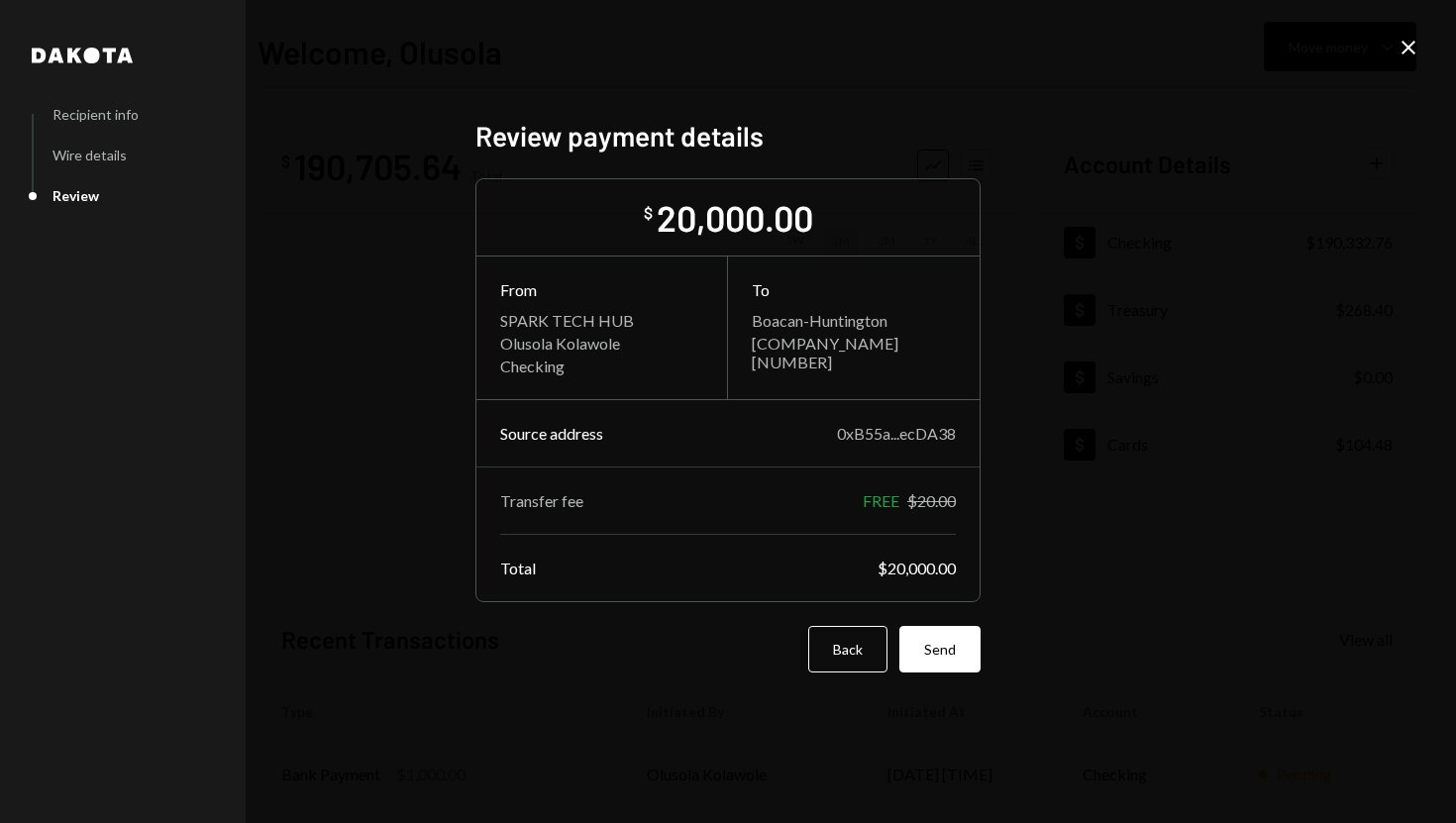 scroll, scrollTop: 0, scrollLeft: 0, axis: both 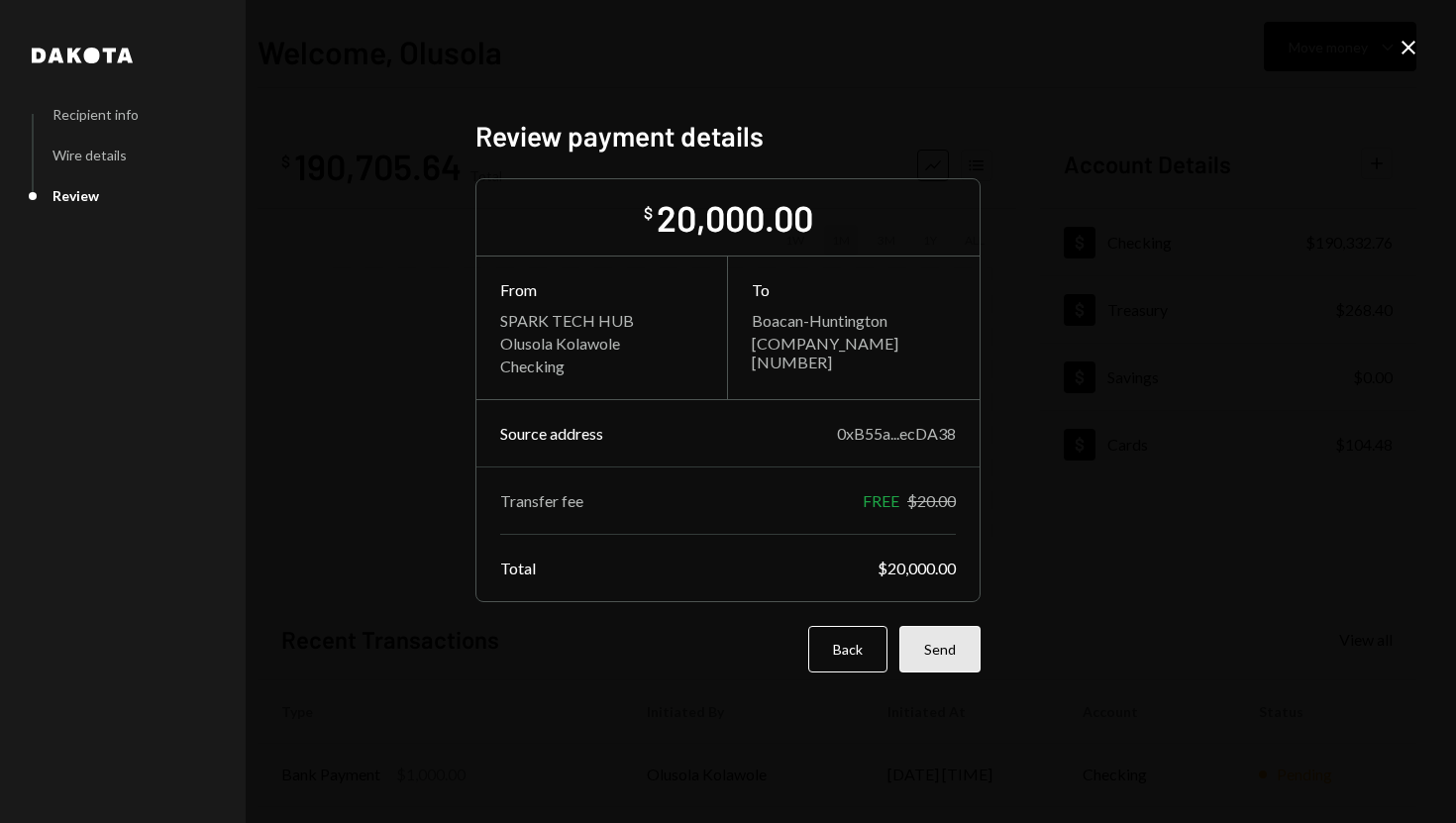 click on "Send" at bounding box center [940, 649] 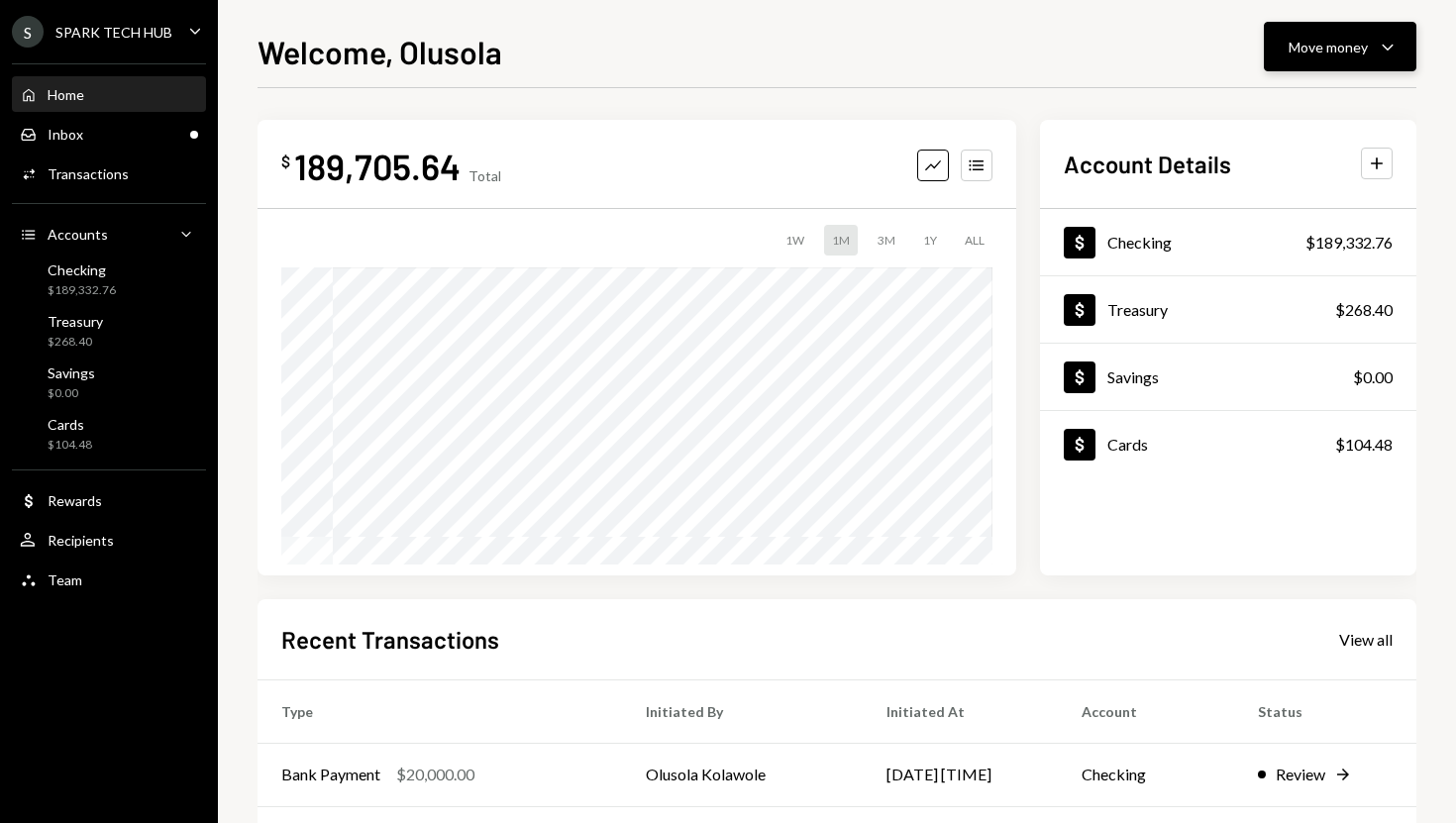 click on "Move money" at bounding box center (1328, 47) 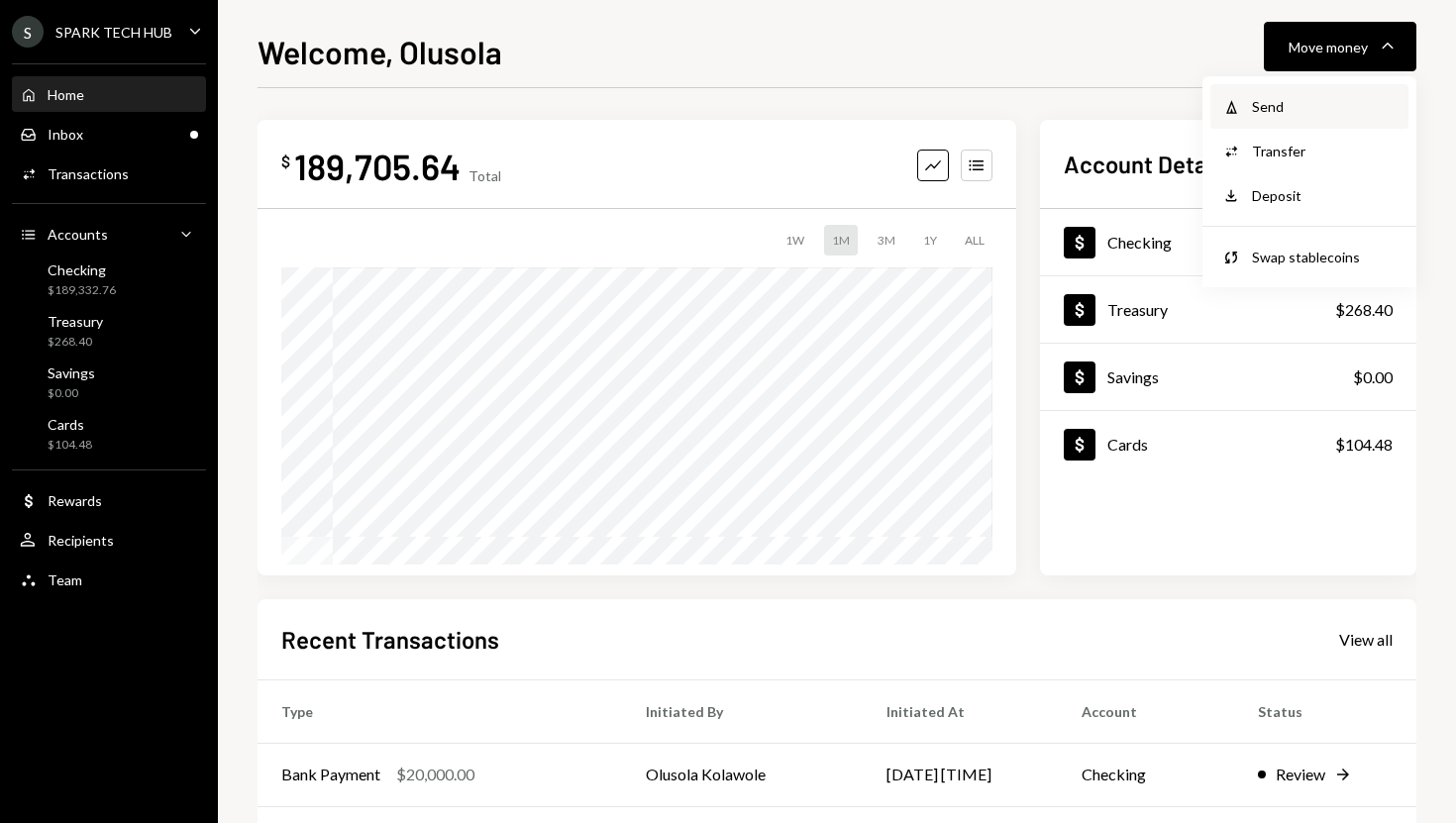 click on "Send" at bounding box center (1324, 106) 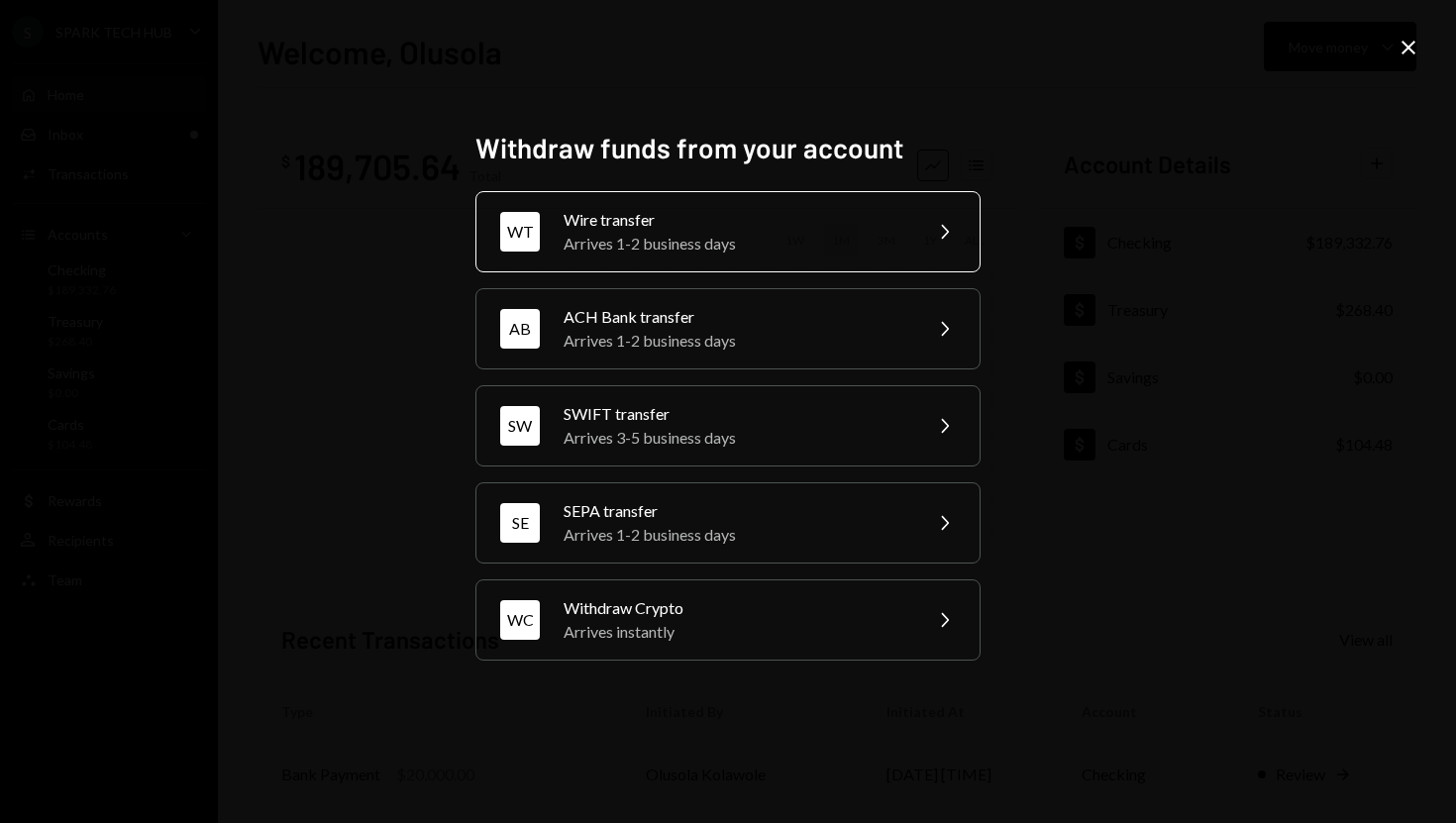 click on "Wire transfer" at bounding box center (736, 220) 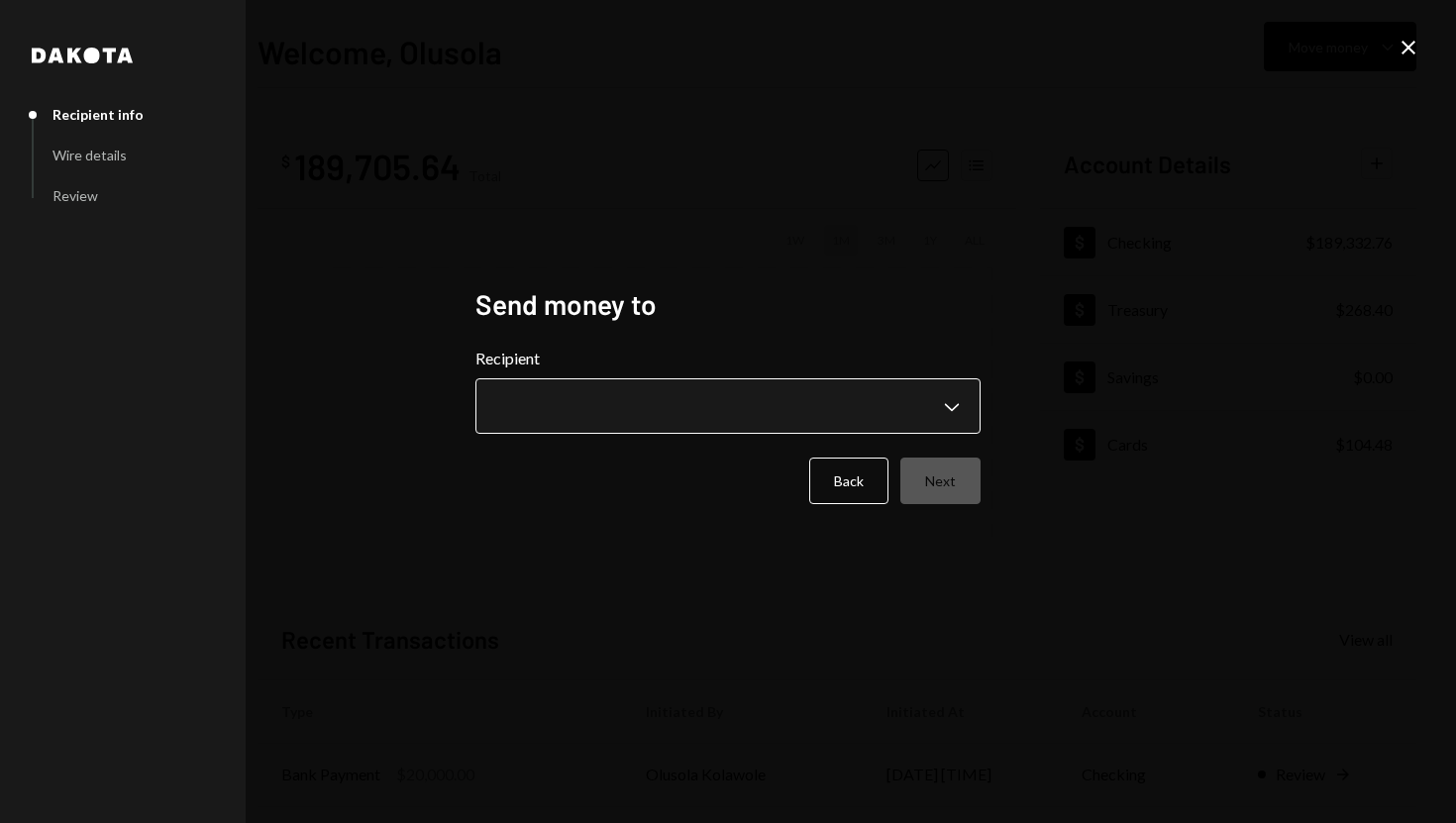 click on "**********" at bounding box center (728, 411) 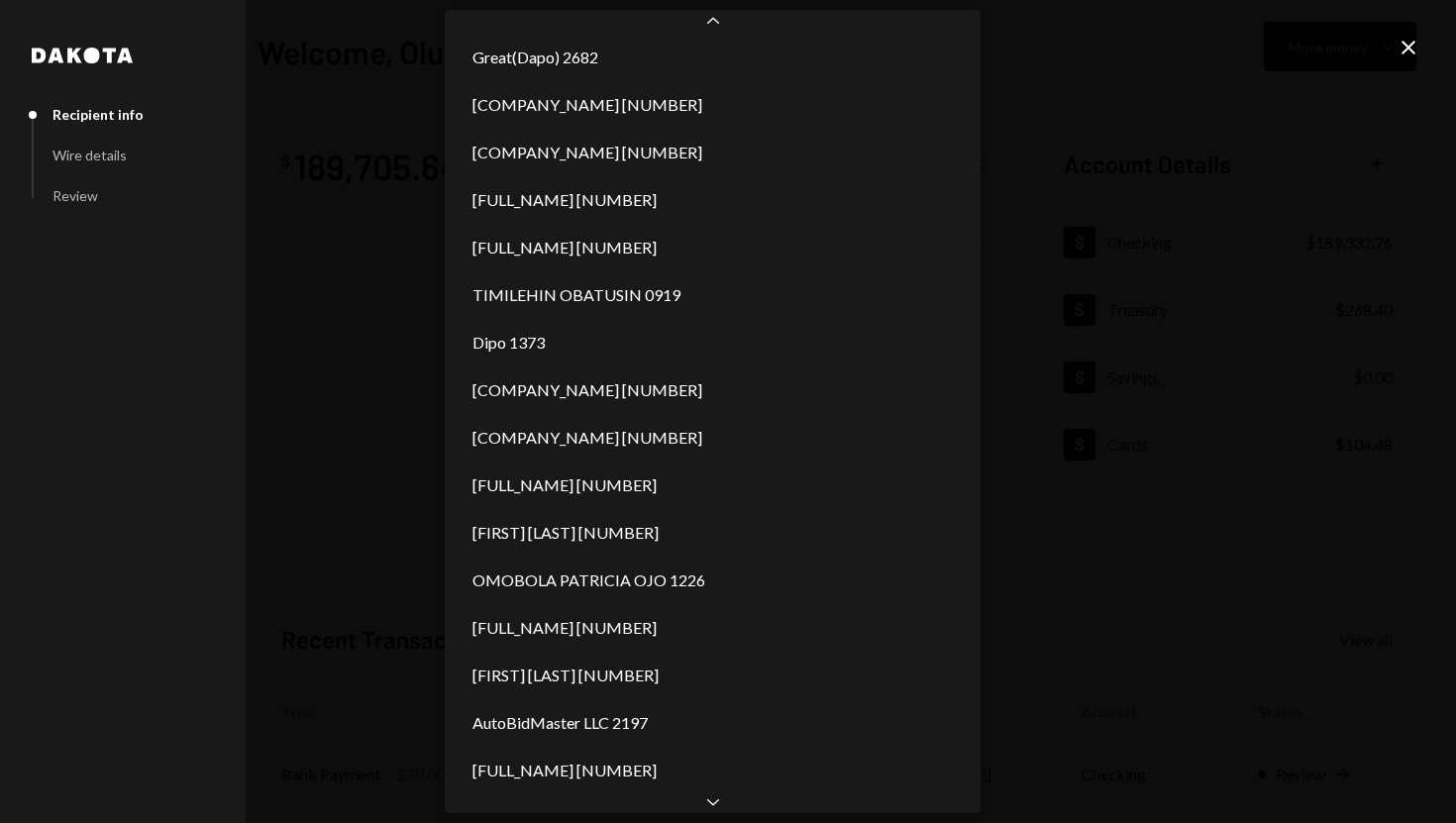 scroll, scrollTop: 388, scrollLeft: 0, axis: vertical 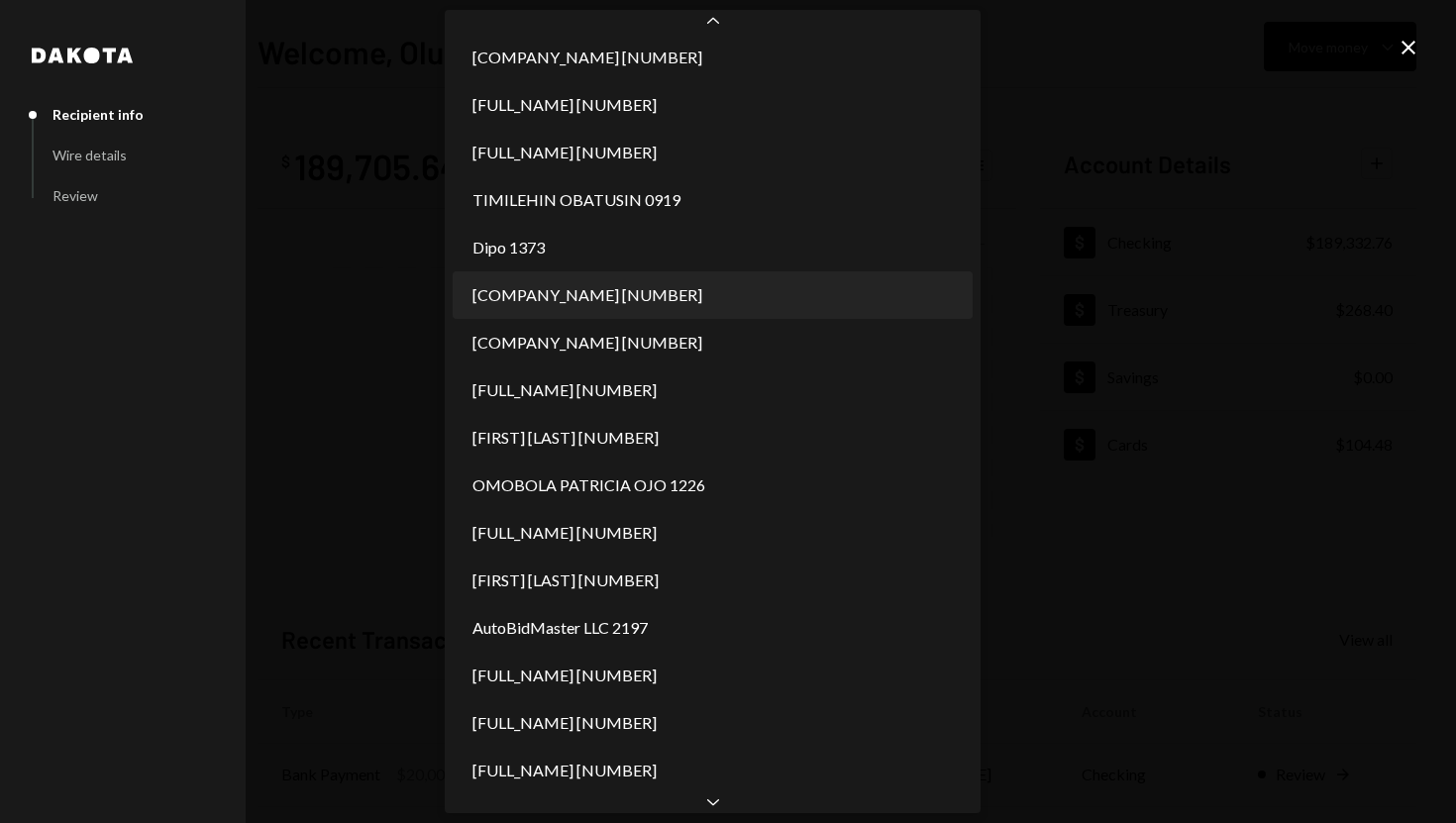 select on "**********" 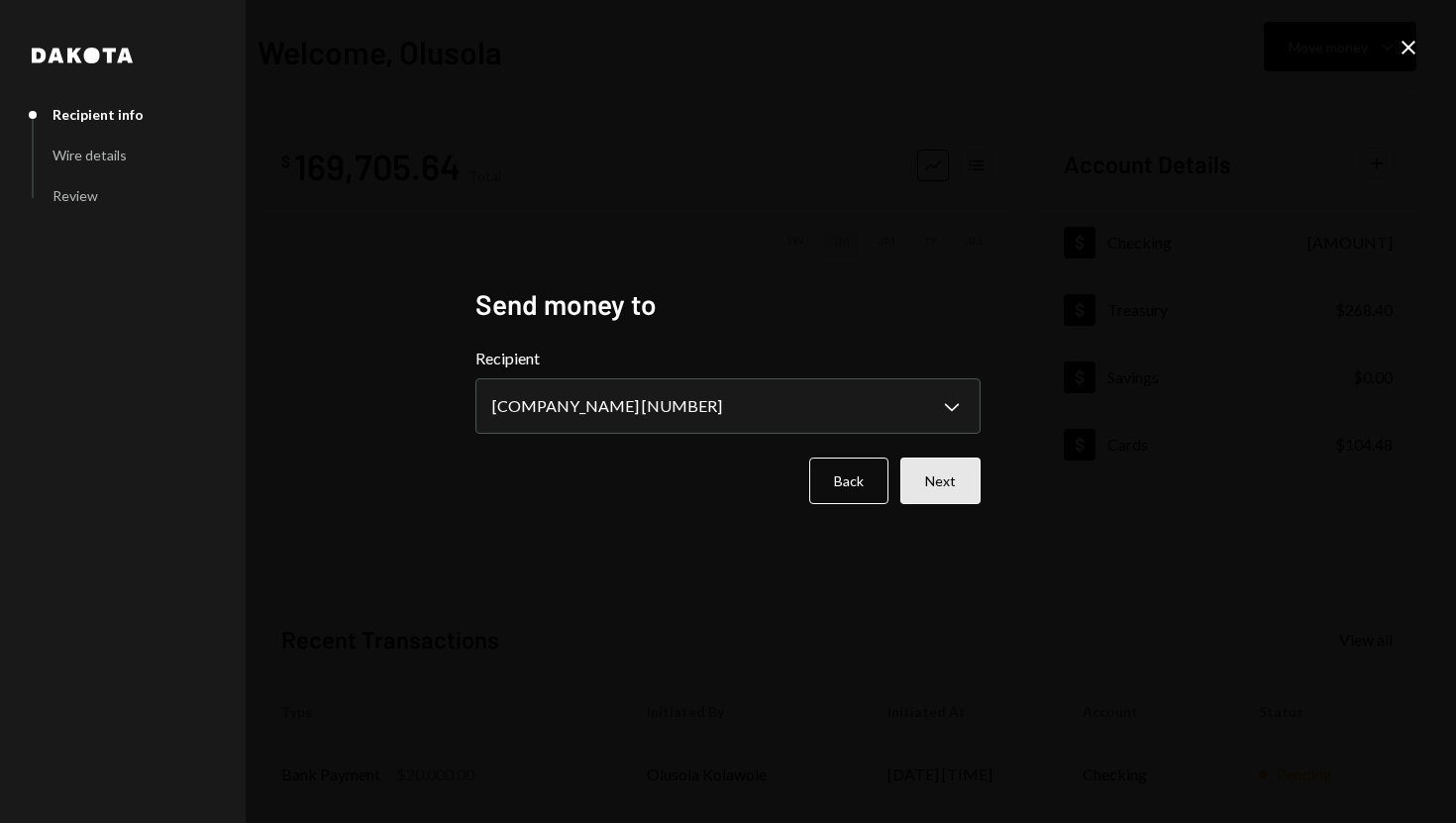 click on "Next" at bounding box center [940, 480] 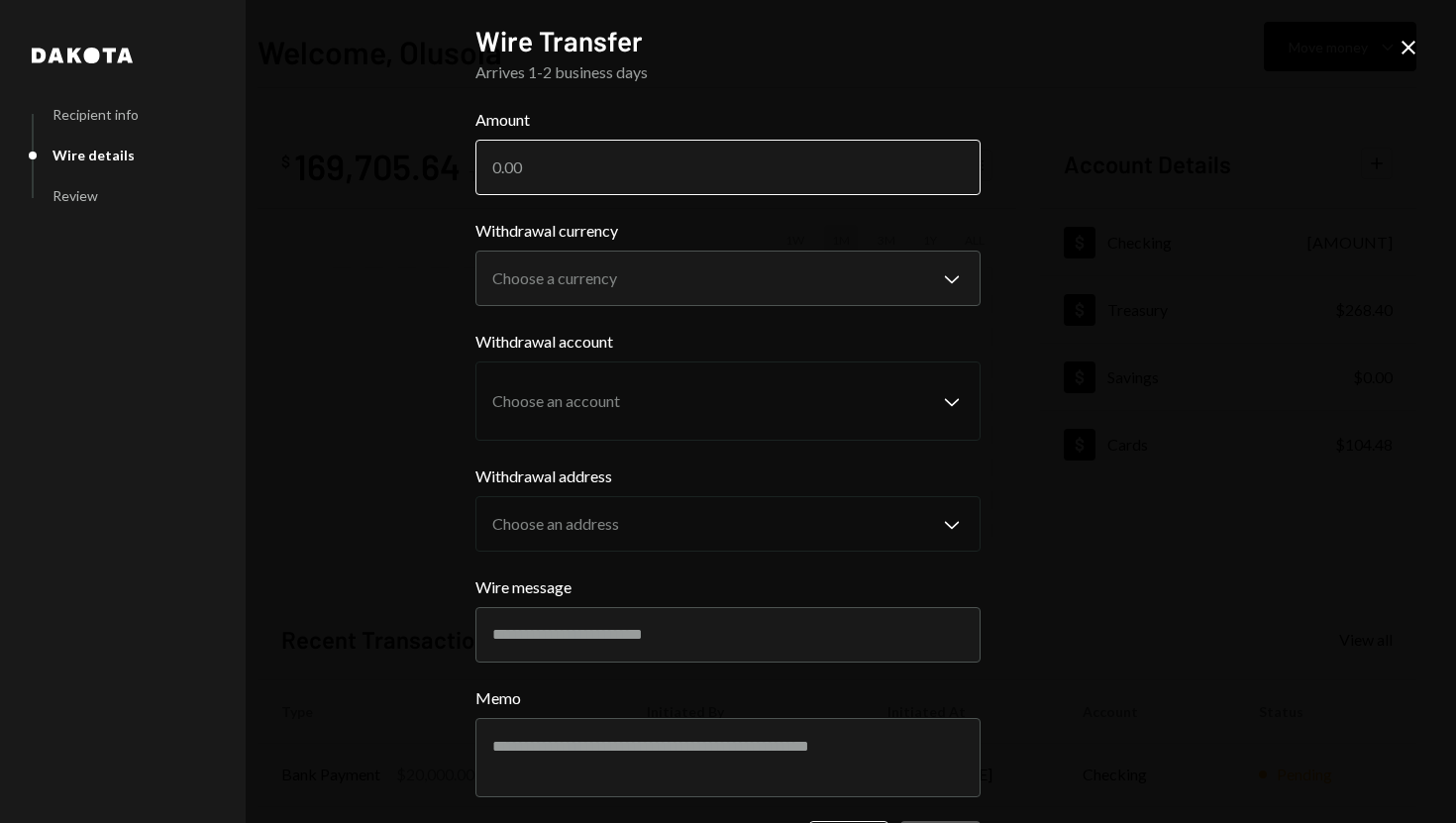 click on "Amount" at bounding box center (728, 167) 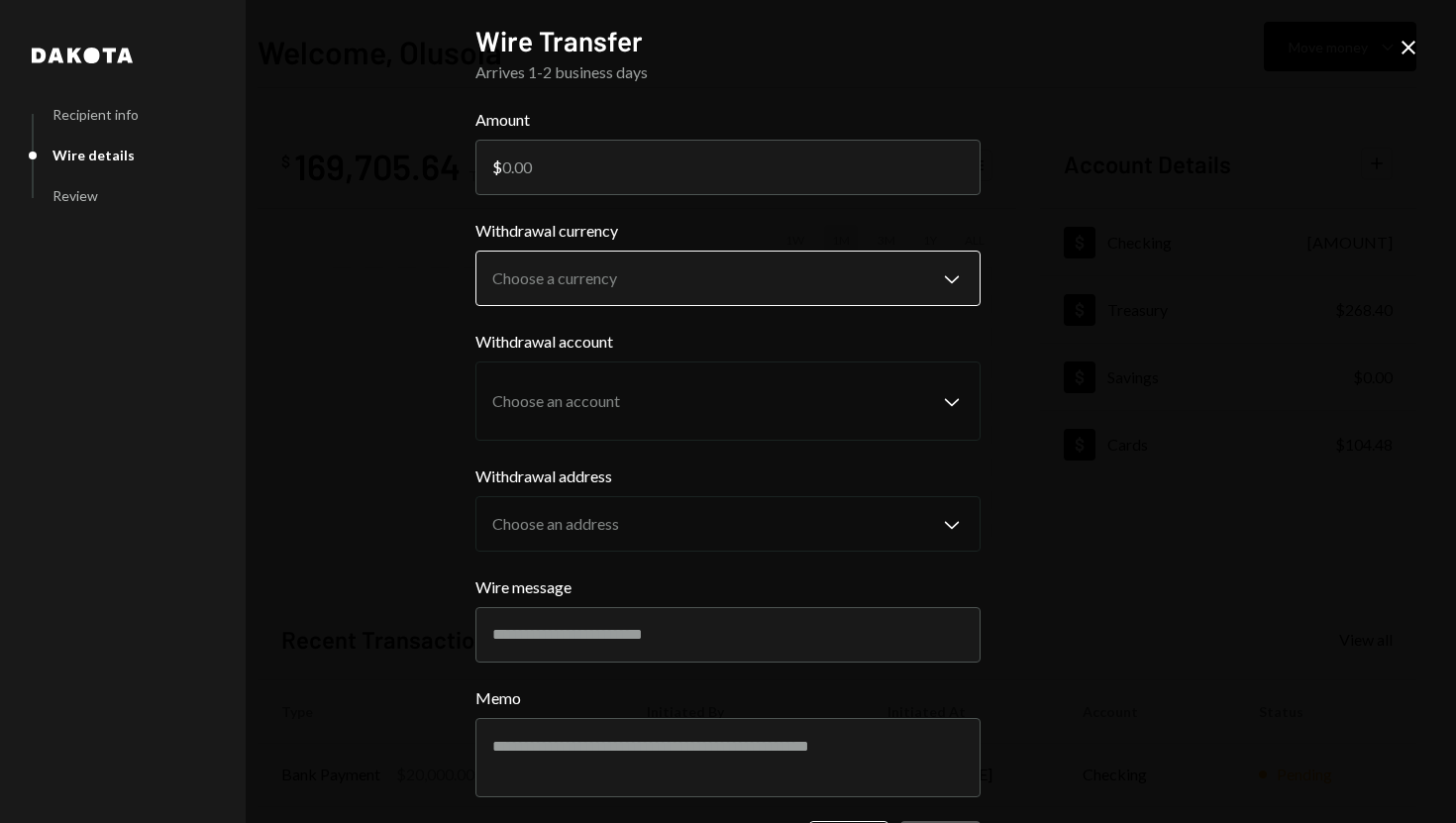 type on "[NUMBER]" 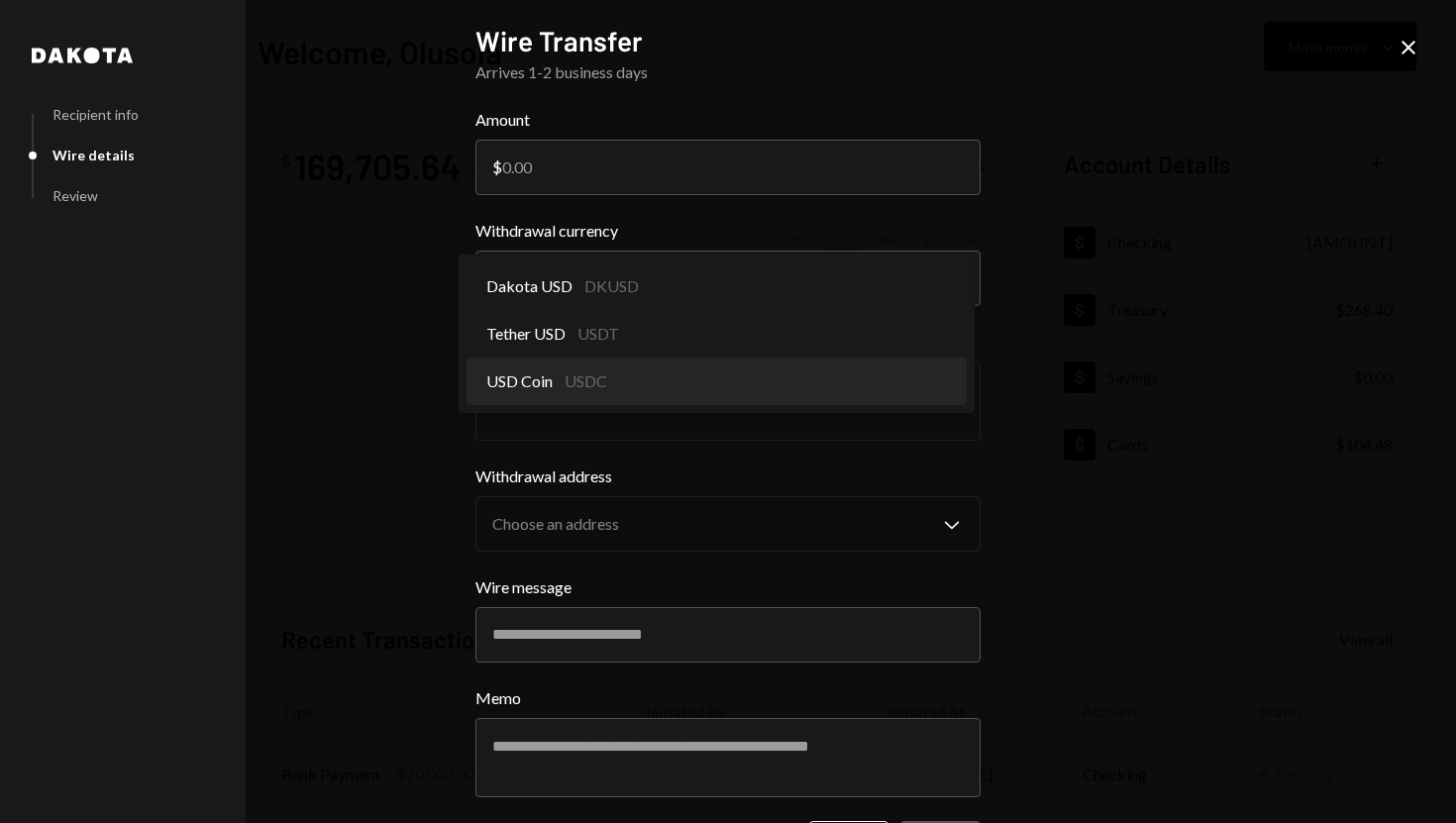 select on "****" 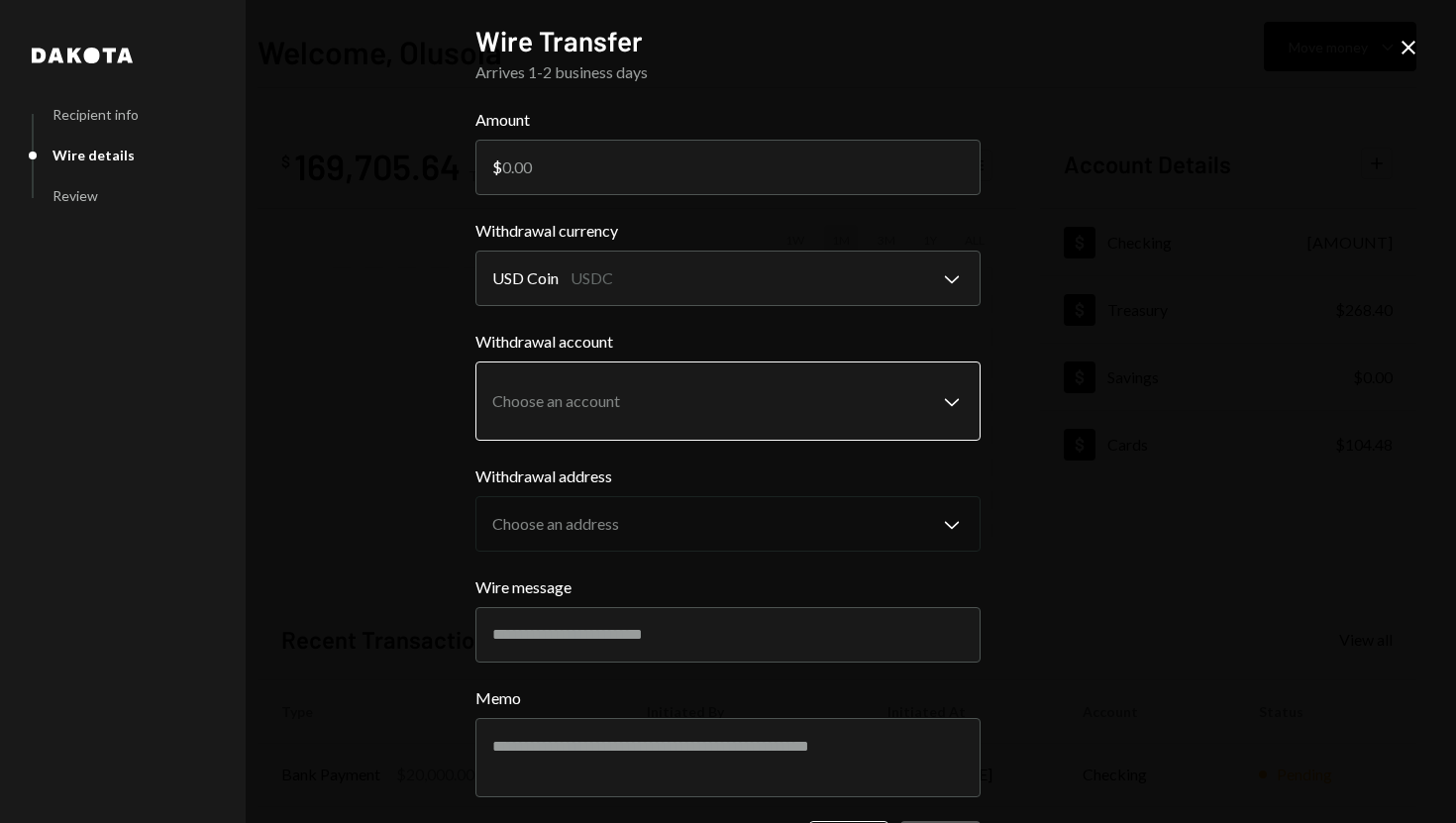 click on "Welcome, [FIRST] Move money Caret Down $ [AMOUNT] Total Graph Accounts 1W 1M 3M 1Y ALL Account Details Plus Dollar Checking $[AMOUNT] Dollar Treasury $[AMOUNT] Dollar Savings $[AMOUNT] Dollar Cards $[AMOUNT] Recent Transactions View all Type Initiated By Initiated At Account Status Bank Payment $[AMOUNT] [FULL_NAME] [DATE] [TIME] Checking Pending Bank Payment $[AMOUNT] [FULL_NAME] [DATE] [TIME] Checking Pending Deposit [AMOUNT] DKUSD [ADDRESS] Copy [DATE] [TIME] Checking Completed Stablecoin Conversion $[AMOUNT] [FULL_NAME] [DATE] [TIME] Checking Completed Card Transaction $[AMOUNT] Company Utilities [DATE] [TIME] Organization Pending /dashboard Dakota Recipient info Wire details Review Wire Transfer Arrives 1-2 business days Amount $ [AMOUNT] Withdrawal currency USD Coin" at bounding box center (728, 411) 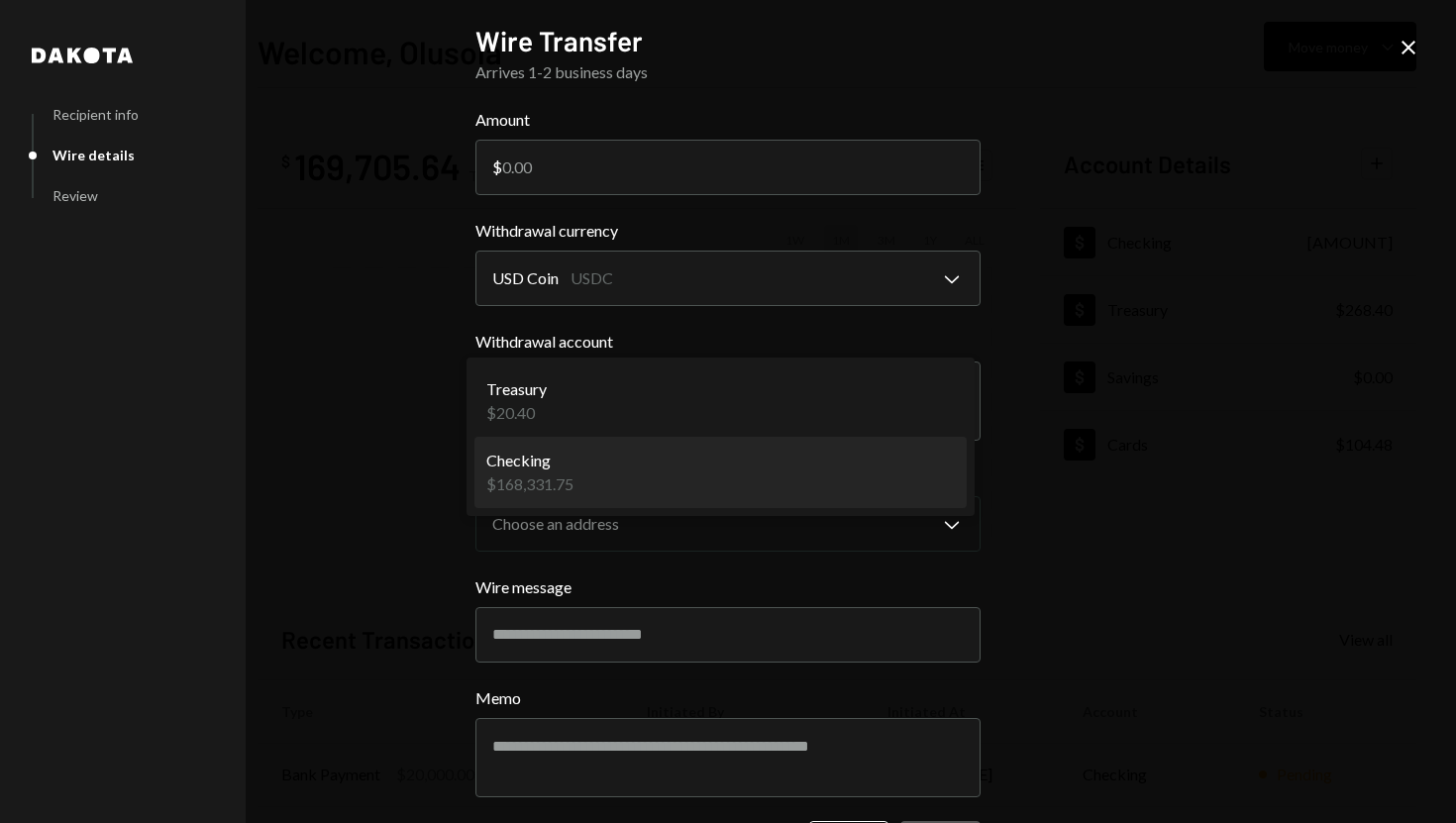 select on "**********" 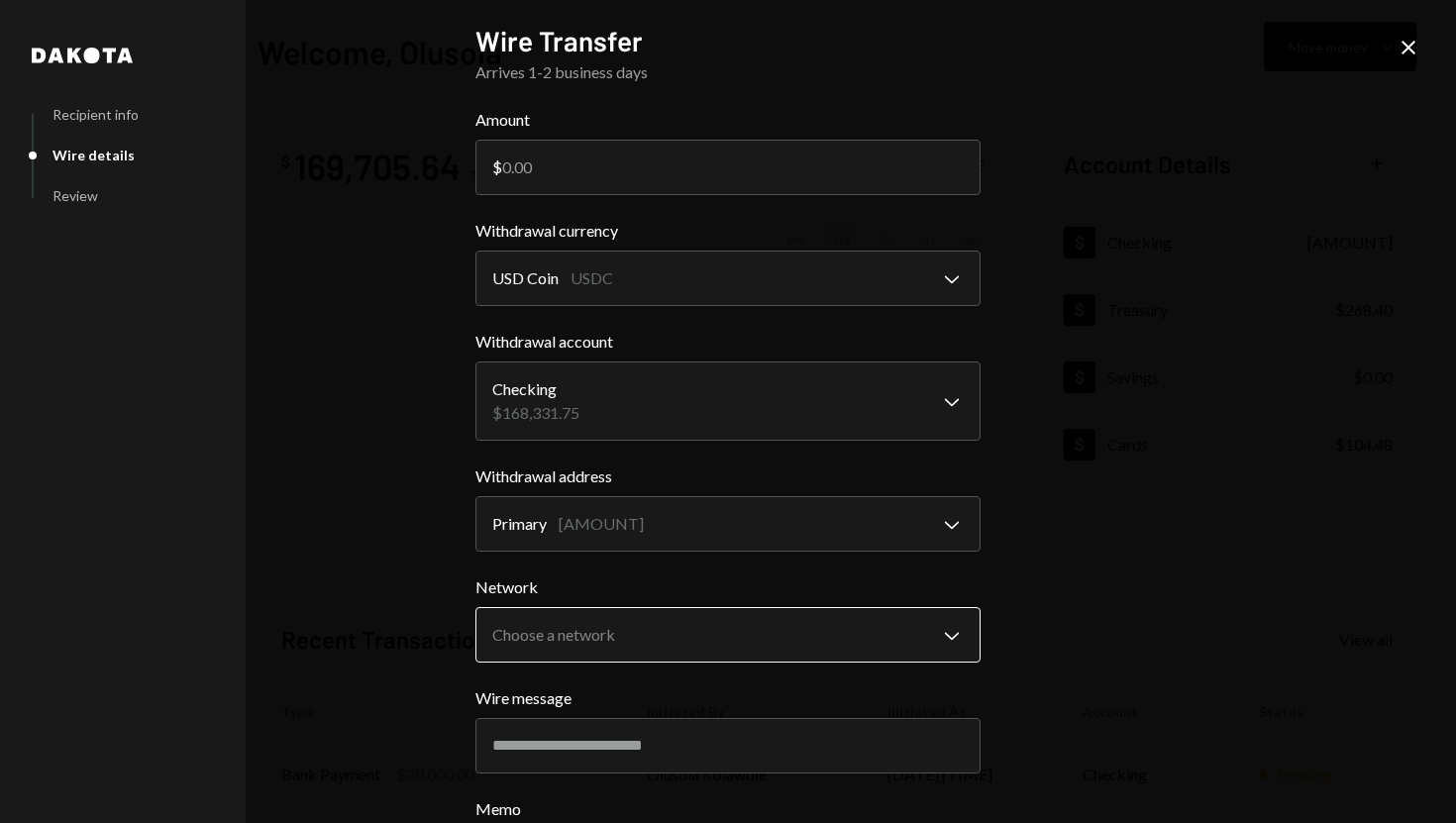 click on "Welcome, [FIRST] Move money Caret Down $ [AMOUNT] Total Graph Accounts 1W 1M 3M 1Y ALL Account Details Plus Dollar Checking $[AMOUNT] Dollar Treasury $[AMOUNT] Dollar Savings $[AMOUNT] Dollar Cards $[AMOUNT] Recent Transactions View all Type Initiated By Initiated At Account Status Bank Payment $[AMOUNT] [FULL_NAME] [DATE] [TIME] Checking Pending Bank Payment $[AMOUNT] [FULL_NAME] [DATE] [TIME] Checking Pending Deposit [AMOUNT] DKUSD [ADDRESS] Copy [DATE] [TIME] Checking Completed Stablecoin Conversion $[AMOUNT] [FULL_NAME] [DATE] [TIME] Checking Completed Card Transaction $[AMOUNT] Company Utilities [DATE] [TIME] Organization Pending /dashboard Dakota Recipient info Wire details Review Wire Transfer Arrives 1-2 business days Amount $ [AMOUNT] Withdrawal currency USD Coin" at bounding box center [728, 411] 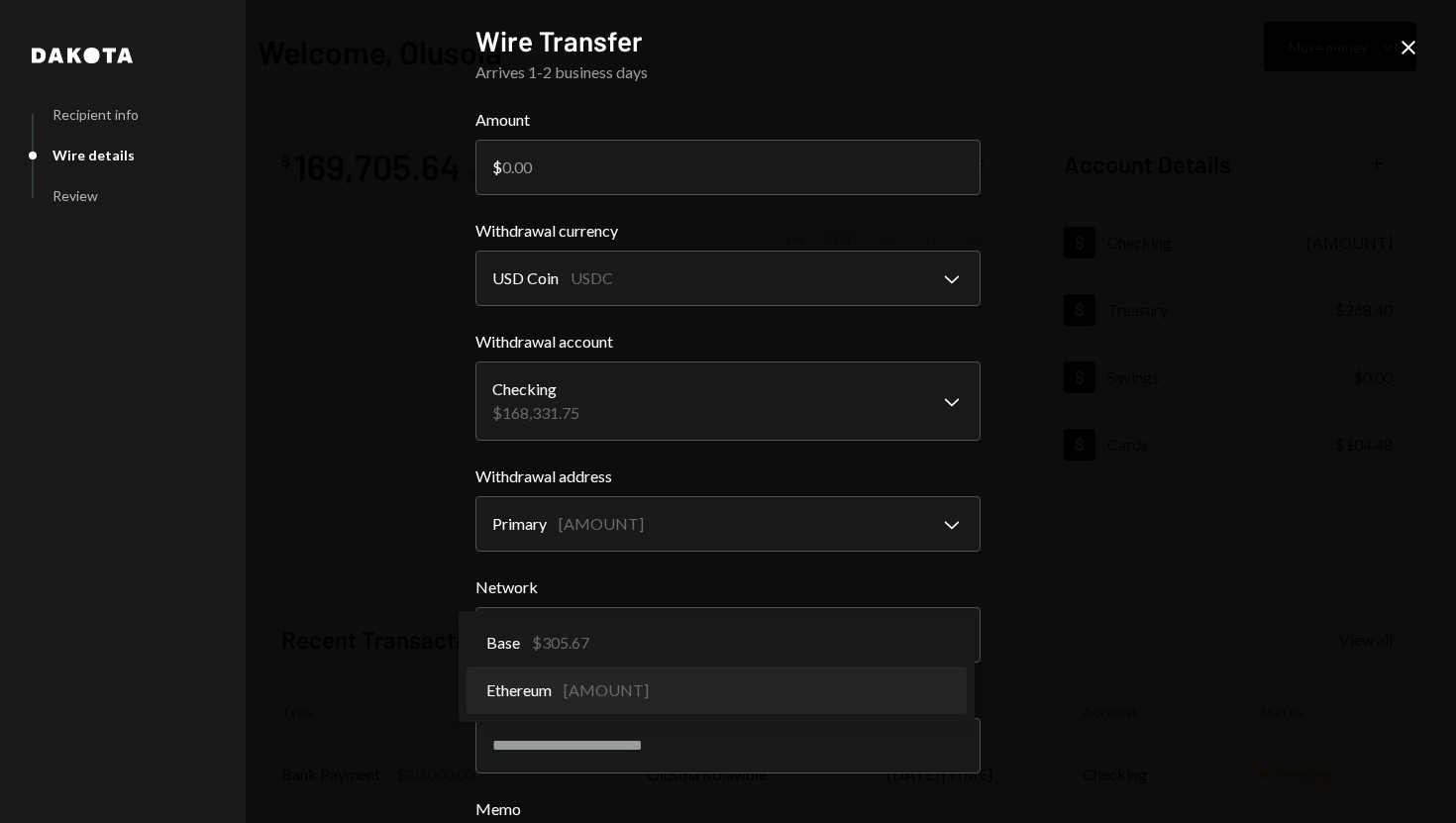 select on "**********" 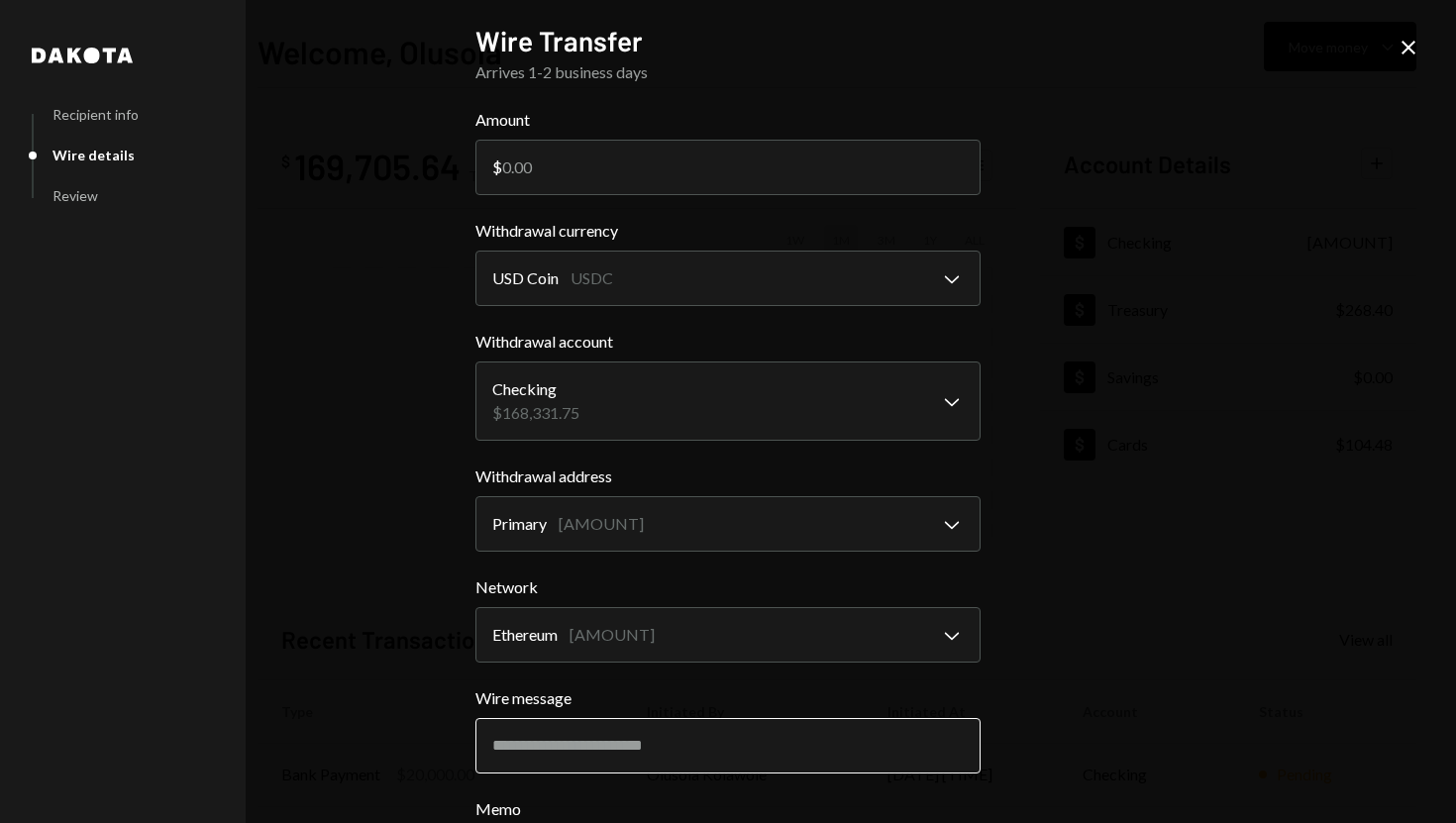 scroll, scrollTop: 186, scrollLeft: 0, axis: vertical 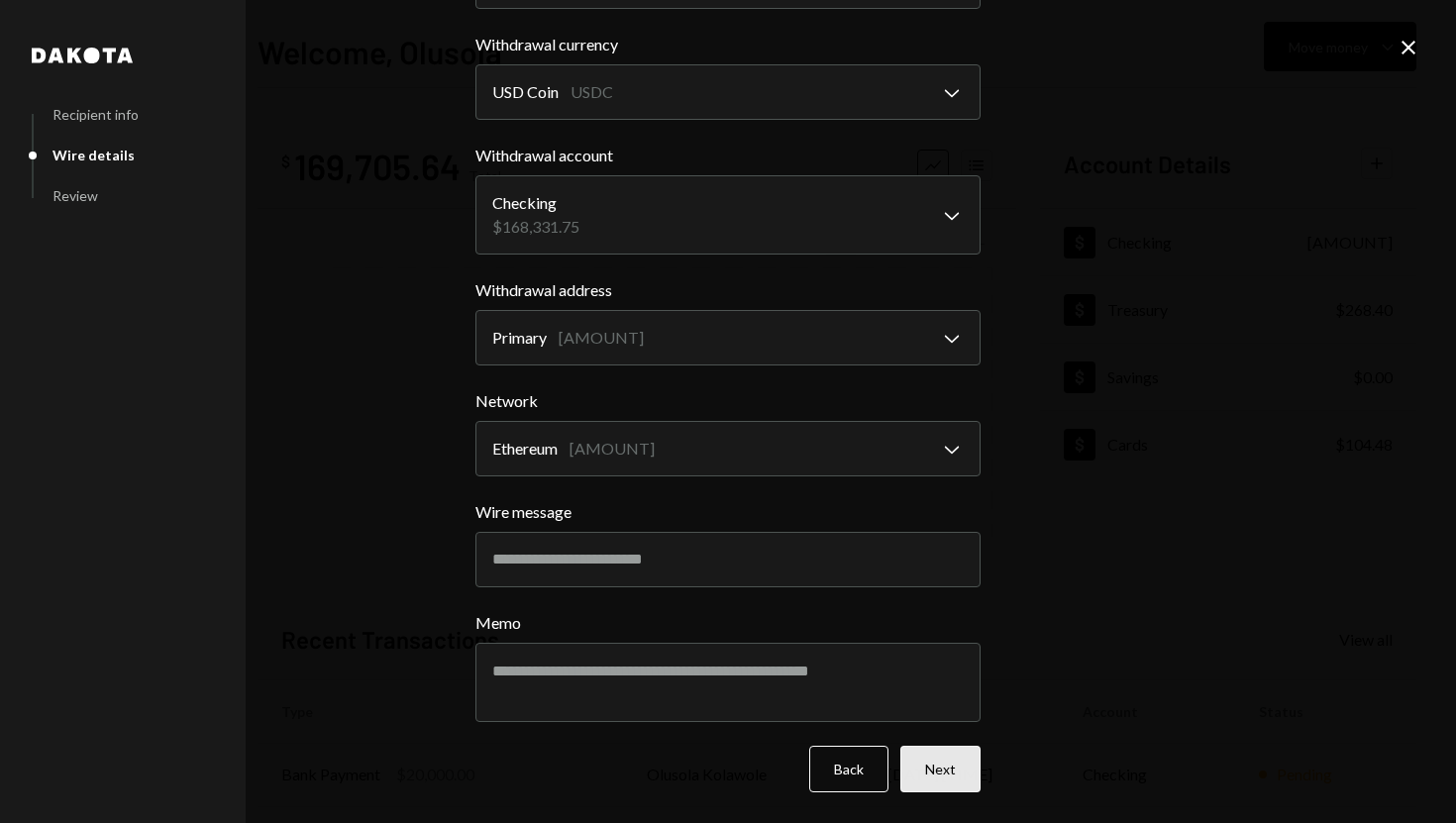 click on "Next" at bounding box center (940, 769) 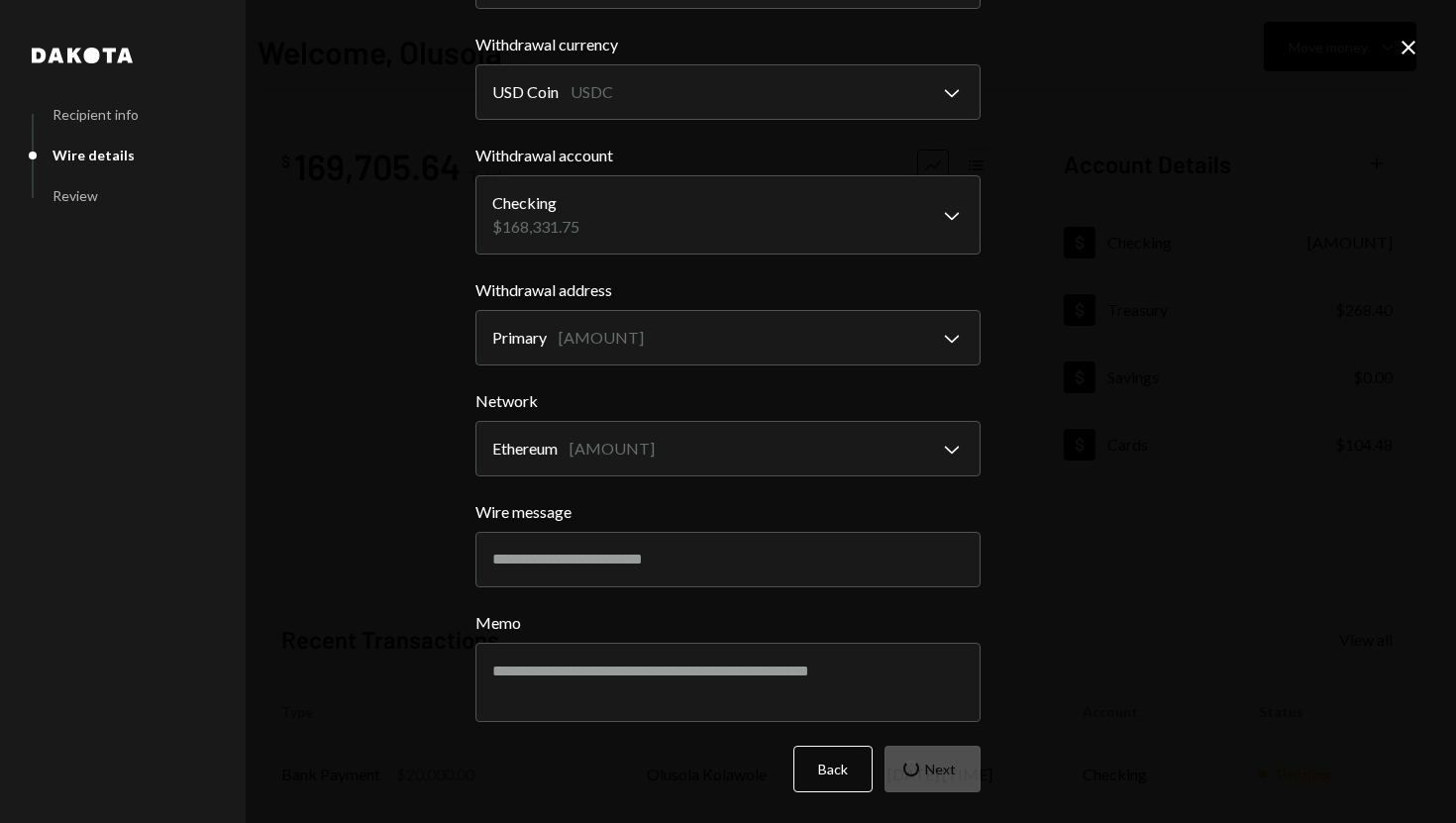 scroll, scrollTop: 0, scrollLeft: 0, axis: both 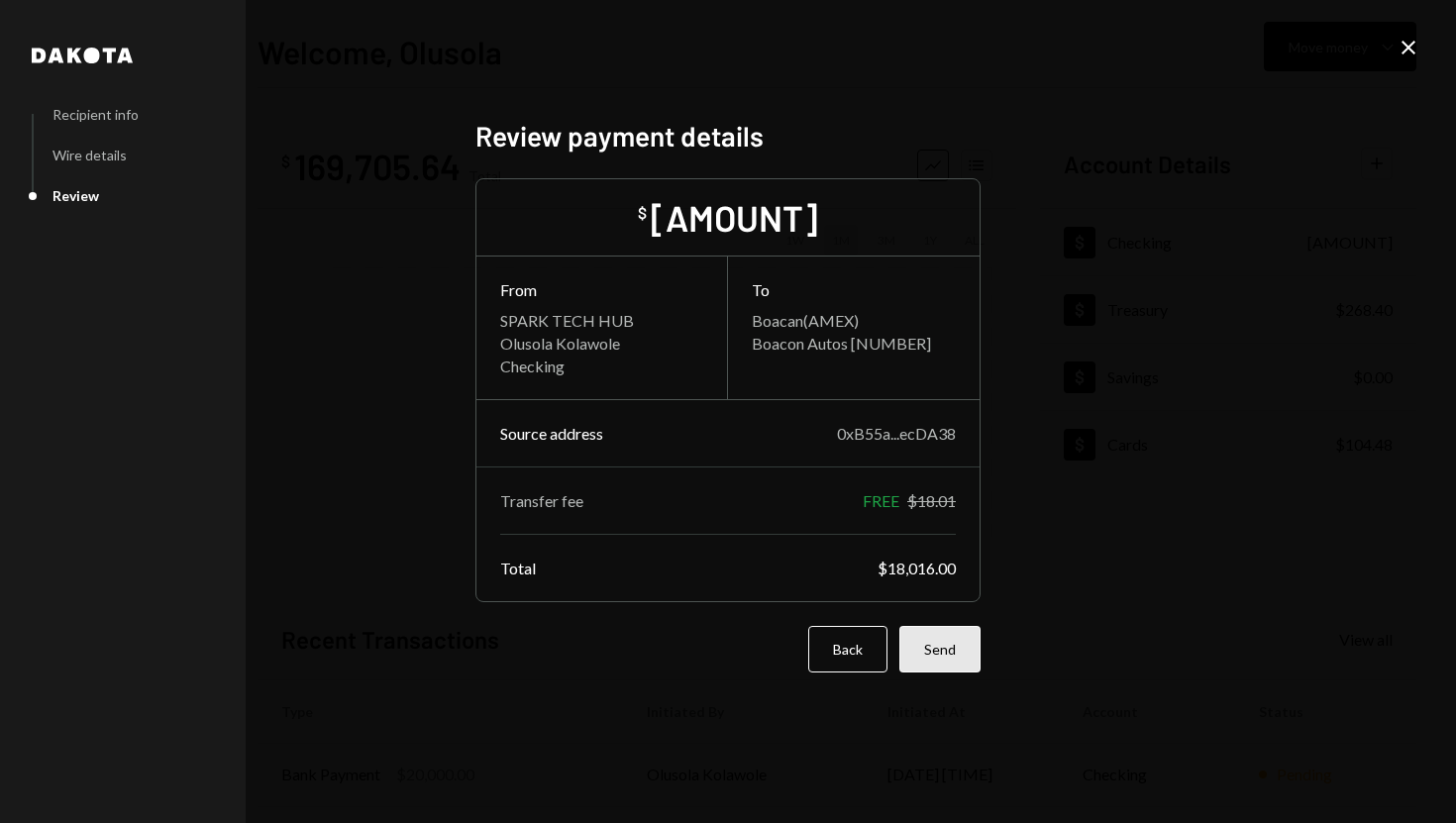 click on "Send" at bounding box center [940, 649] 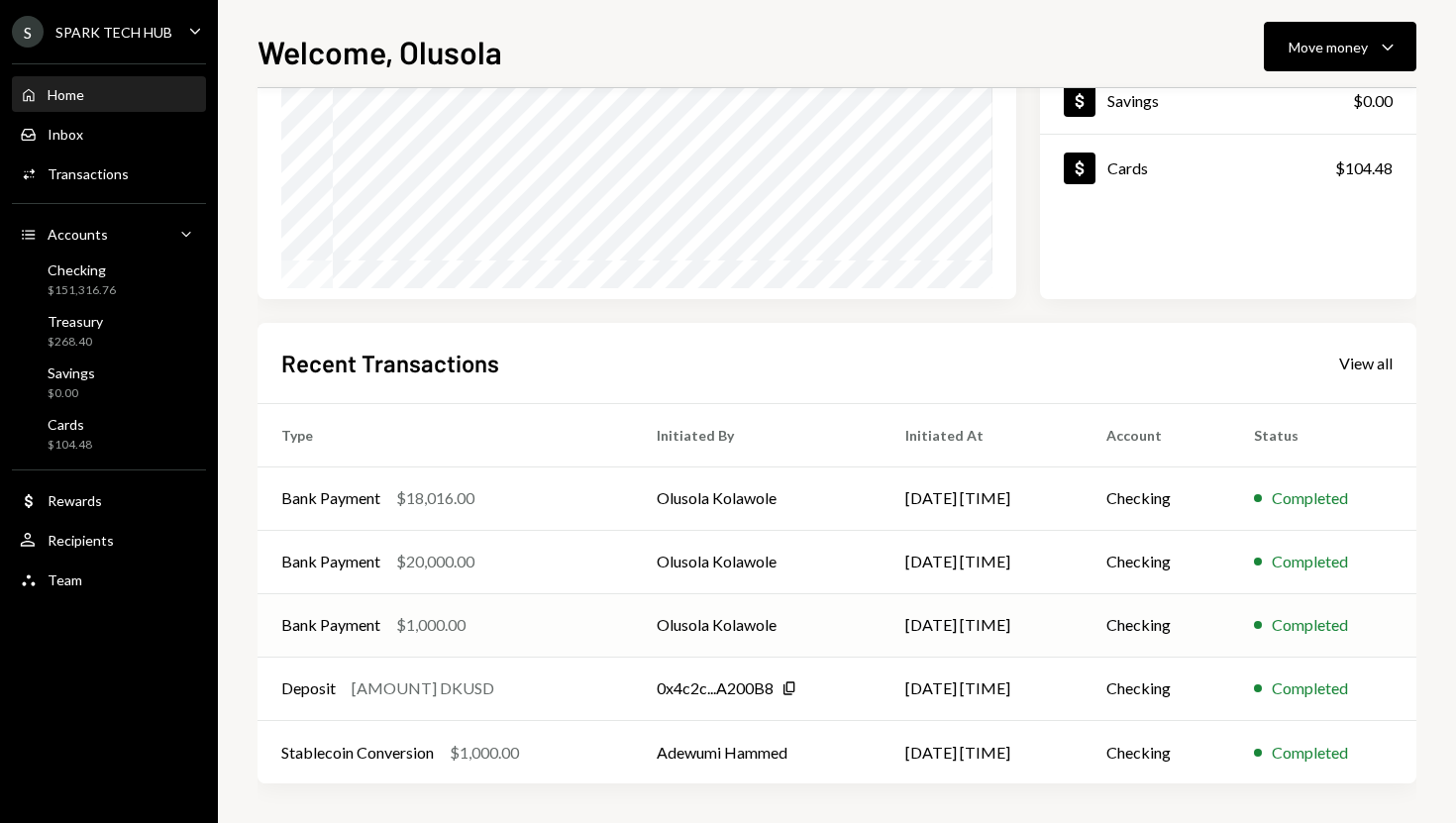 scroll, scrollTop: 0, scrollLeft: 0, axis: both 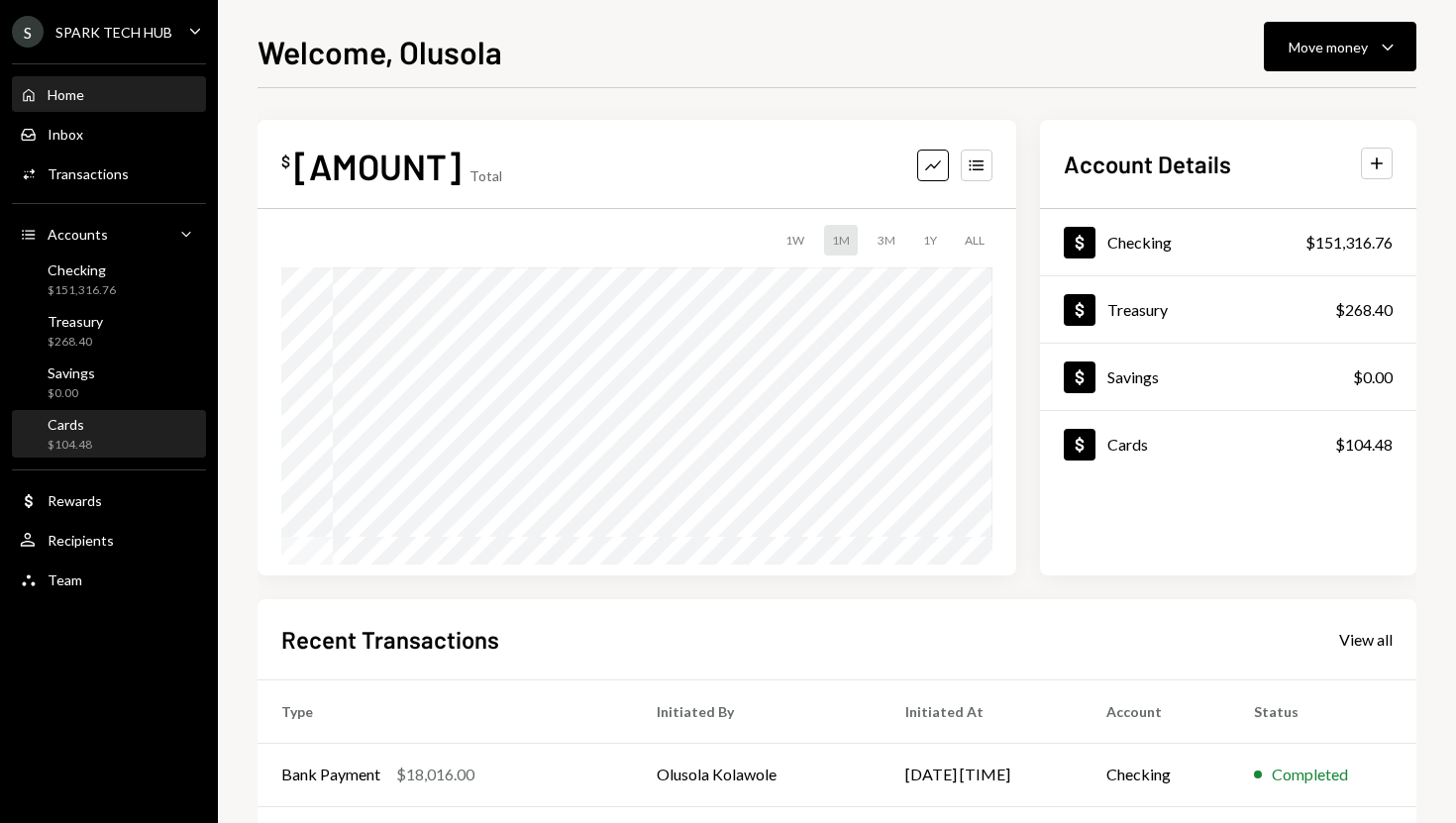 click on "Cards $104.48" at bounding box center (109, 435) 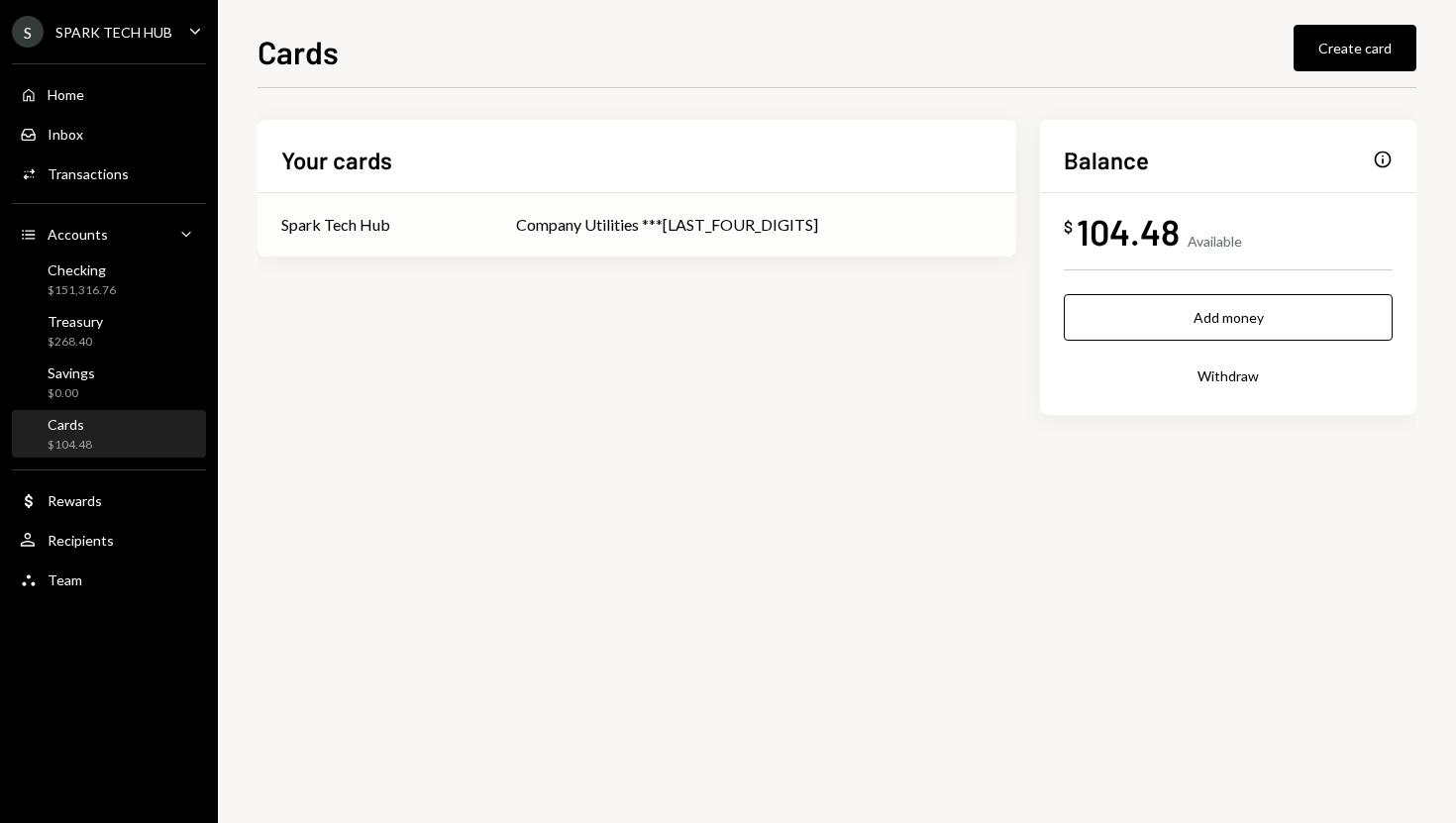click on "Company Utilities  ***[LAST_FOUR_DIGITS]" at bounding box center (754, 225) 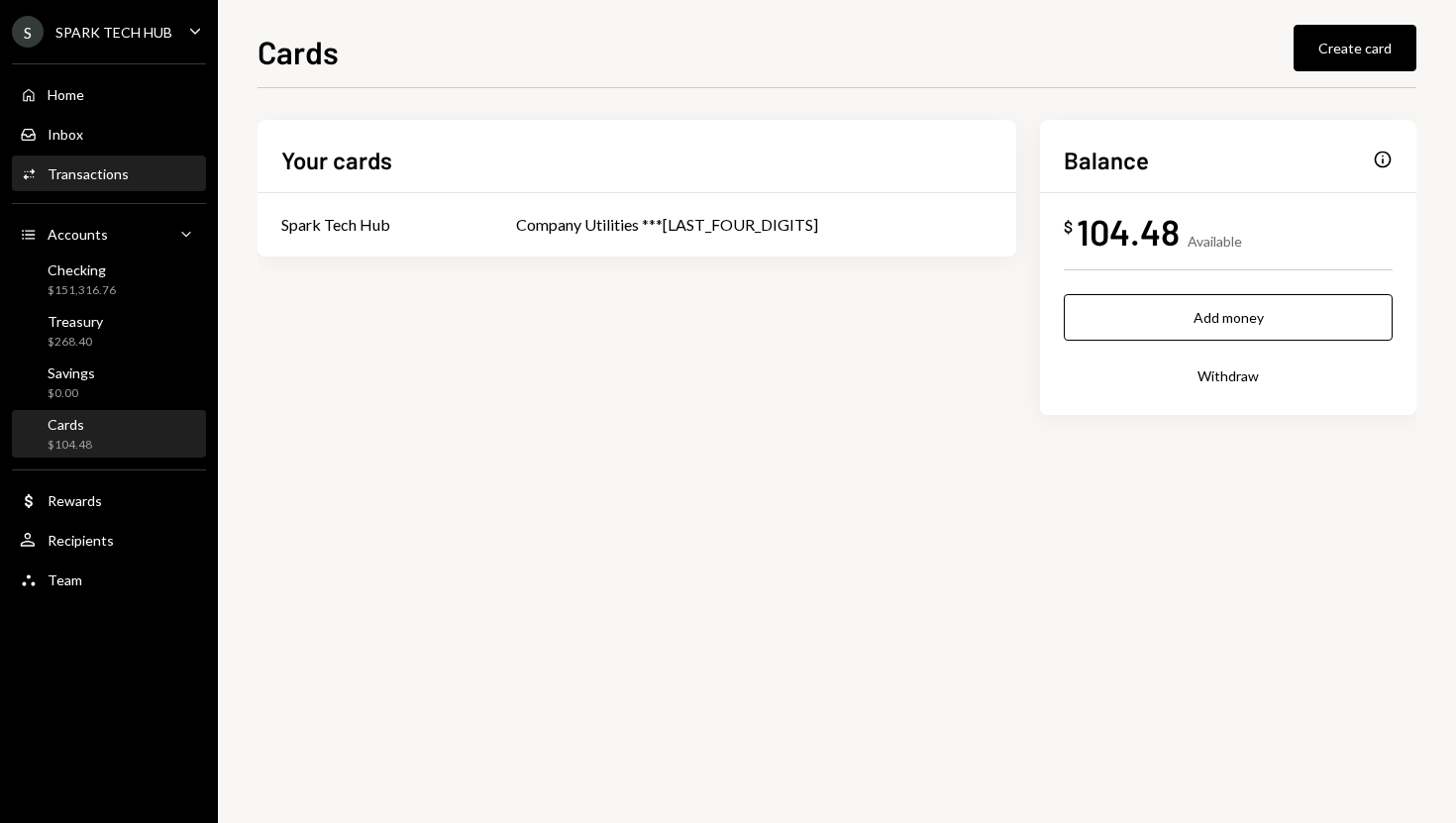 click on "Activities Transactions" at bounding box center [109, 174] 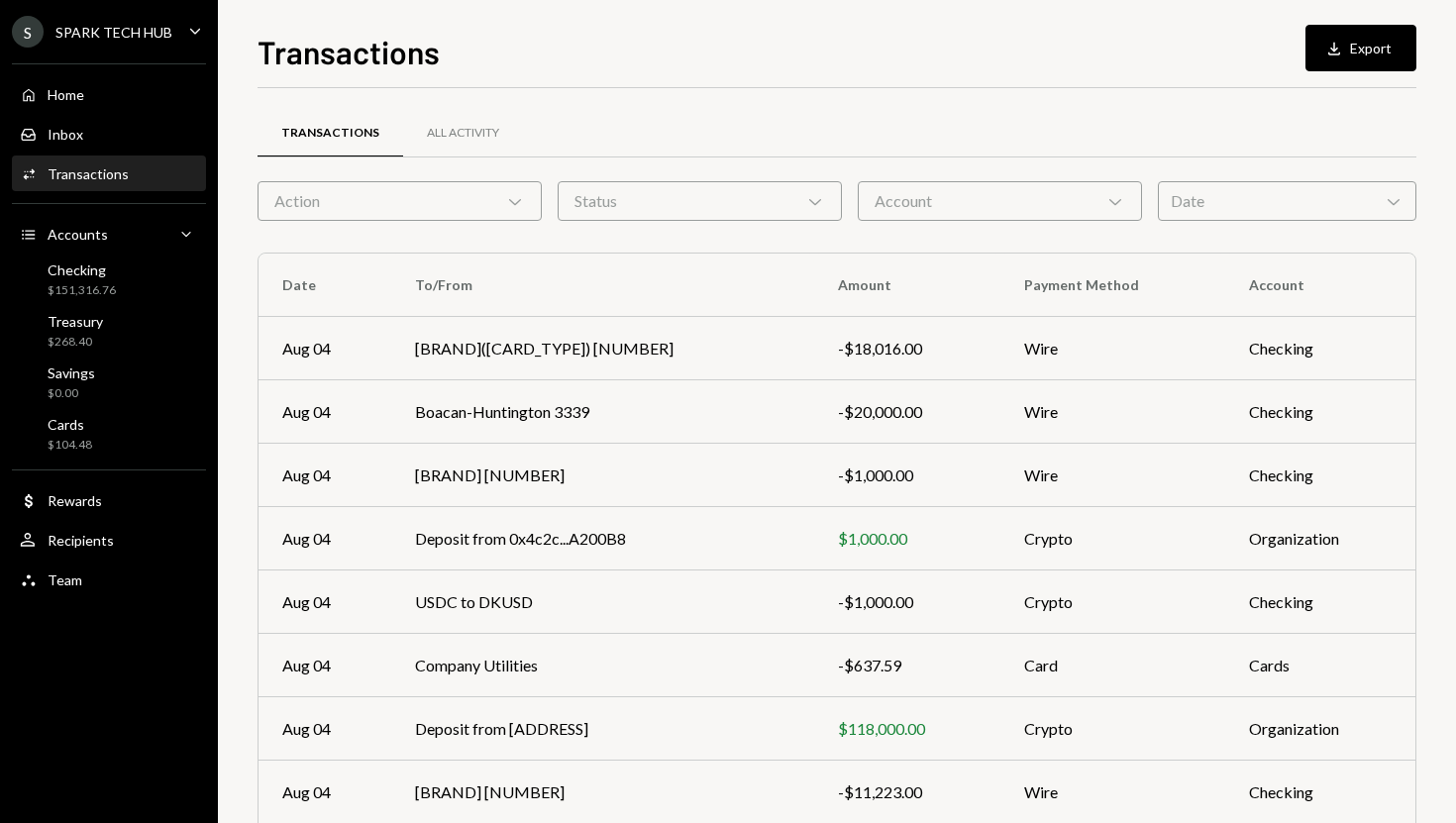 scroll, scrollTop: 0, scrollLeft: 0, axis: both 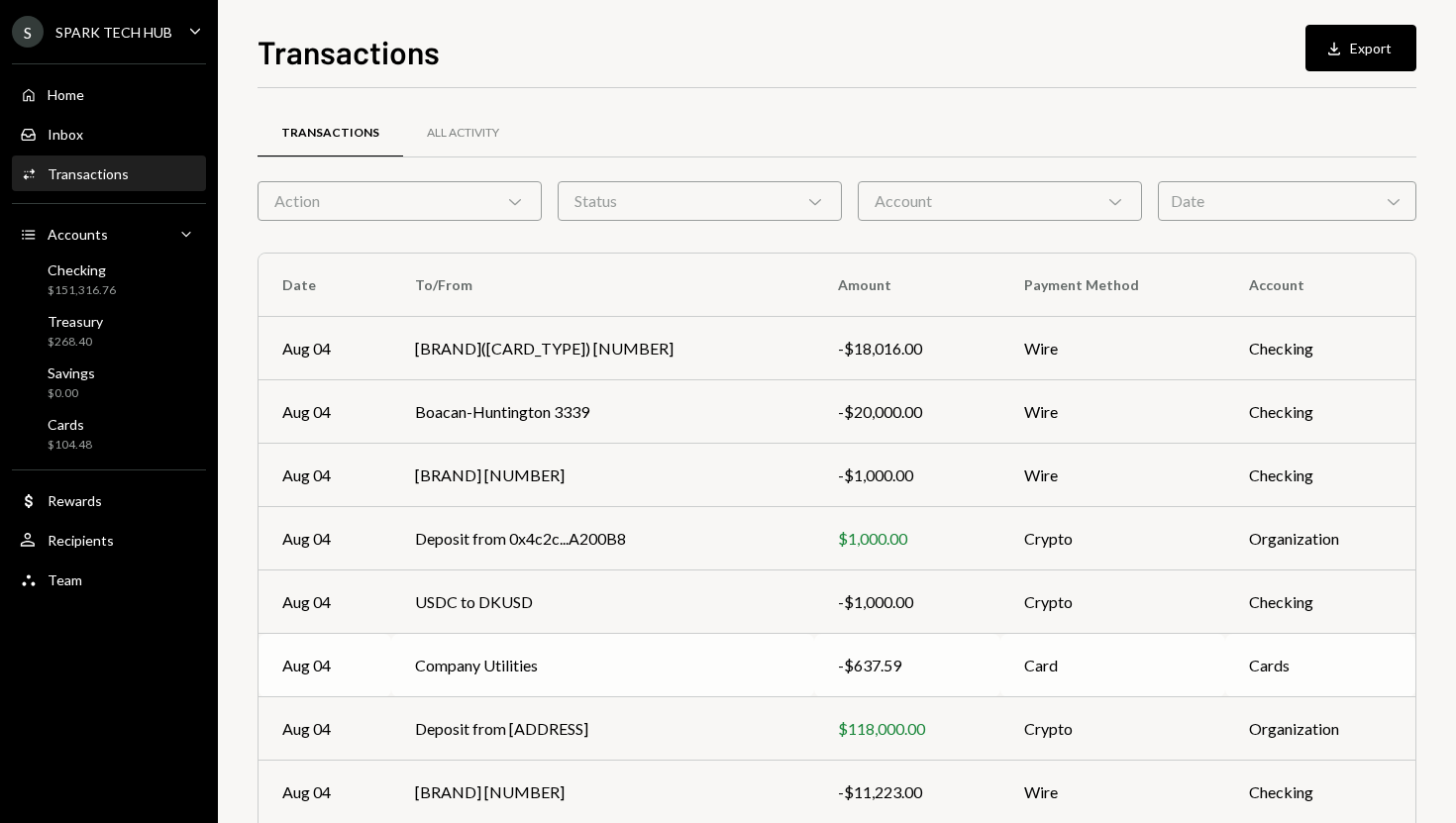 click on "Company Utilities" at bounding box center [602, 666] 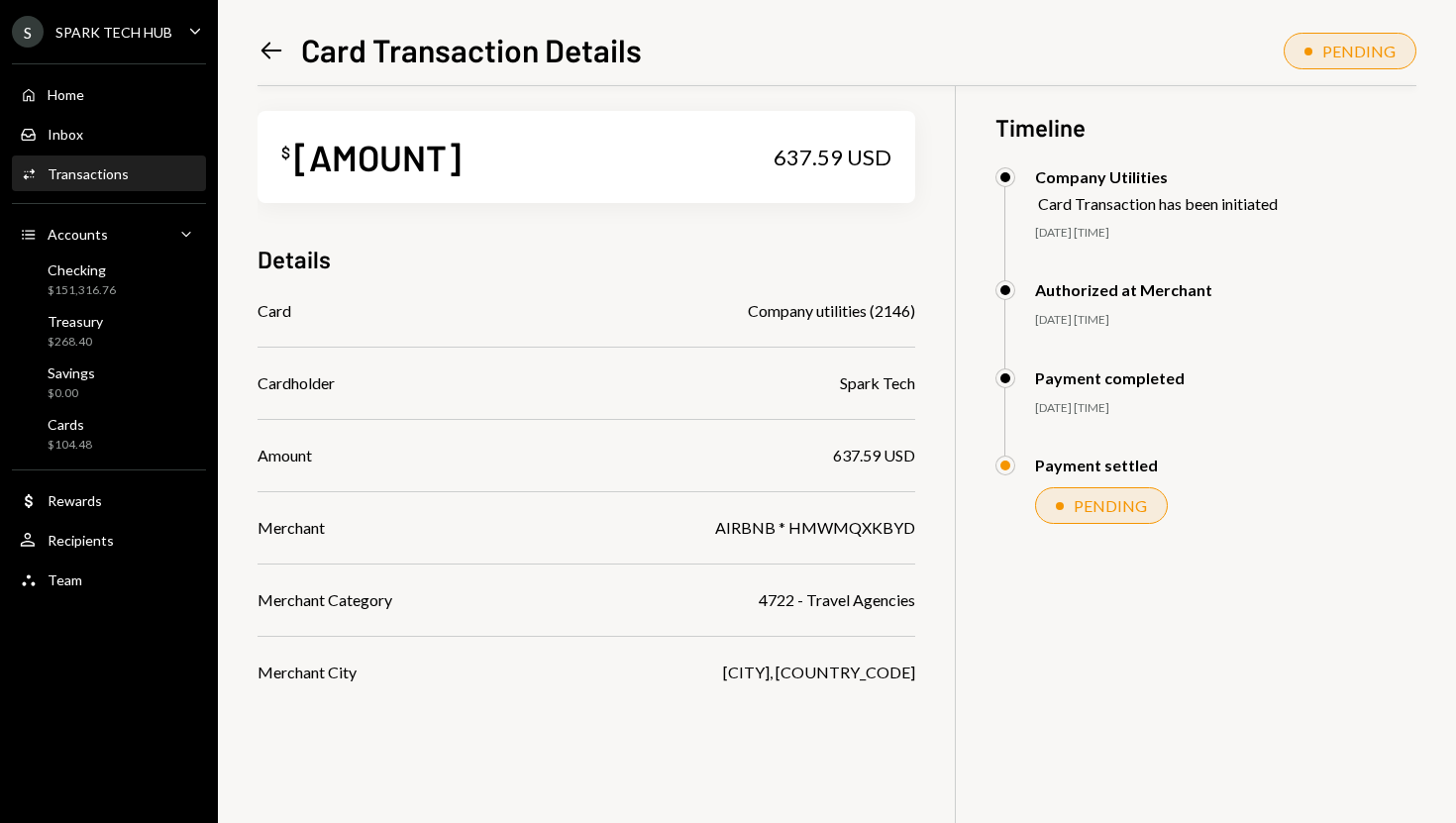 scroll, scrollTop: 0, scrollLeft: 0, axis: both 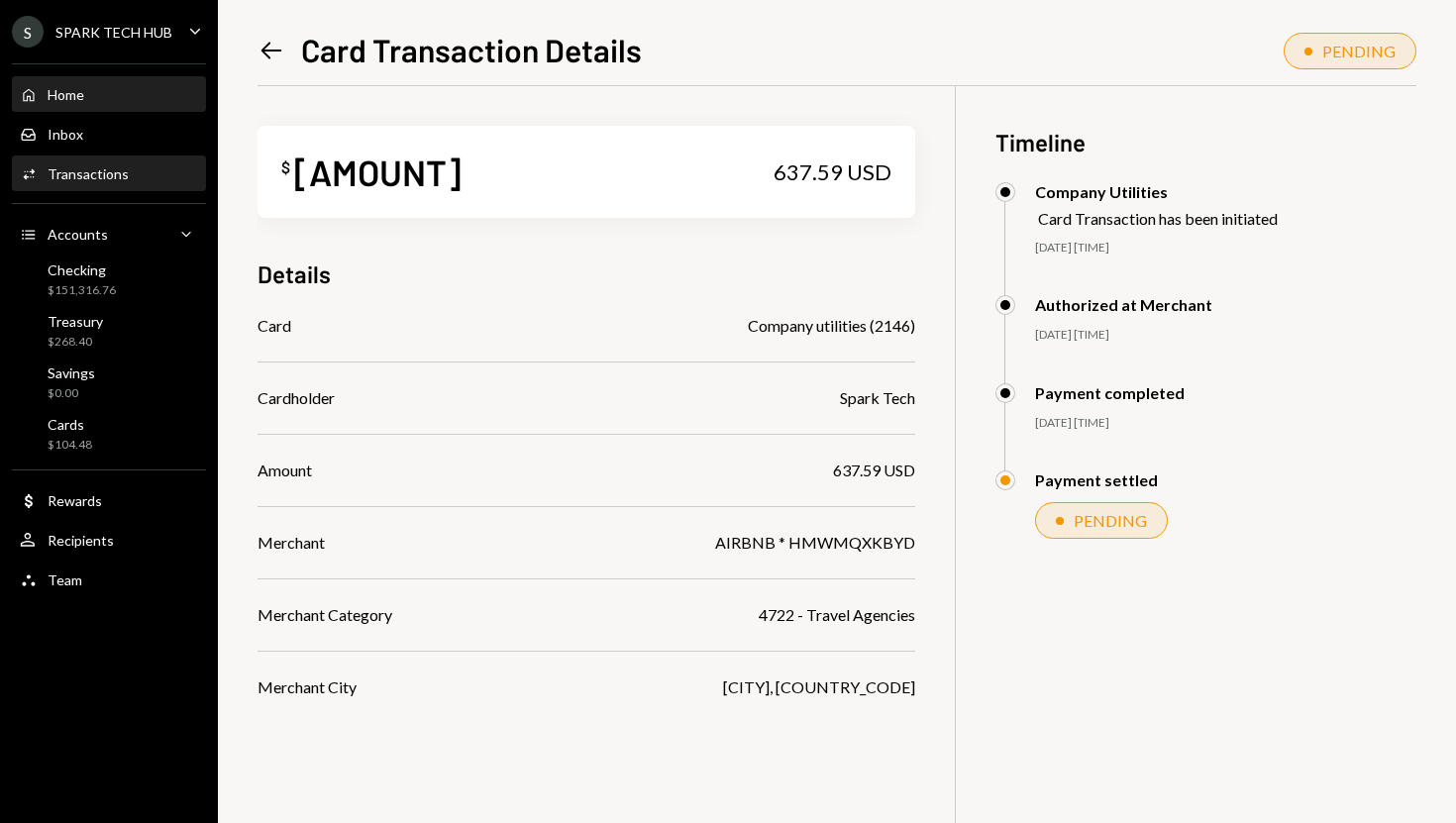 click on "Home Home" at bounding box center (109, 95) 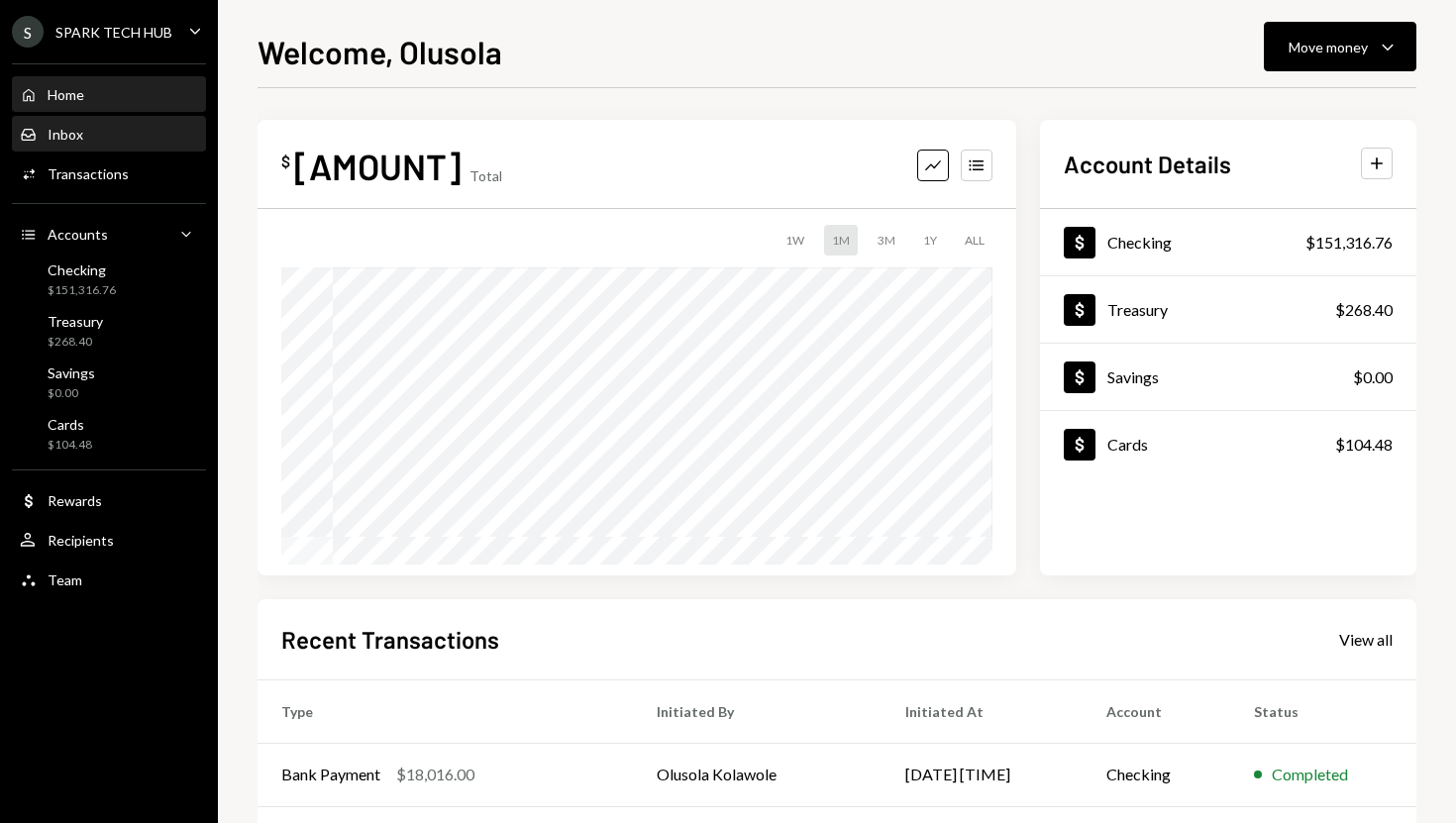 click on "Inbox Inbox" at bounding box center [109, 135] 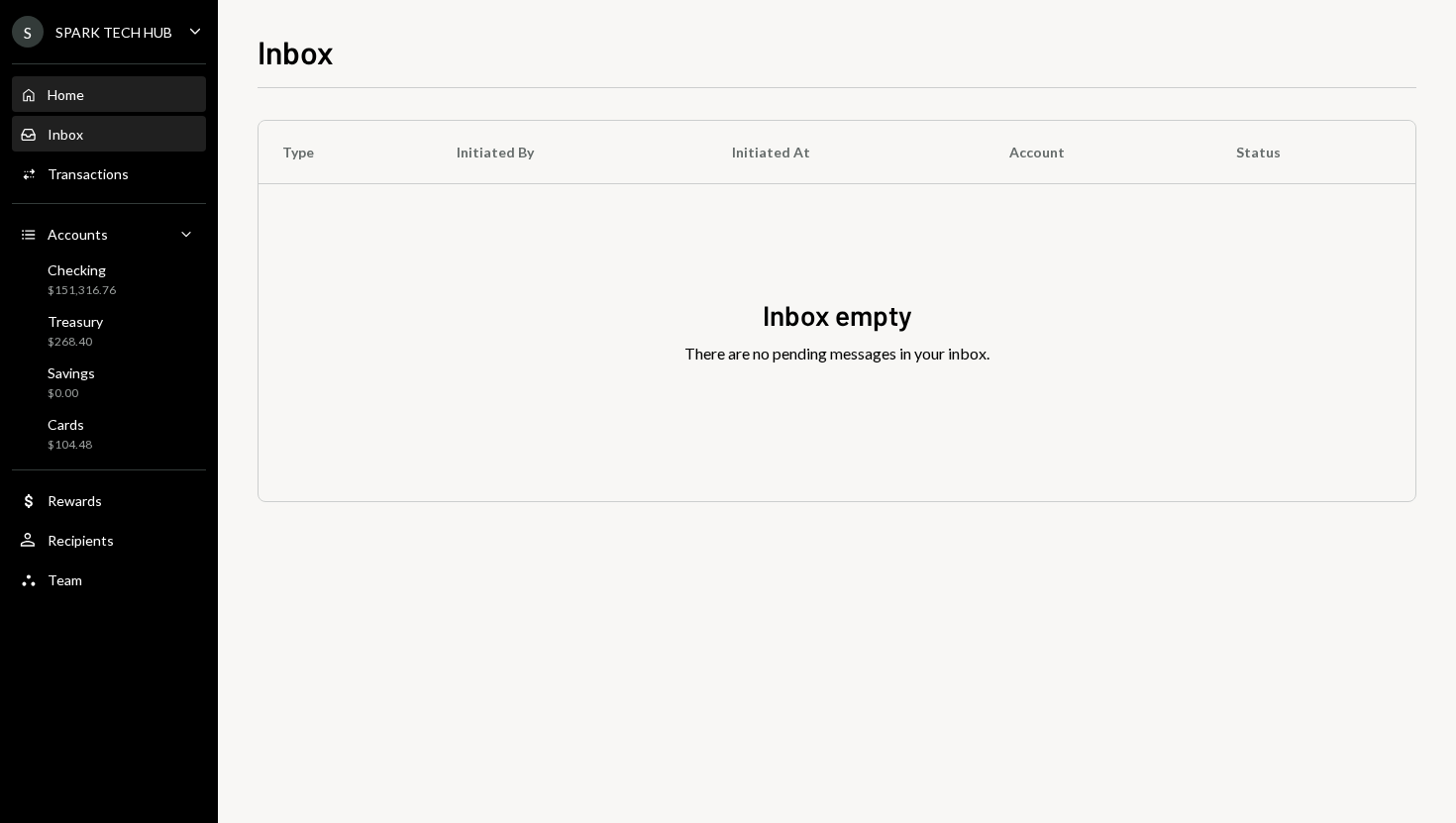 click on "Home Home" at bounding box center (109, 95) 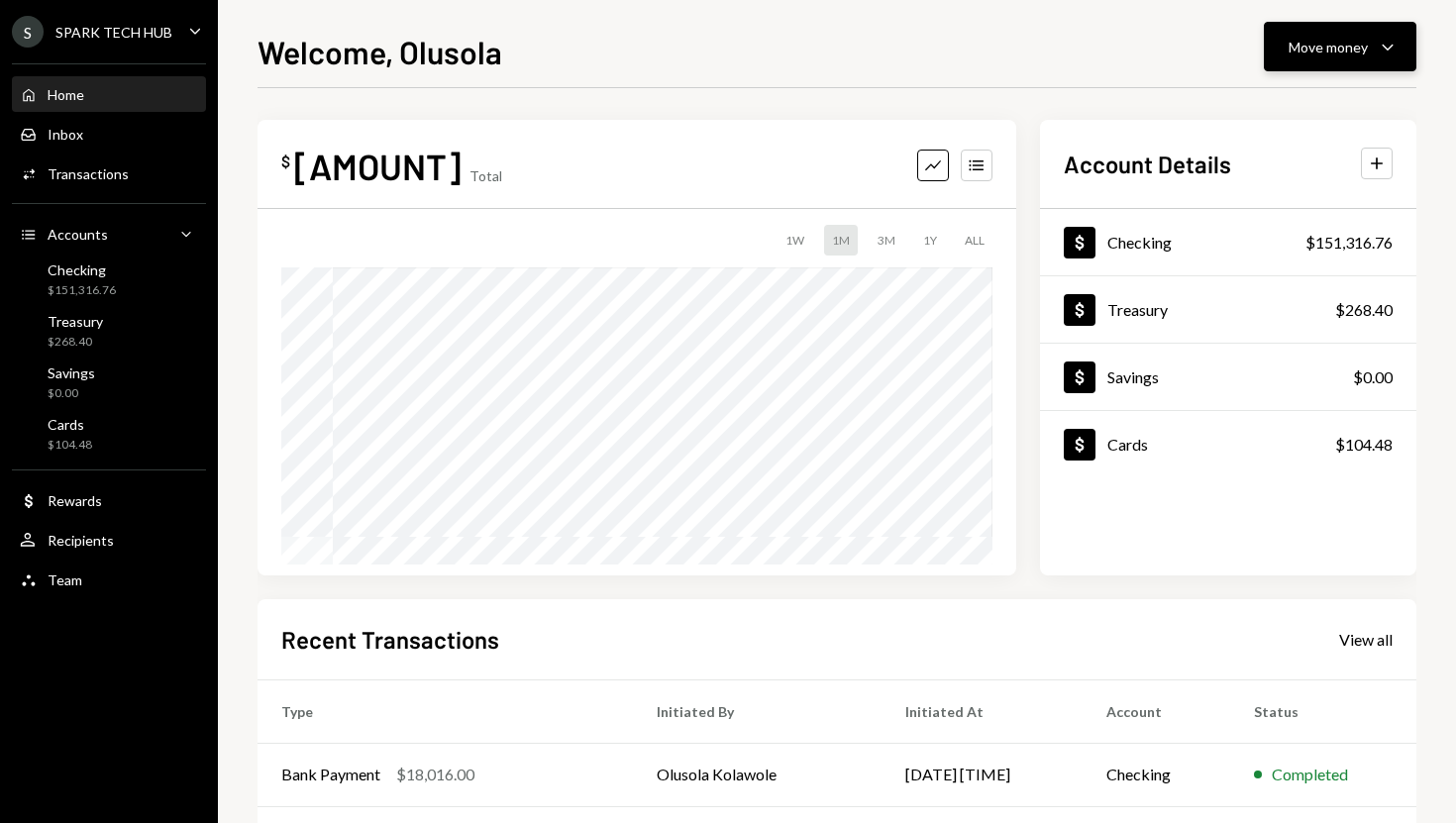 click on "Move money" at bounding box center (1328, 47) 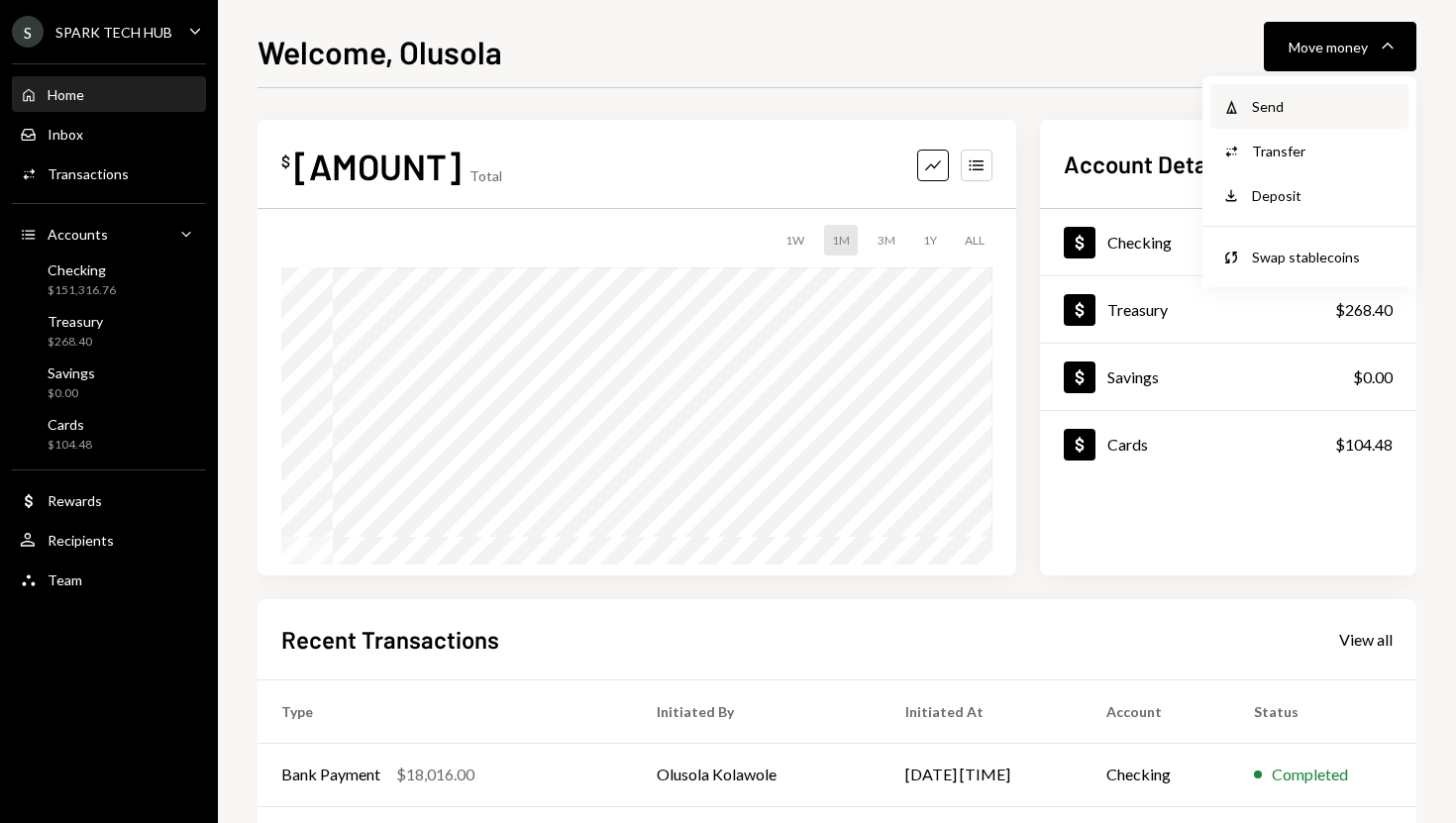 click on "Withdraw Send" at bounding box center (1309, 106) 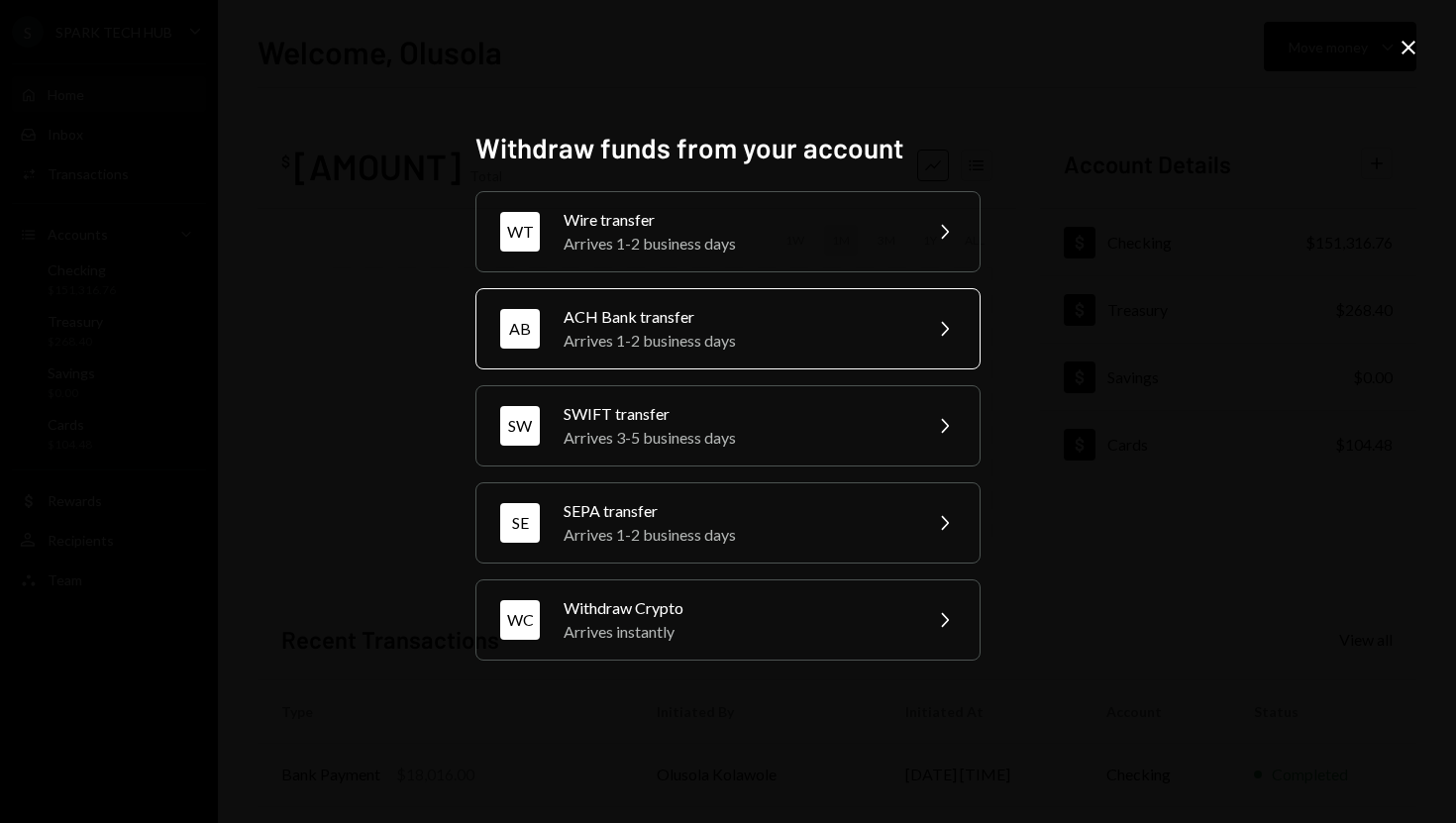 click on "Arrives 1-2 business days" at bounding box center (736, 341) 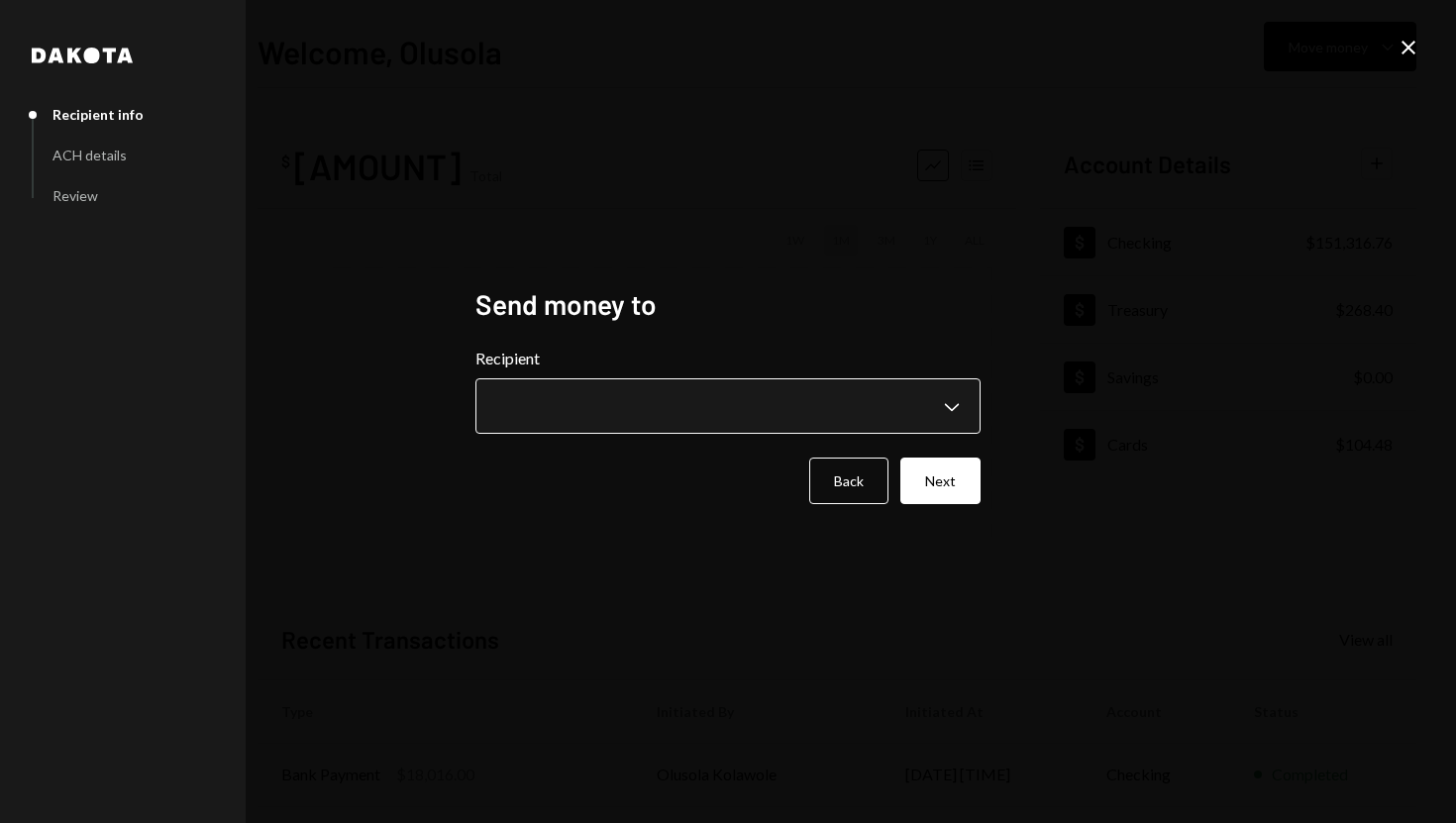 click on "**********" at bounding box center (728, 411) 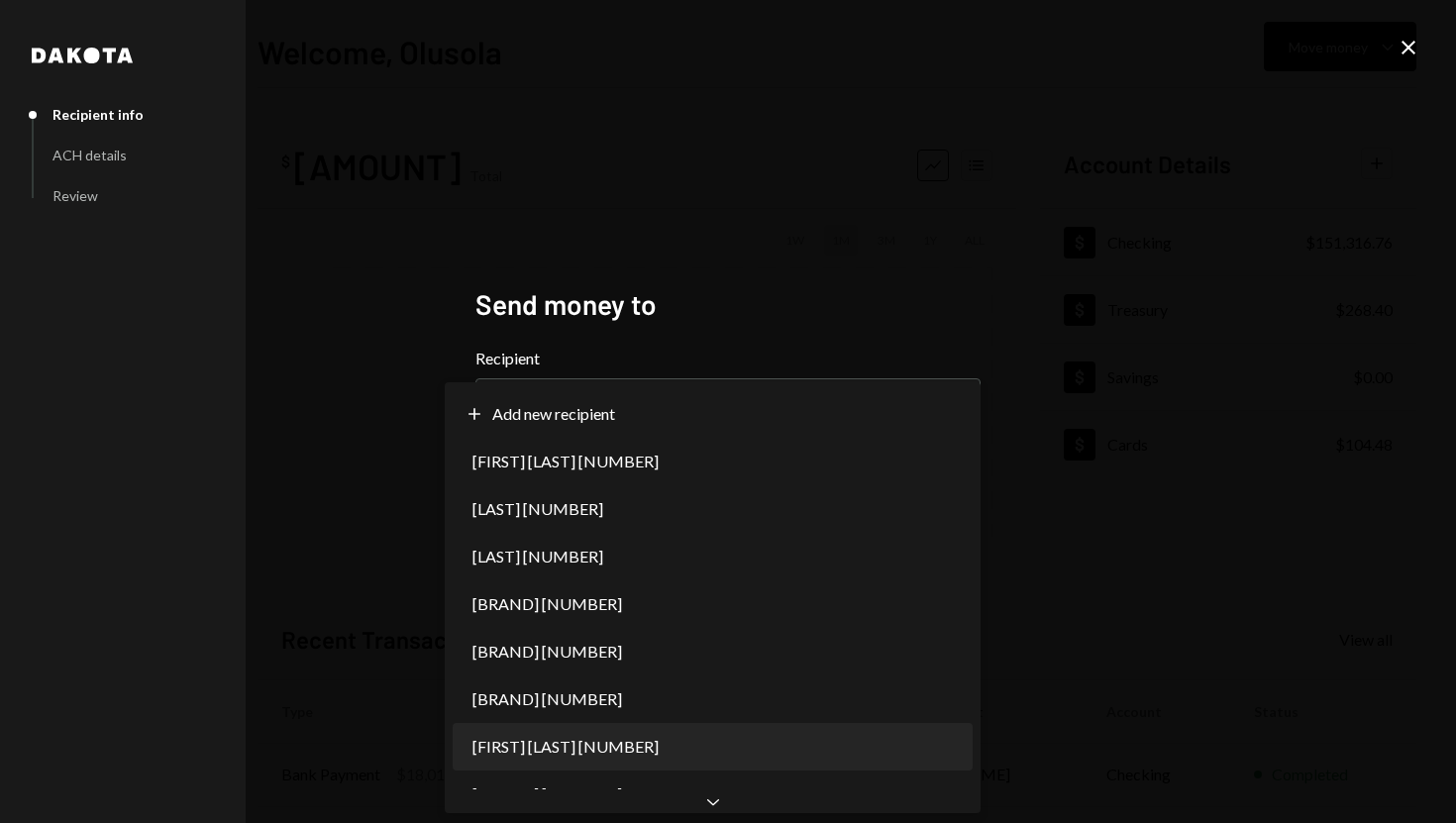 select on "**********" 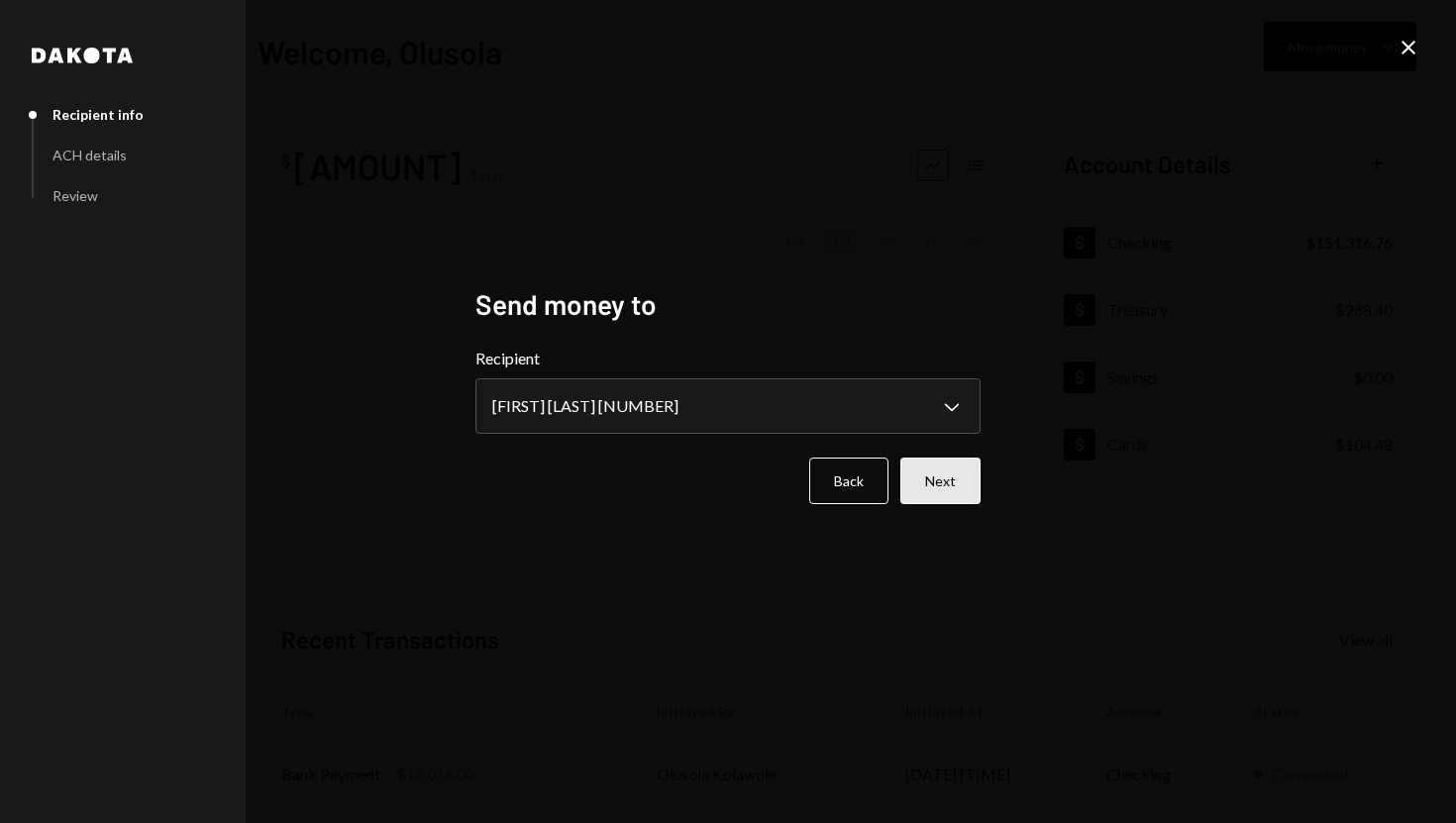 click on "Next" at bounding box center [940, 480] 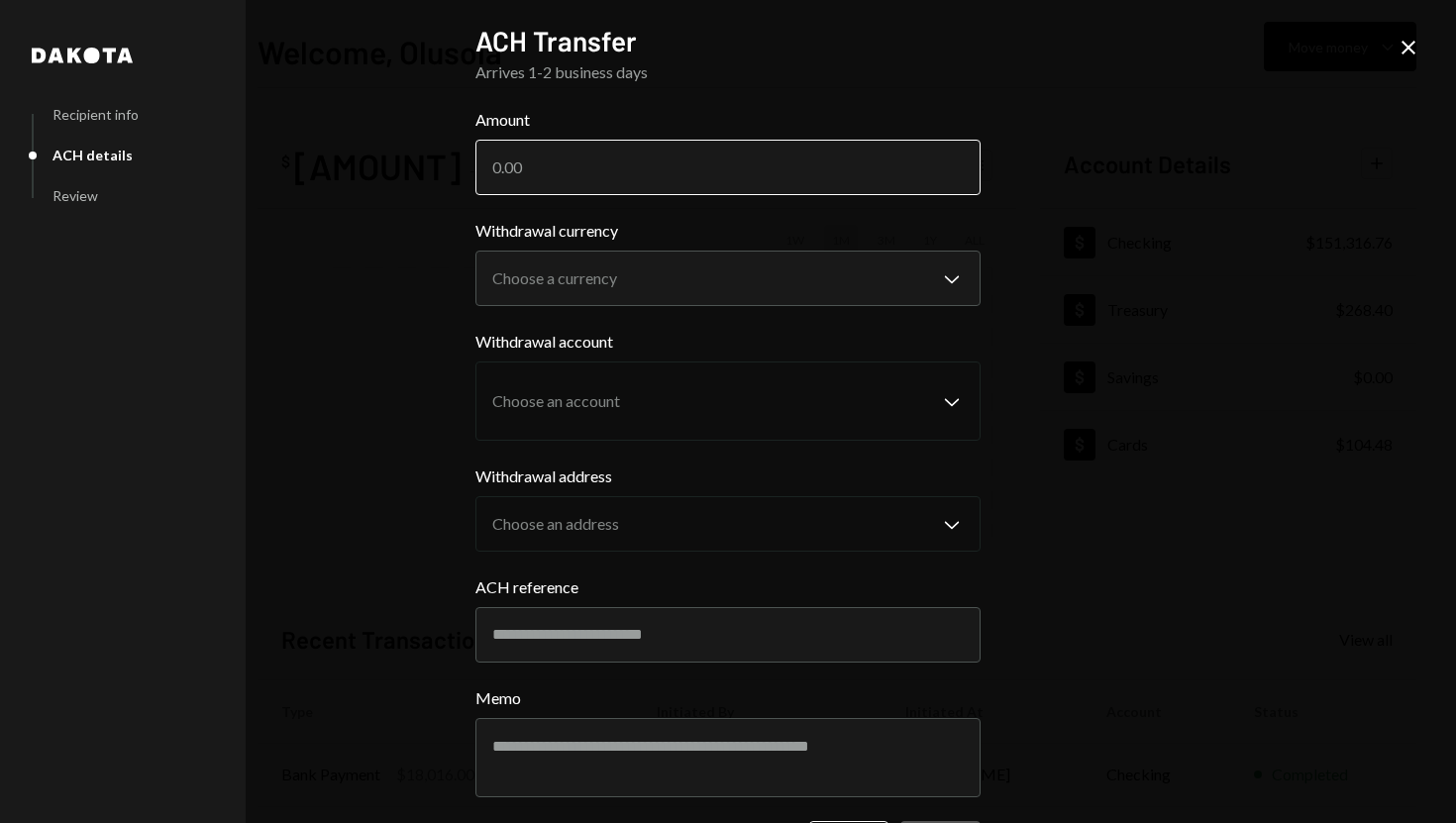 click on "Amount" at bounding box center (728, 167) 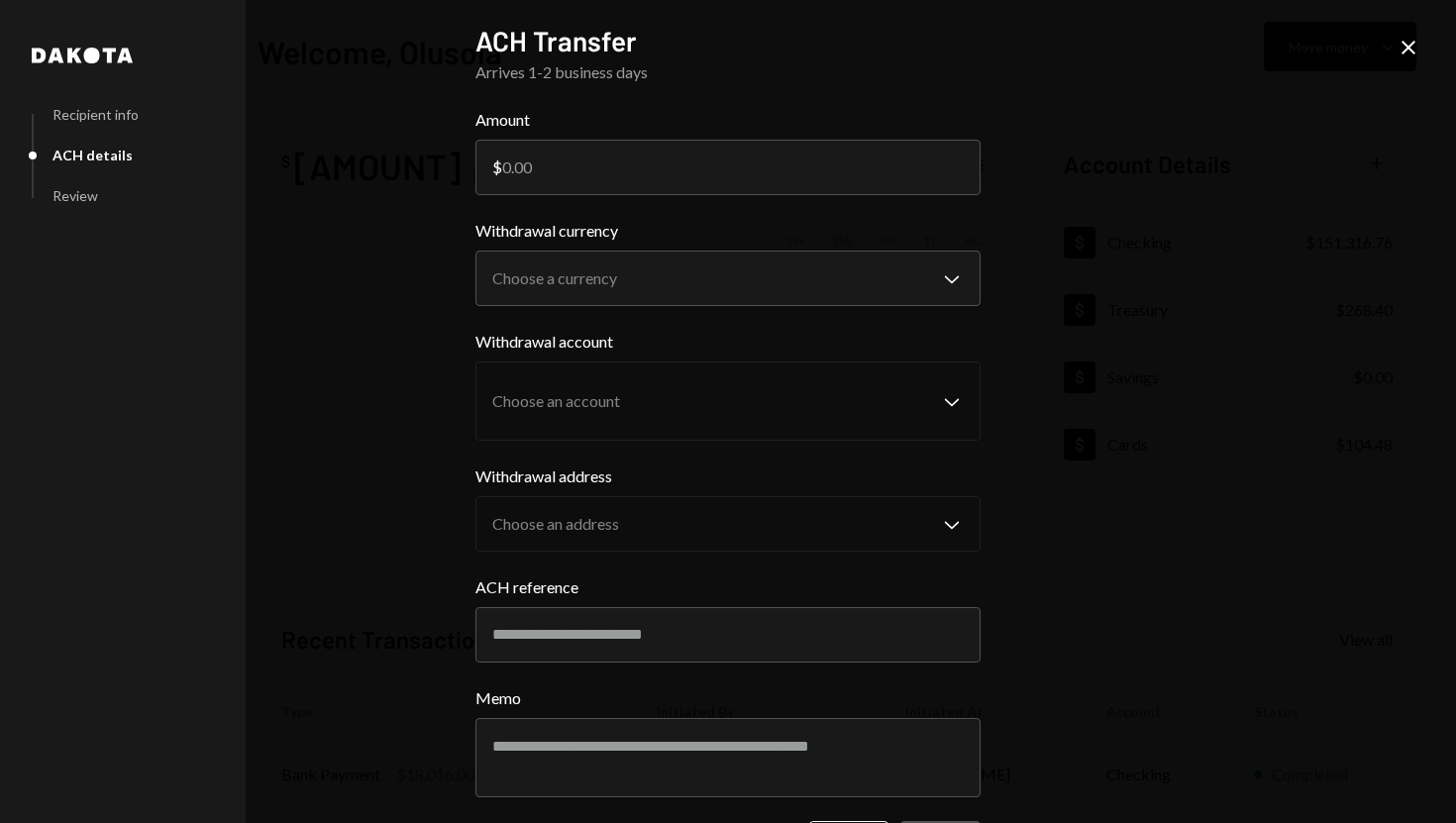 type on "12000" 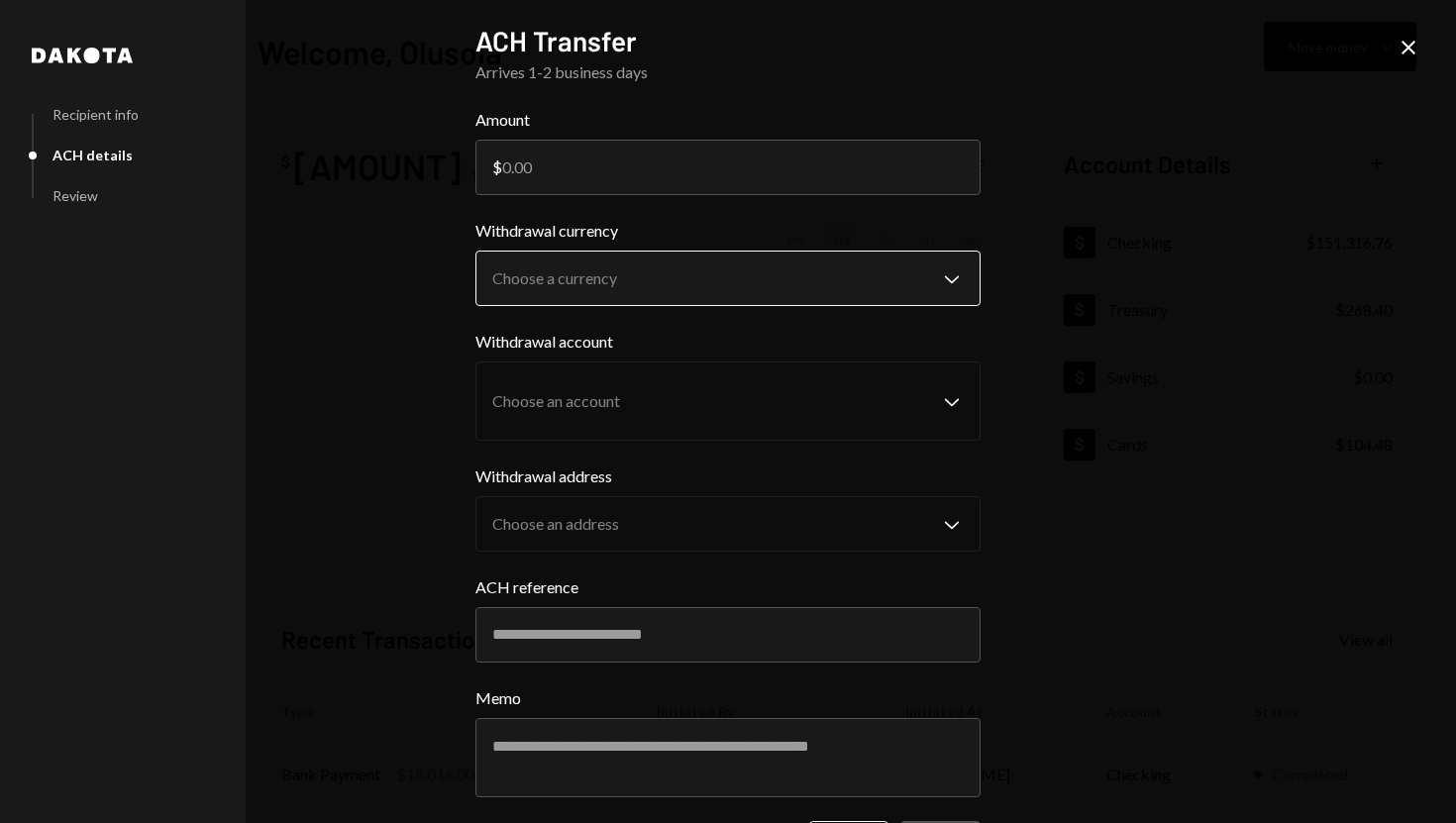 click on "S SPARK TECH HUB Caret Down Home Home Inbox Inbox Activities Transactions Accounts Accounts Caret Down Checking $151,316.76 Treasury $268.40 Savings $0.00 Cards $104.48 Dollar Rewards User Recipients Team Team Welcome, Olusola Move money Caret Down $ 151,689.64 Total Graph Accounts 1W 1M 3M 1Y ALL Account Details Plus Dollar Checking $151,316.76 Dollar Treasury $268.40 Dollar Savings $0.00 Dollar Cards $104.48 Recent Transactions View all Type Initiated By Initiated At Account Status Bank Payment $18,016.00 Olusola Kolawole 08/04/25 12:56 PM Checking Completed Bank Payment $20,000.00 Olusola Kolawole 08/04/25 12:52 PM Checking Completed Bank Payment $1,000.00 Olusola Kolawole 08/04/25 12:49 PM Checking Completed Deposit 1,000  DKUSD 0x4c2c...A200B8 Copy 08/04/25 12:44 PM Checking Completed Stablecoin Conversion $1,000.00 Adewumi Hammed 08/04/25 12:40 PM Checking Completed Welcome, Olusola - Dakota   Dakota Recipient info ACH details Review ACH Transfer Arrives 1-2 business days Amount $ 12000 Chevron Down" at bounding box center (728, 411) 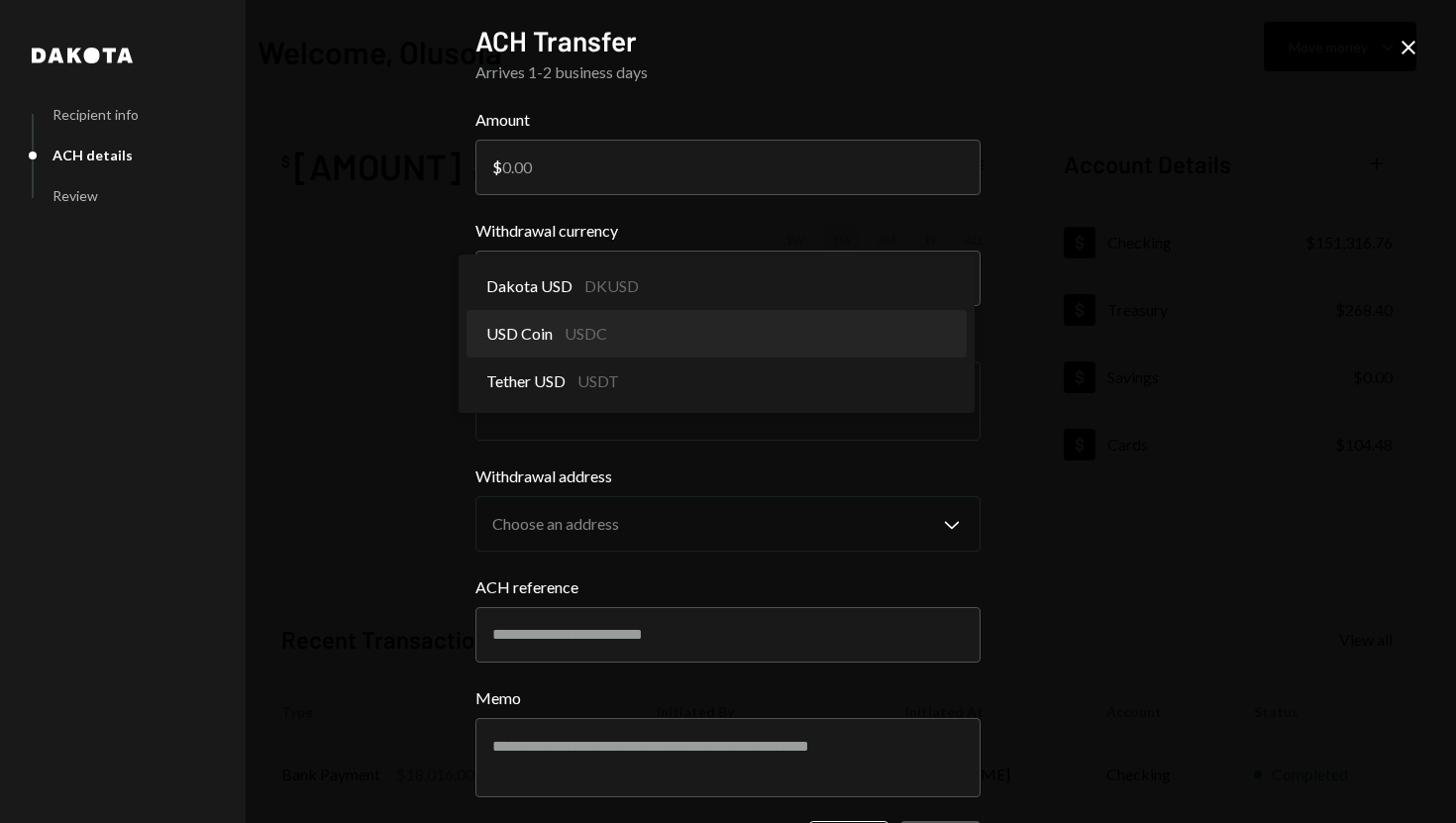 select on "****" 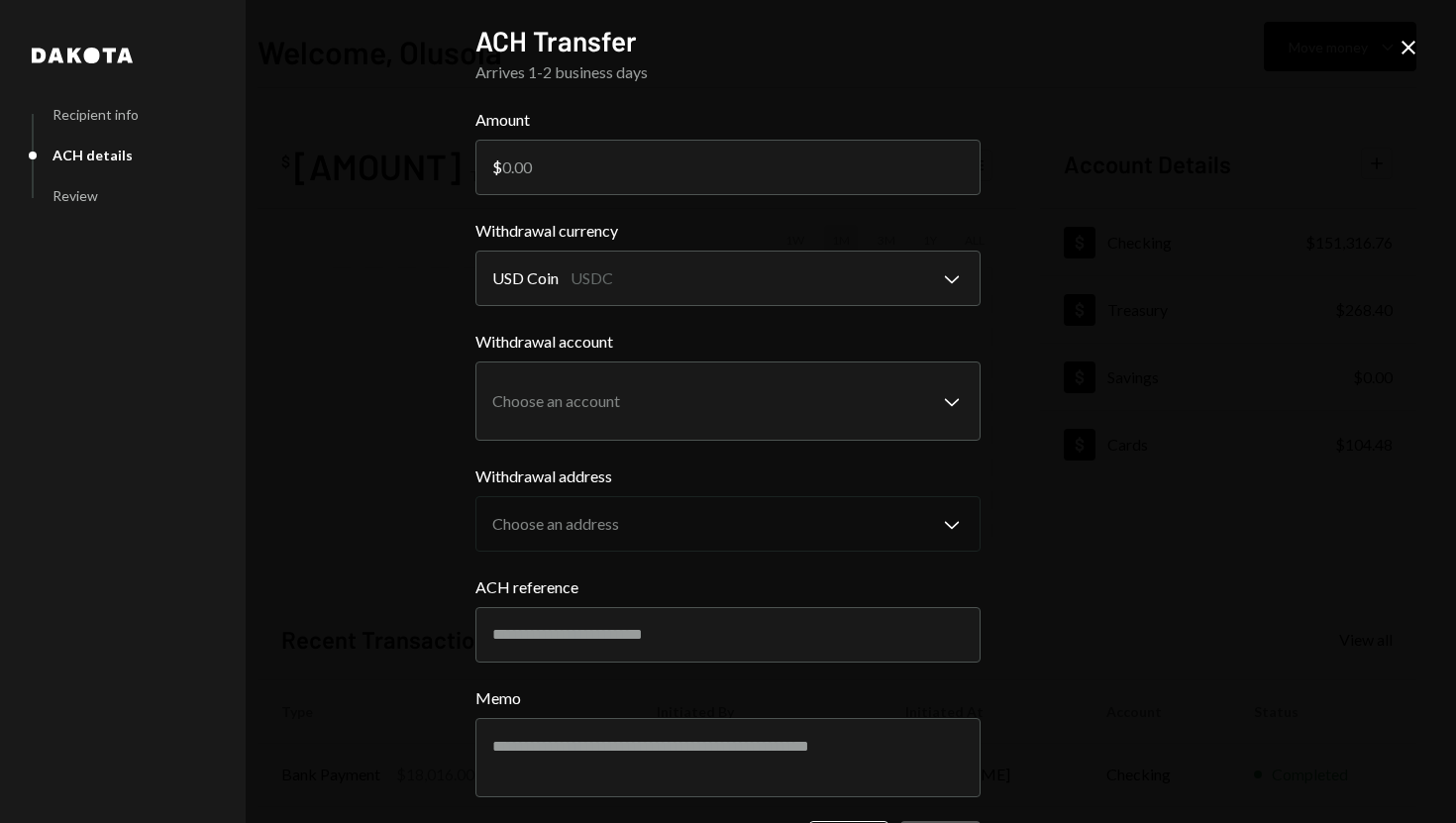 scroll, scrollTop: 75, scrollLeft: 0, axis: vertical 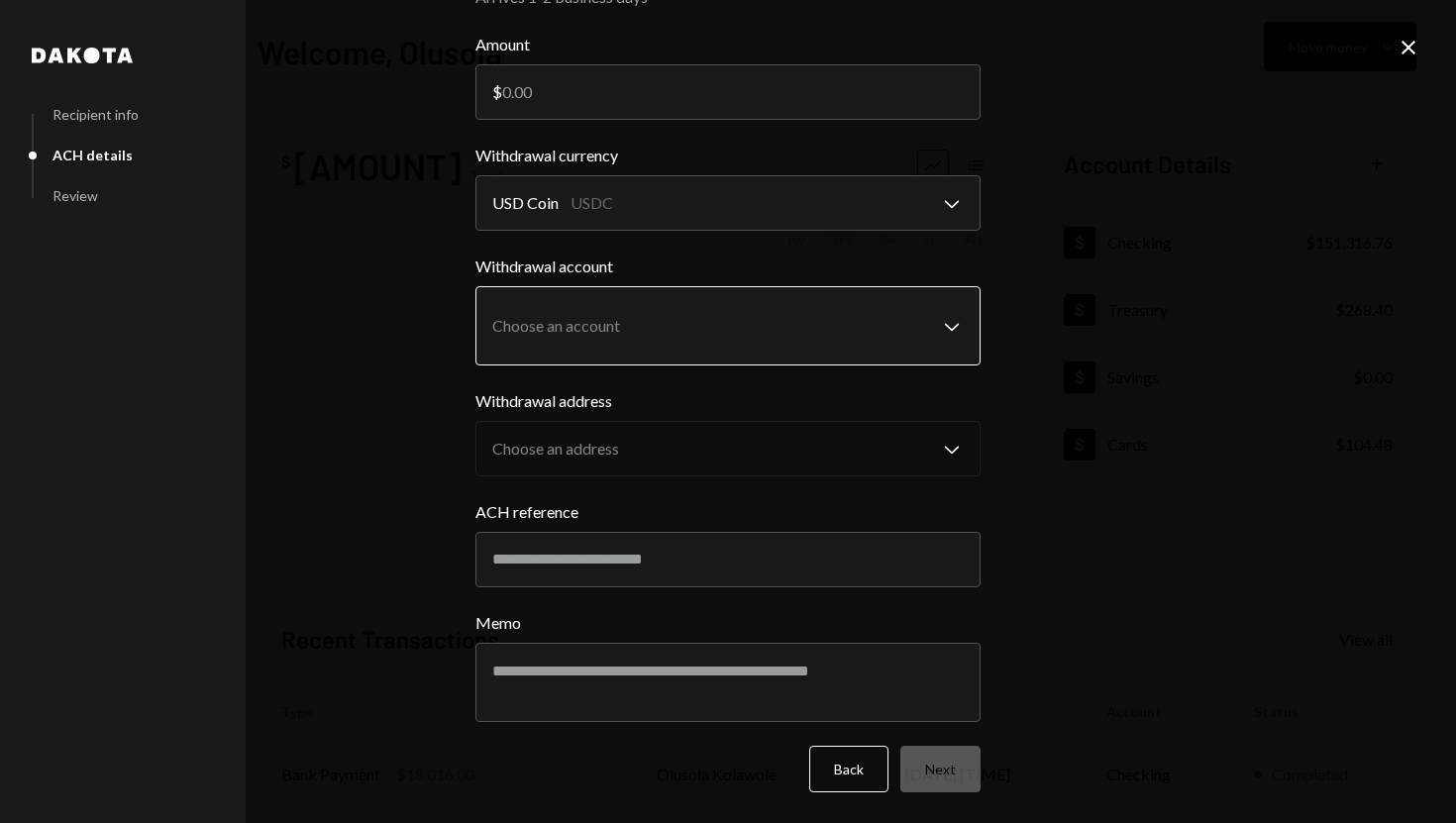 click on "S SPARK TECH HUB Caret Down Home Home Inbox Inbox Activities Transactions Accounts Accounts Caret Down Checking $151,316.76 Treasury $268.40 Savings $0.00 Cards $104.48 Dollar Rewards User Recipients Team Team Welcome, Olusola Move money Caret Down $ 151,689.64 Total Graph Accounts 1W 1M 3M 1Y ALL Account Details Plus Dollar Checking $151,316.76 Dollar Treasury $268.40 Dollar Savings $0.00 Dollar Cards $104.48 Recent Transactions View all Type Initiated By Initiated At Account Status Bank Payment $18,016.00 Olusola Kolawole 08/04/25 12:56 PM Checking Completed Bank Payment $20,000.00 Olusola Kolawole 08/04/25 12:52 PM Checking Completed Bank Payment $1,000.00 Olusola Kolawole 08/04/25 12:49 PM Checking Completed Deposit 1,000  DKUSD 0x4c2c...A200B8 Copy 08/04/25 12:44 PM Checking Completed Stablecoin Conversion $1,000.00 Adewumi Hammed 08/04/25 12:40 PM Checking Completed Welcome, Olusola - Dakota   Dakota Recipient info ACH details Review ACH Transfer Arrives 1-2 business days Amount $ 12000 USD Coin USDC" at bounding box center (728, 411) 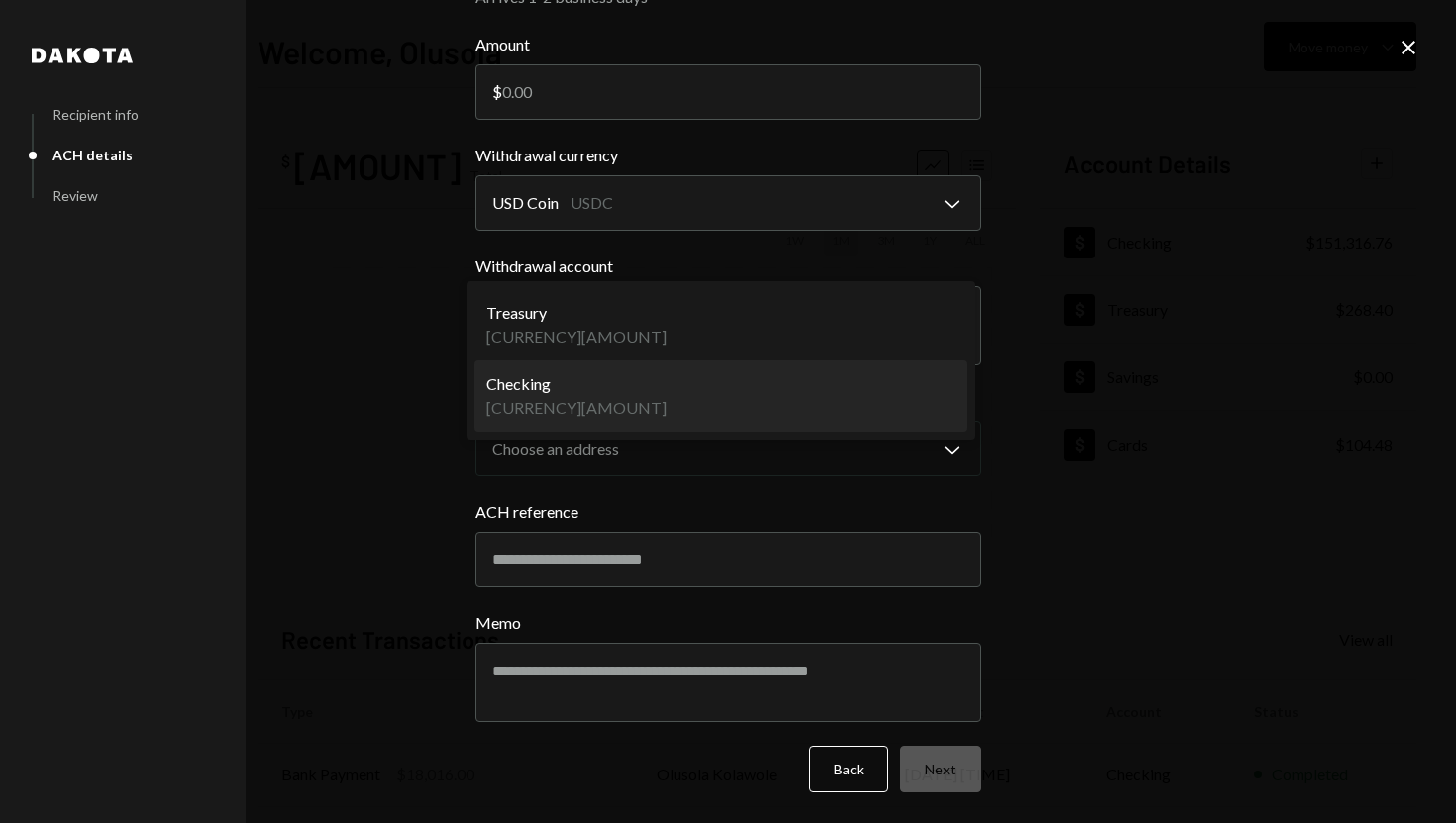 select on "**********" 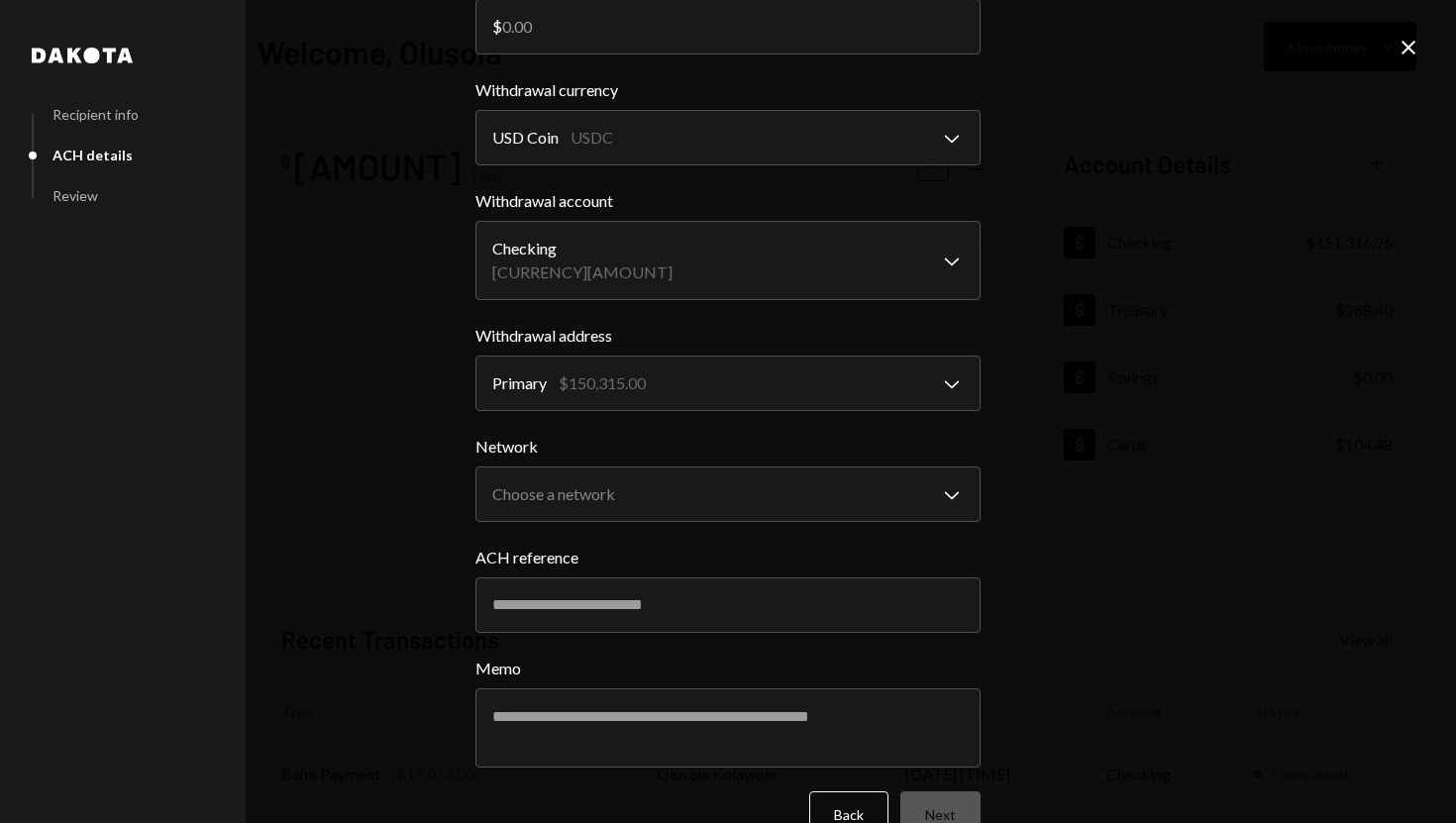 scroll, scrollTop: 157, scrollLeft: 0, axis: vertical 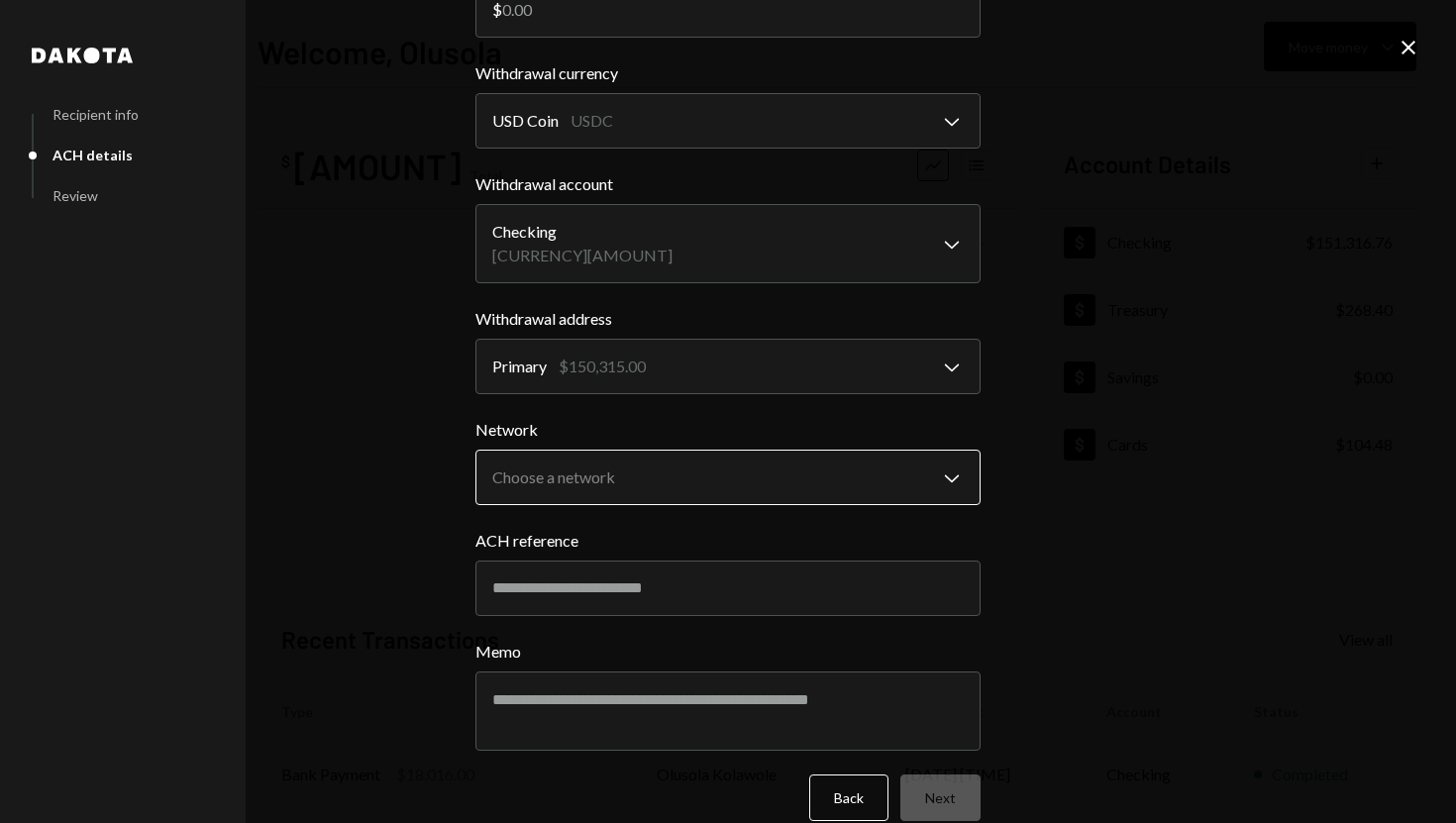 click on "S SPARK TECH HUB Caret Down Home Home Inbox Inbox Activities Transactions Accounts Accounts Caret Down Checking $151,316.76 Treasury $268.40 Savings $0.00 Cards $104.48 Dollar Rewards User Recipients Team Team Welcome, Olusola Move money Caret Down $ 151,689.64 Total Graph Accounts 1W 1M 3M 1Y ALL Account Details Plus Dollar Checking $151,316.76 Dollar Treasury $268.40 Dollar Savings $0.00 Dollar Cards $104.48 Recent Transactions View all Type Initiated By Initiated At Account Status Bank Payment $18,016.00 Olusola Kolawole 08/04/25 12:56 PM Checking Completed Bank Payment $20,000.00 Olusola Kolawole 08/04/25 12:52 PM Checking Completed Bank Payment $1,000.00 Olusola Kolawole 08/04/25 12:49 PM Checking Completed Deposit 1,000  DKUSD 0x4c2c...A200B8 Copy 08/04/25 12:44 PM Checking Completed Stablecoin Conversion $1,000.00 Adewumi Hammed 08/04/25 12:40 PM Checking Completed Welcome, Olusola - Dakota   Dakota Recipient info ACH details Review ACH Transfer Arrives 1-2 business days Amount $ 12000 USD Coin USDC" at bounding box center [728, 411] 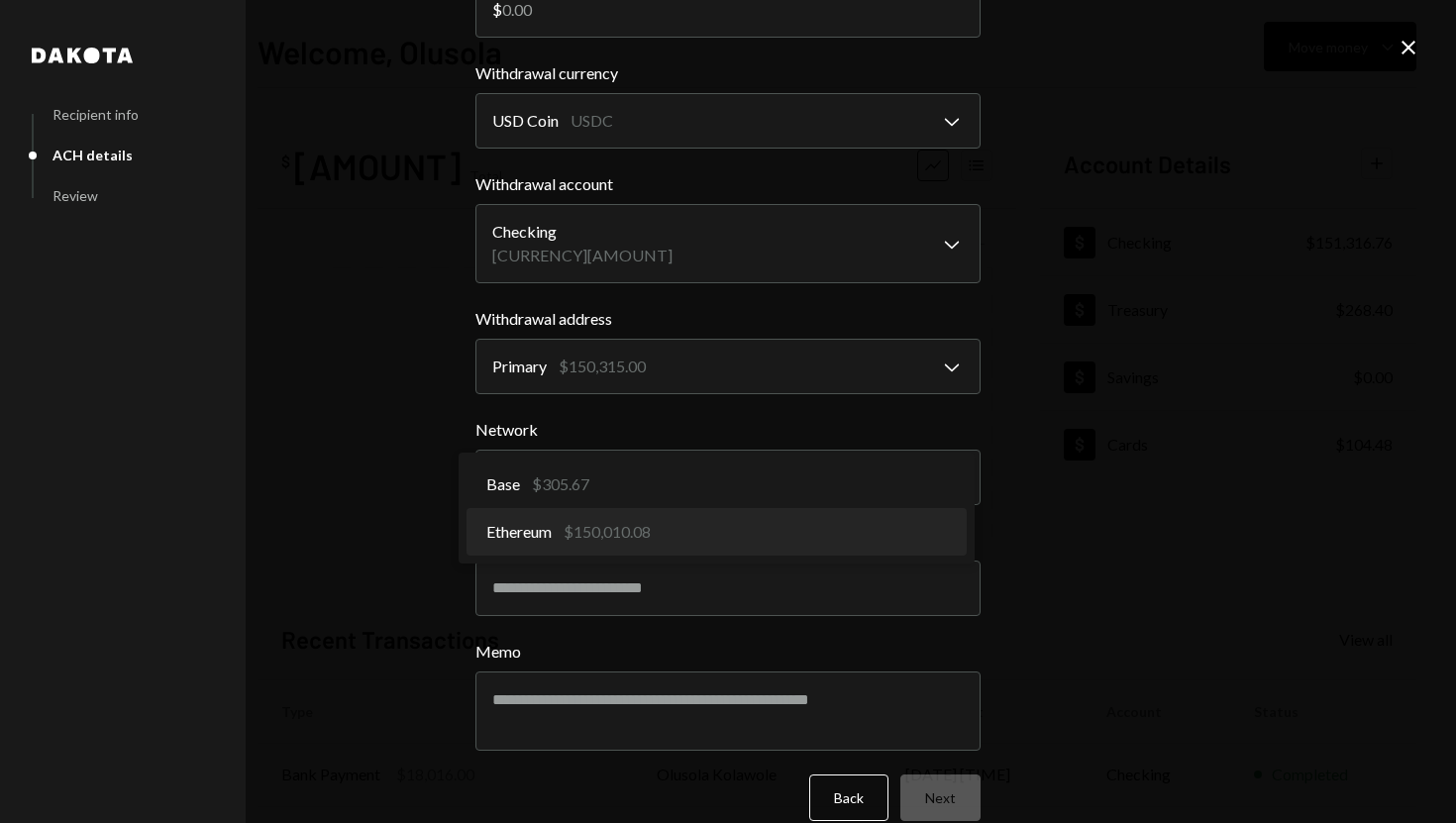 select on "**********" 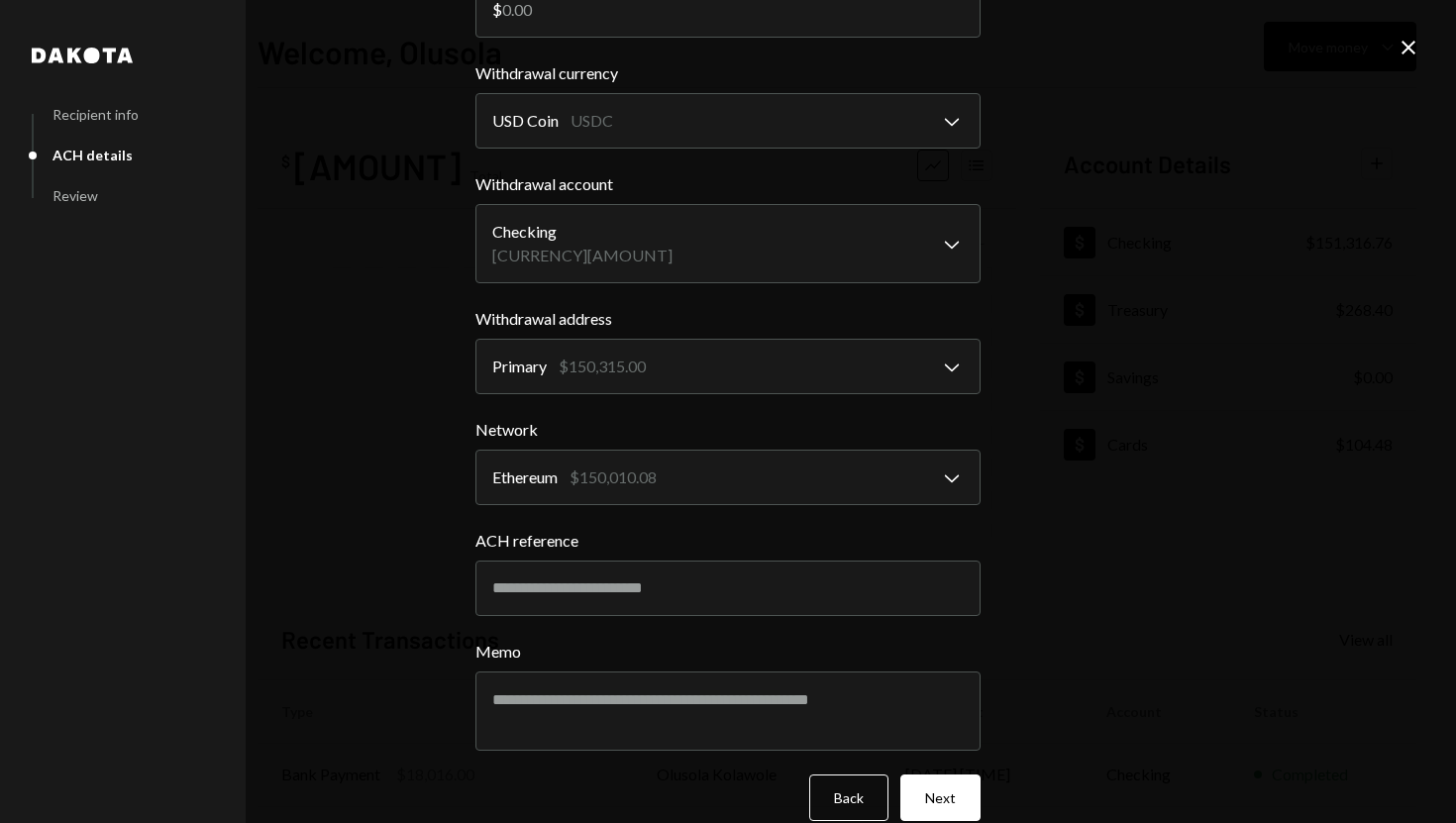 type 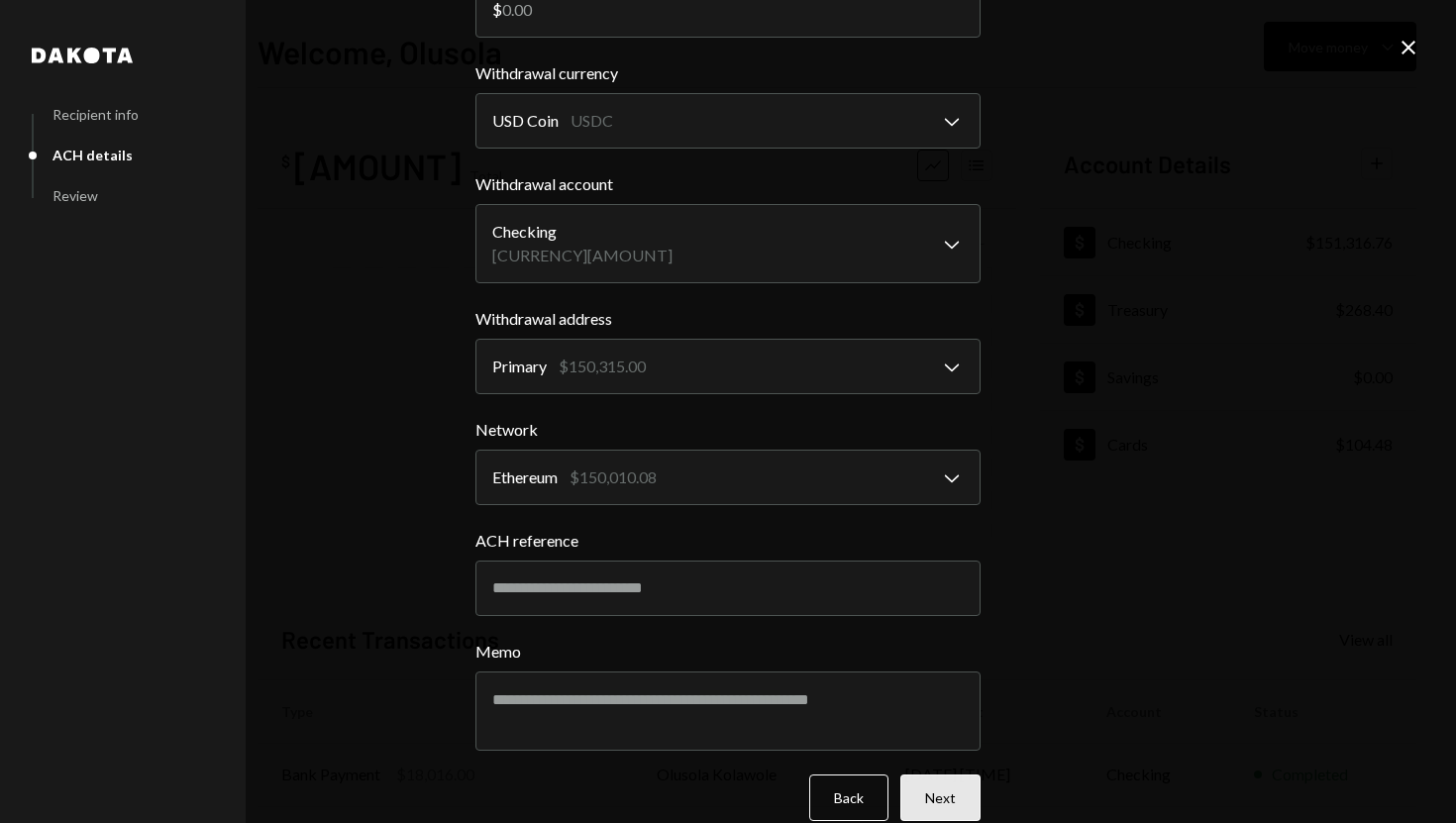 click on "Next" at bounding box center (940, 797) 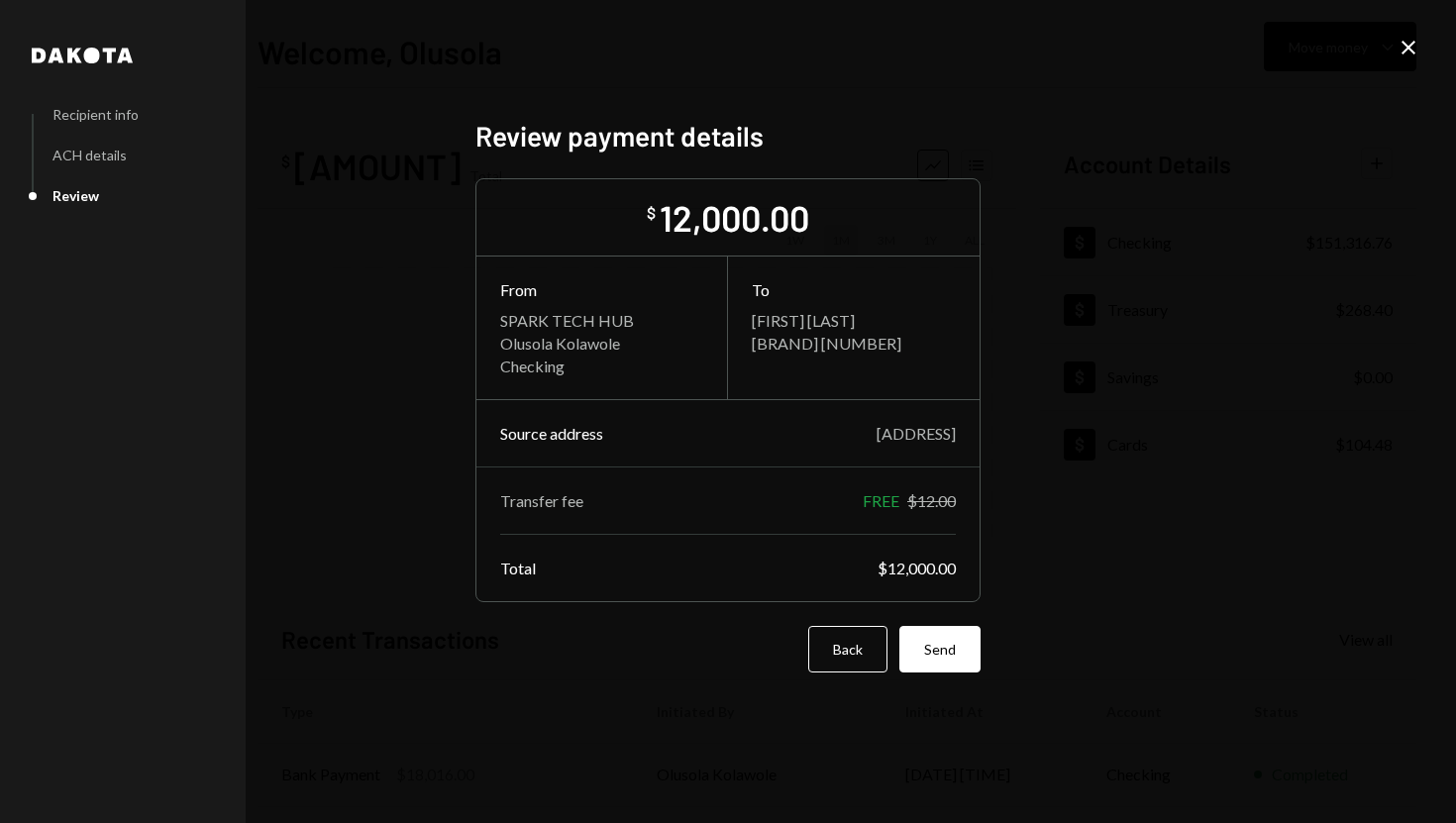 scroll, scrollTop: 0, scrollLeft: 0, axis: both 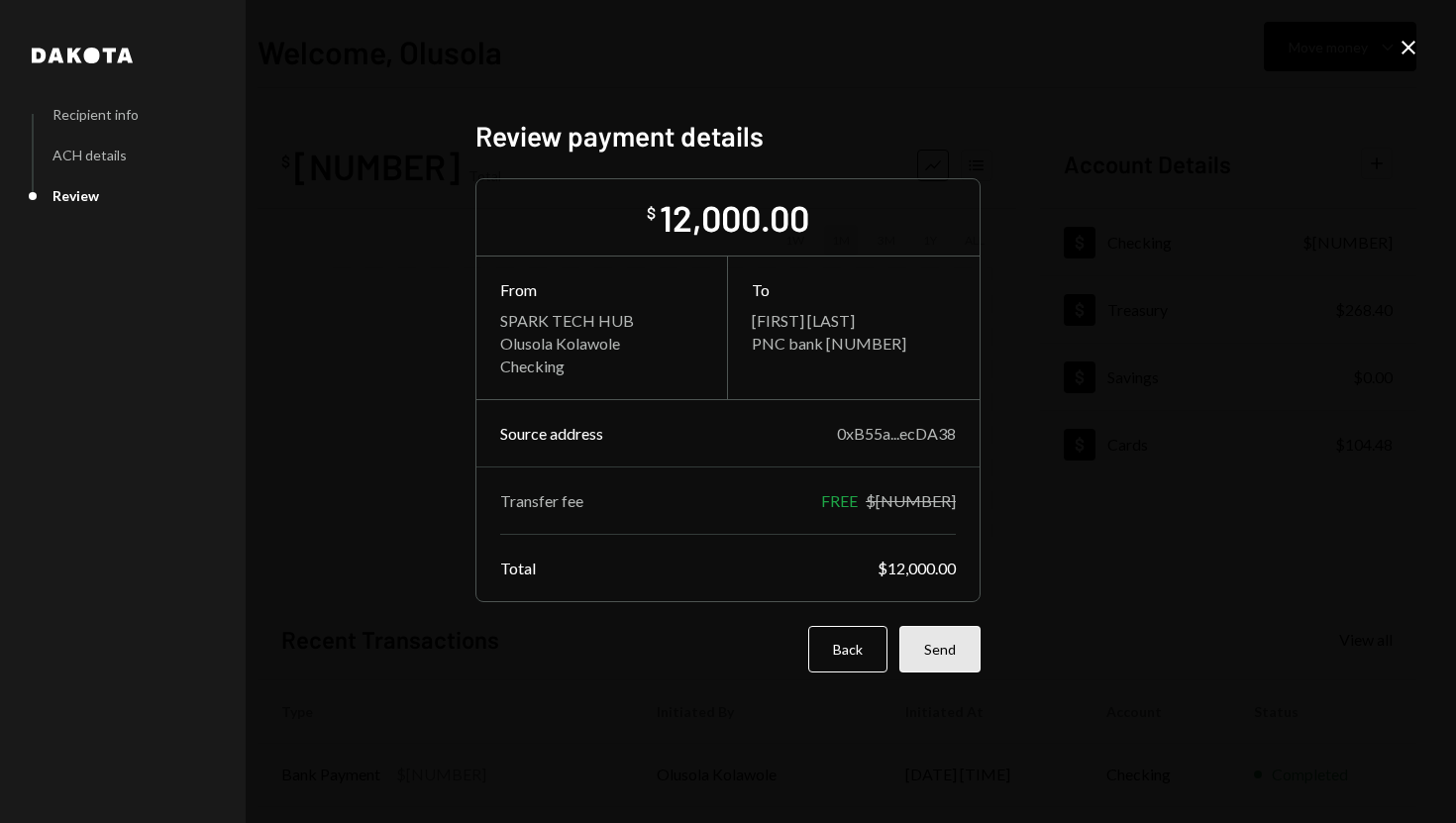 click on "Send" at bounding box center (940, 649) 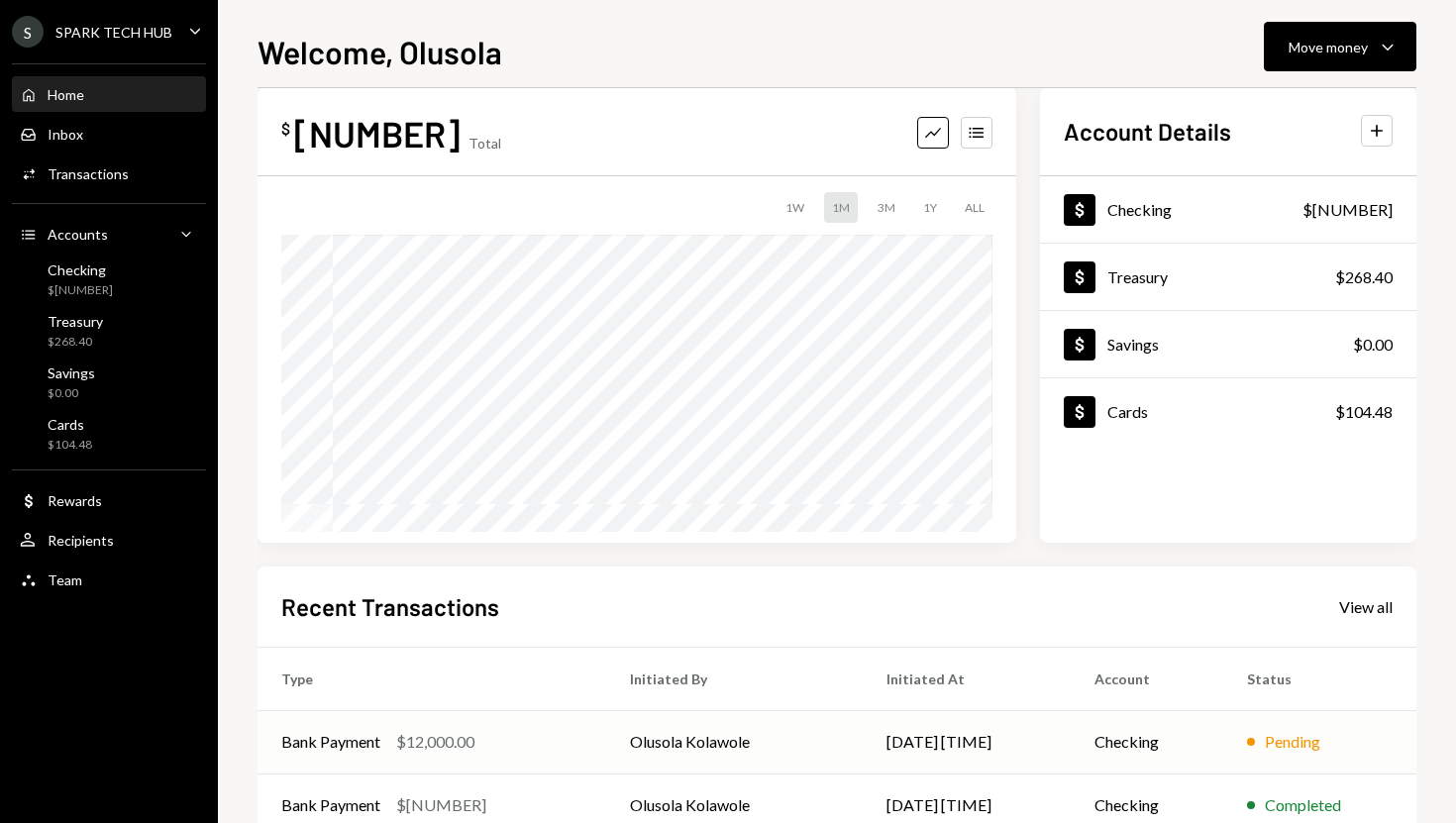 scroll, scrollTop: 0, scrollLeft: 0, axis: both 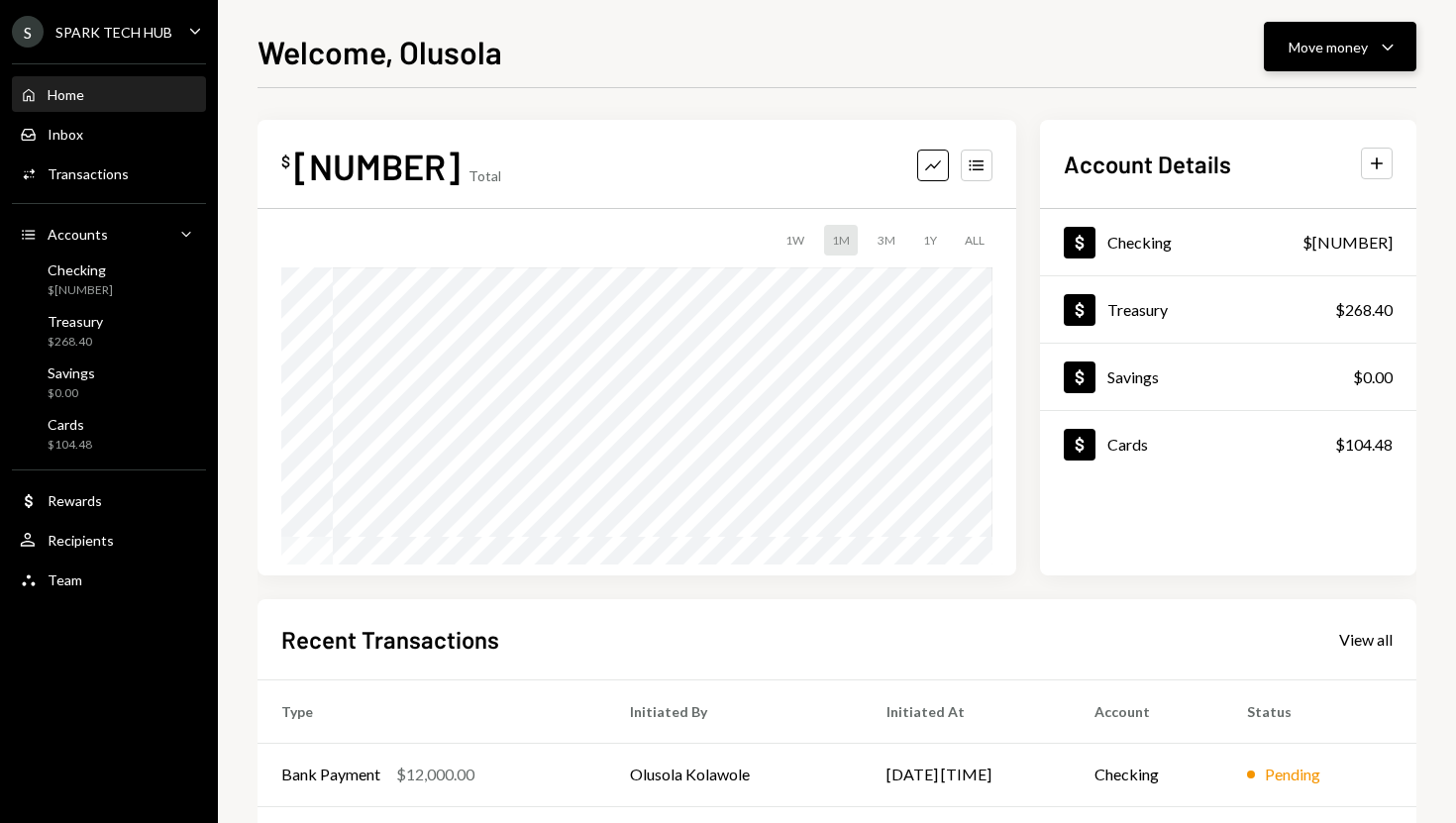 click on "Move money" at bounding box center [1328, 47] 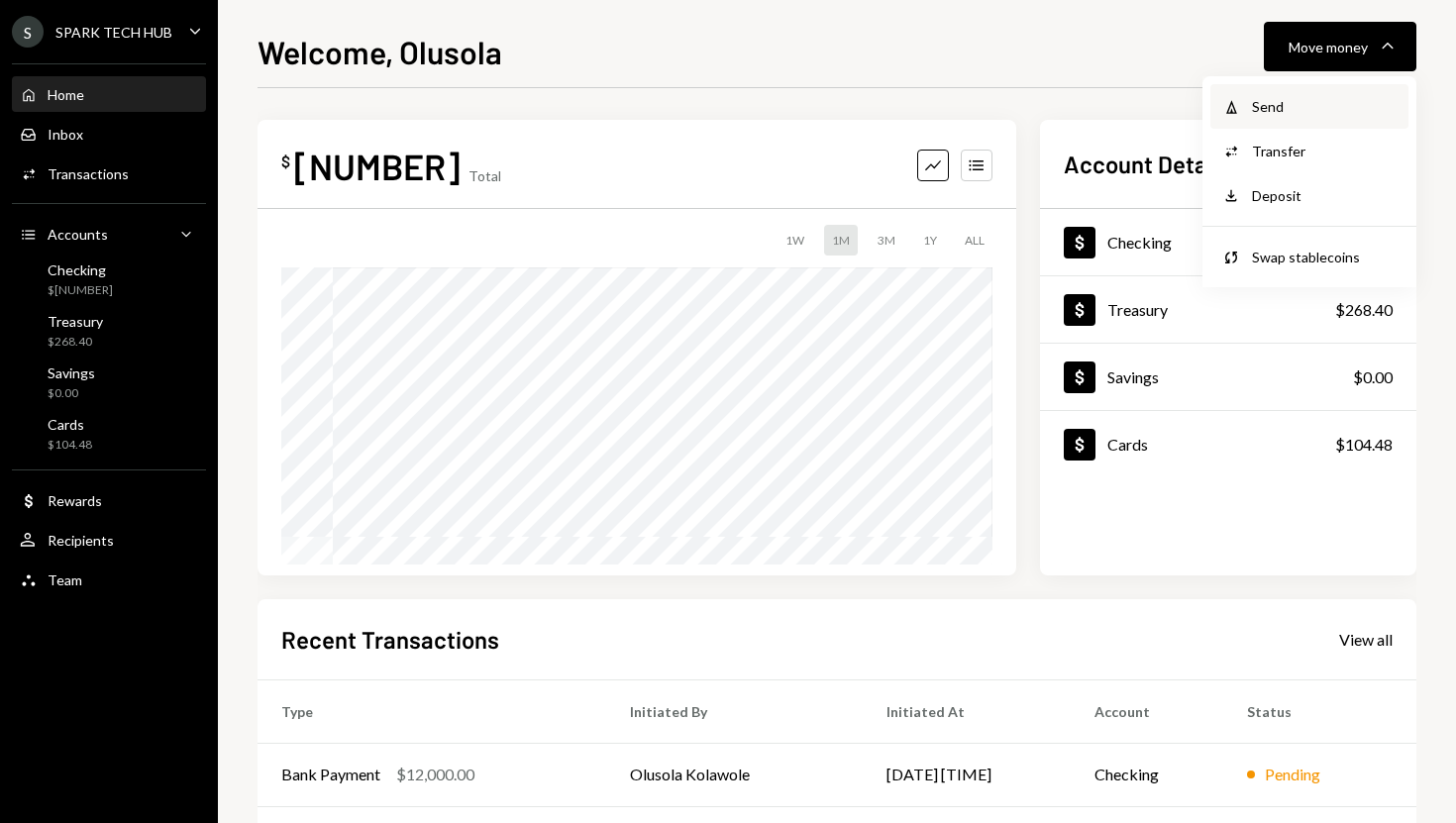 click on "Send" at bounding box center [1324, 106] 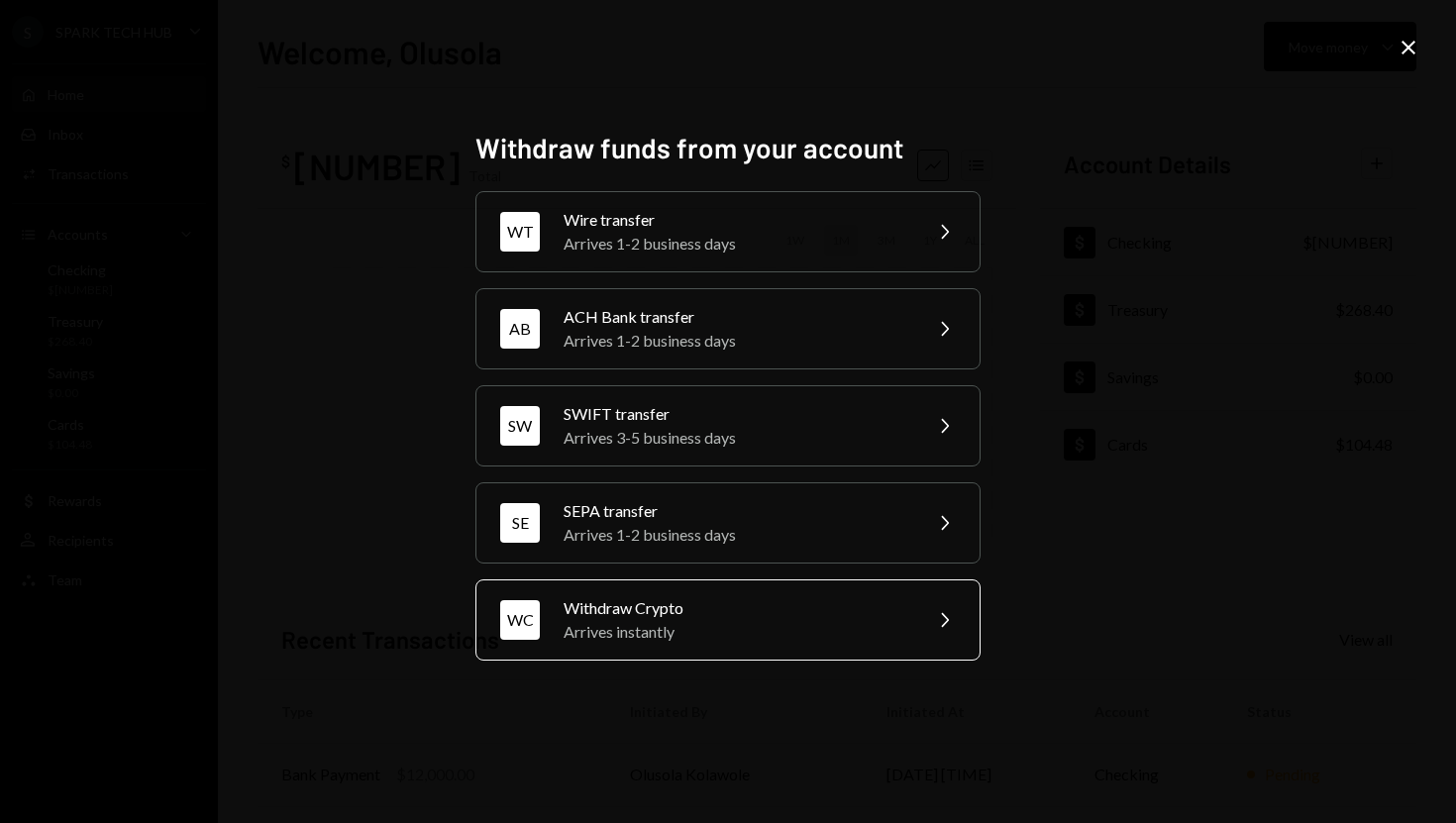 click on "Arrives instantly" at bounding box center [736, 632] 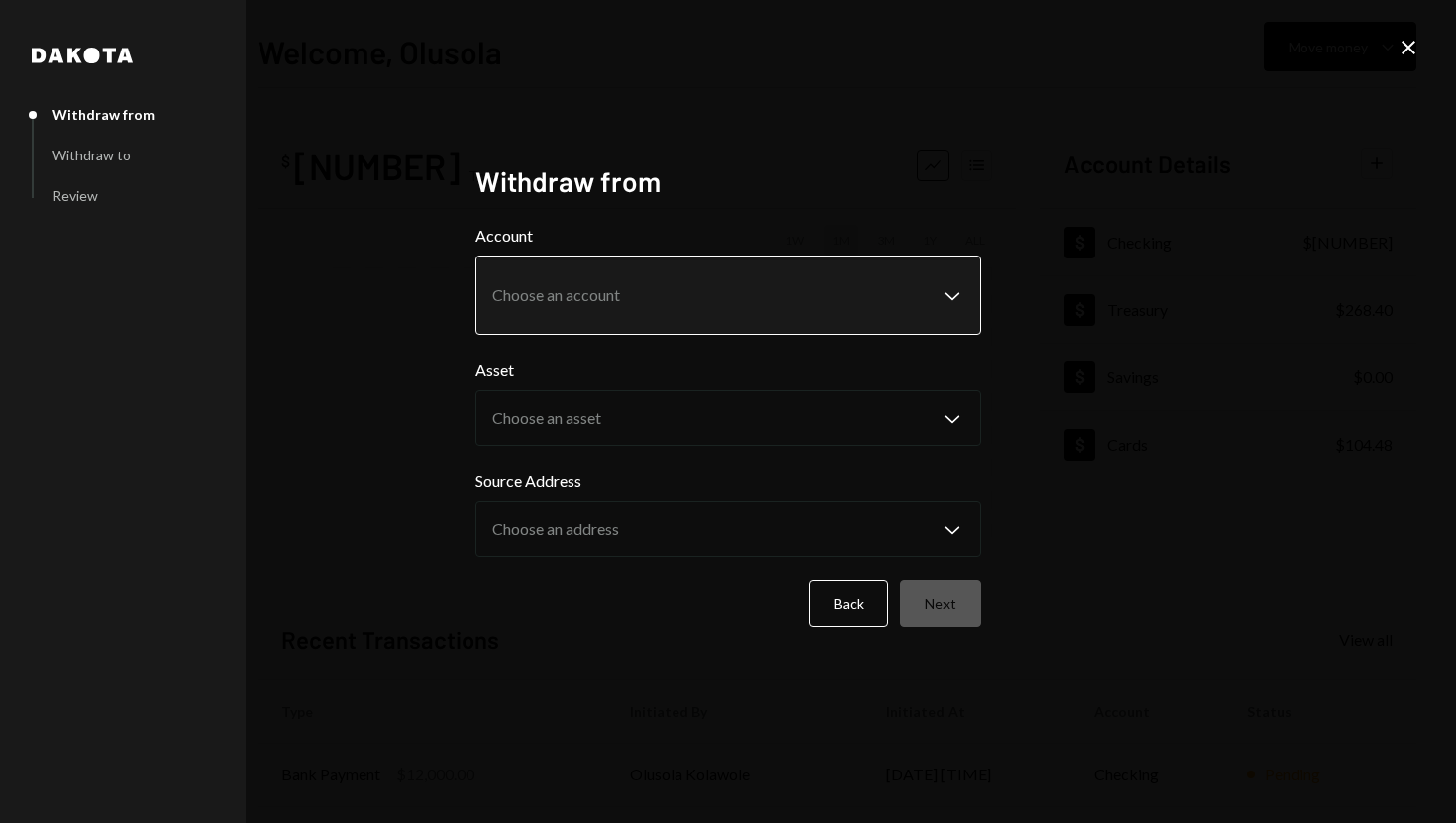 click on "**********" at bounding box center [728, 411] 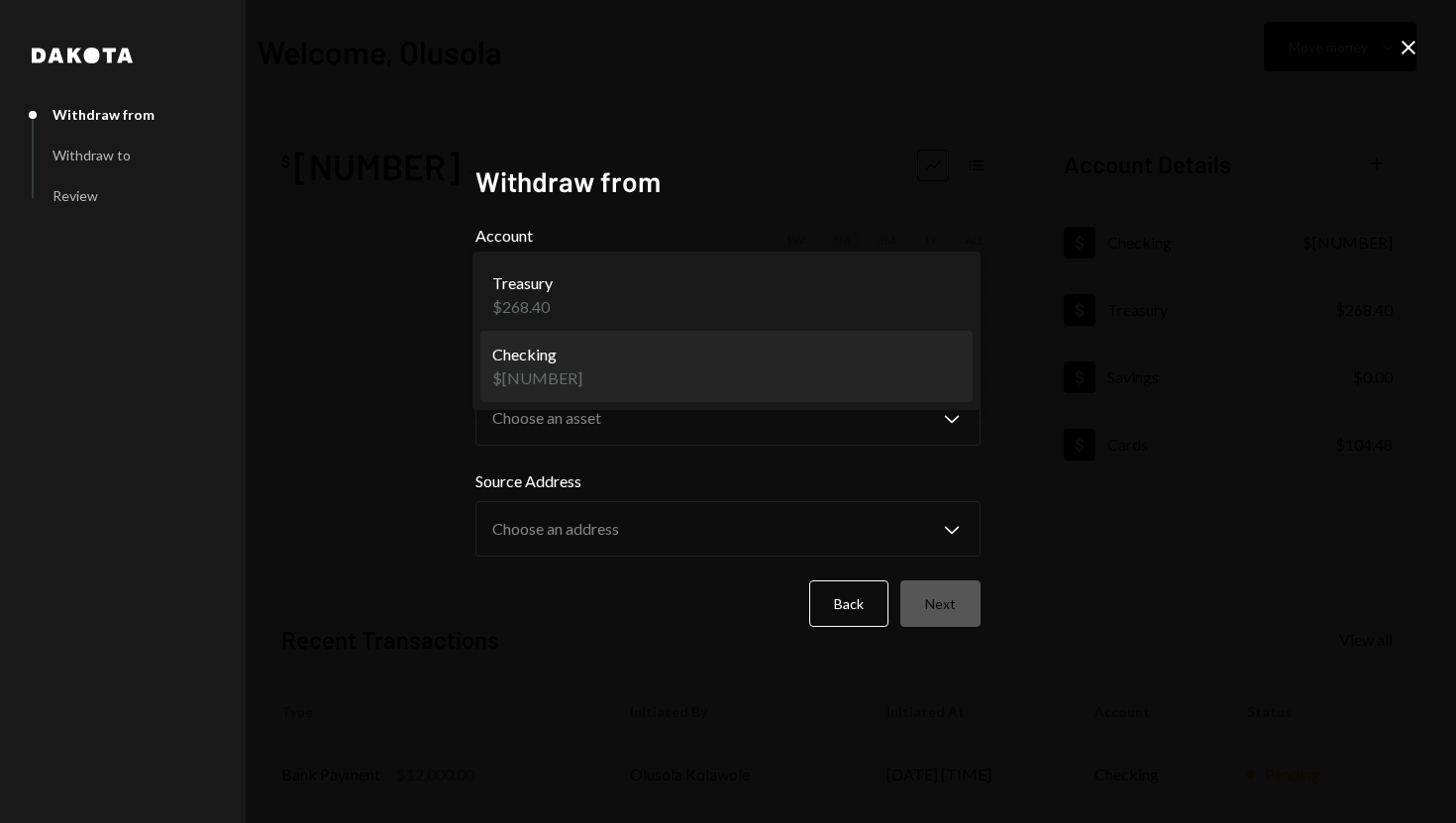 select on "**********" 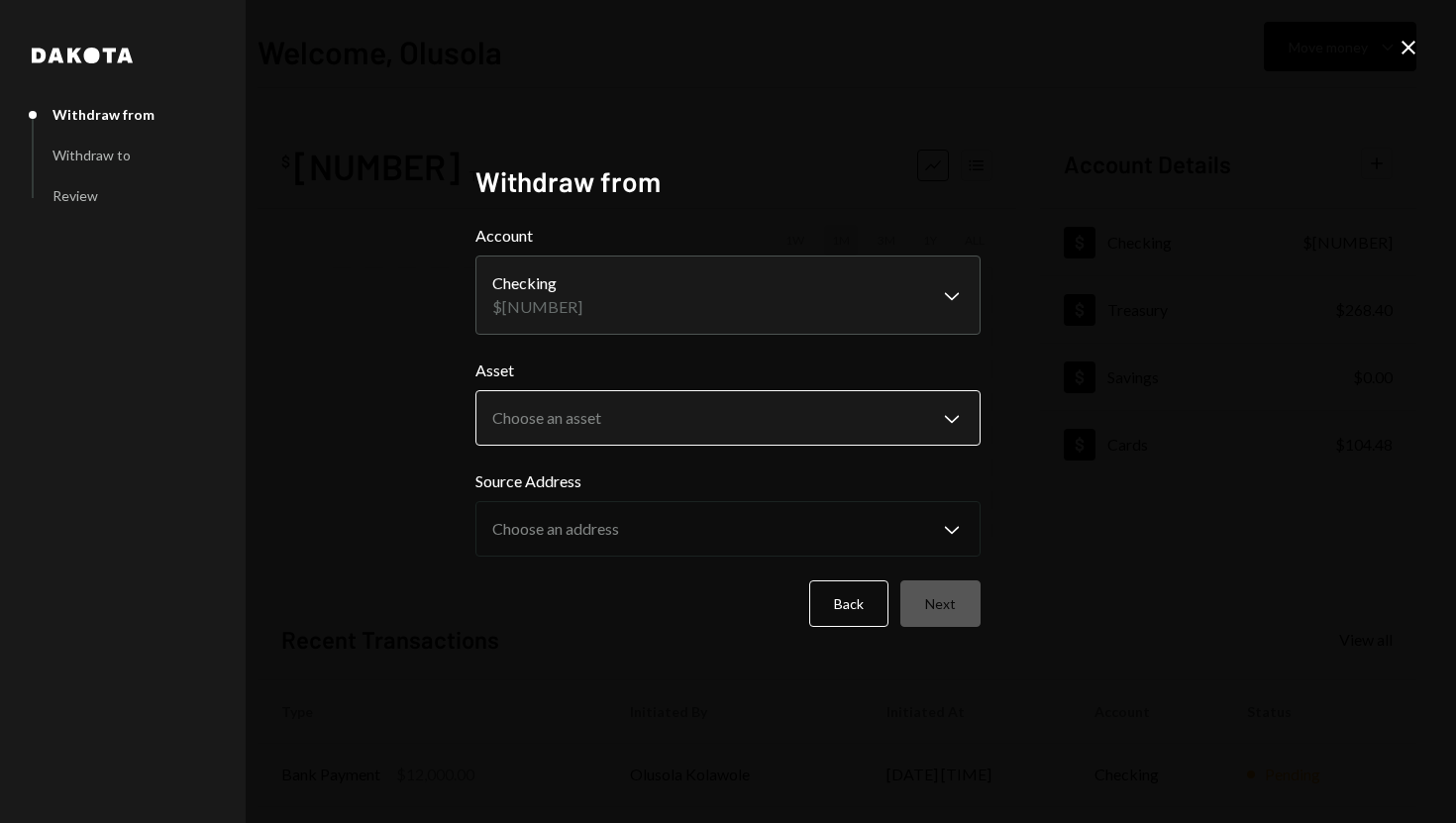 click on "**********" at bounding box center [728, 411] 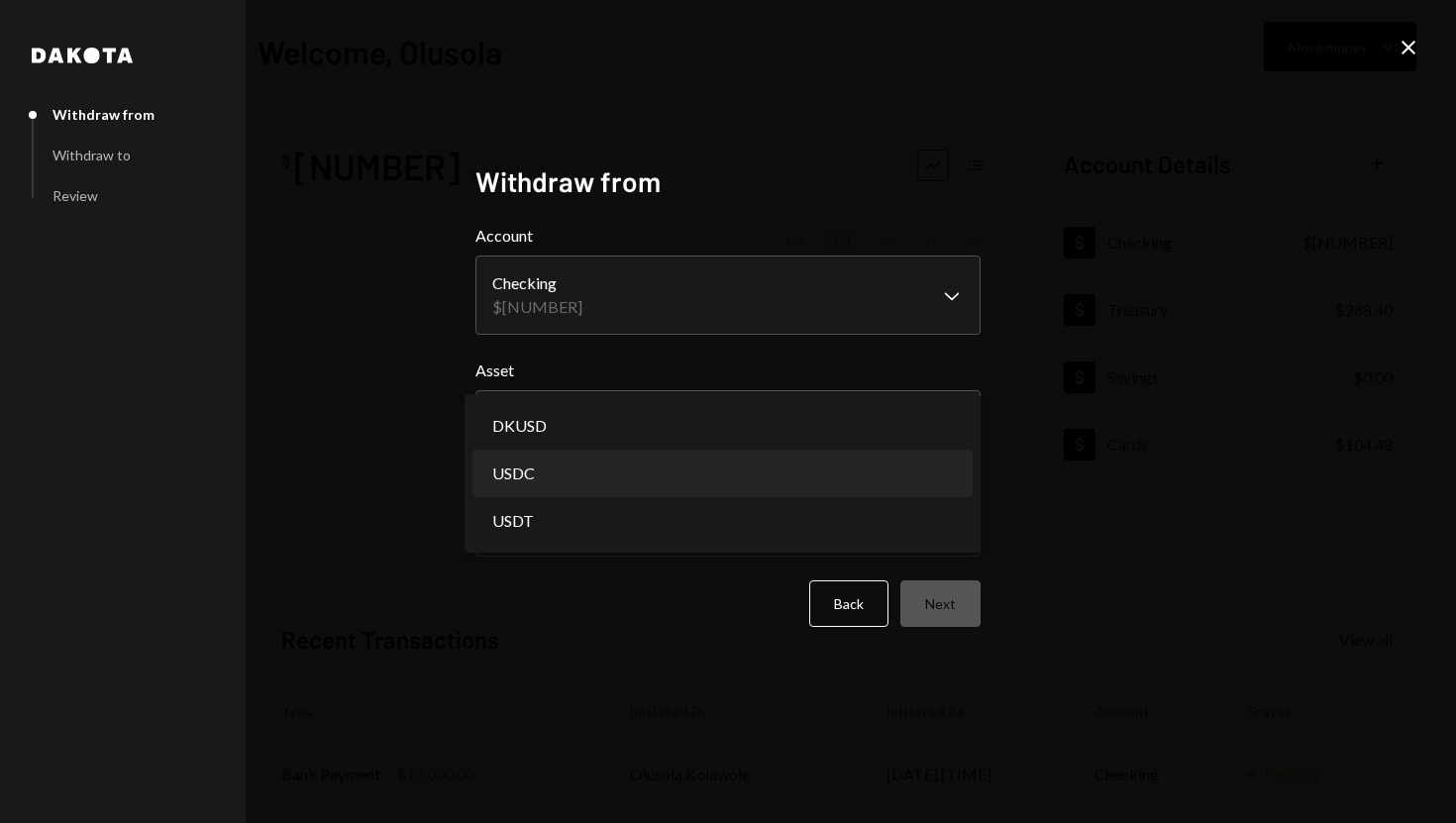 select on "****" 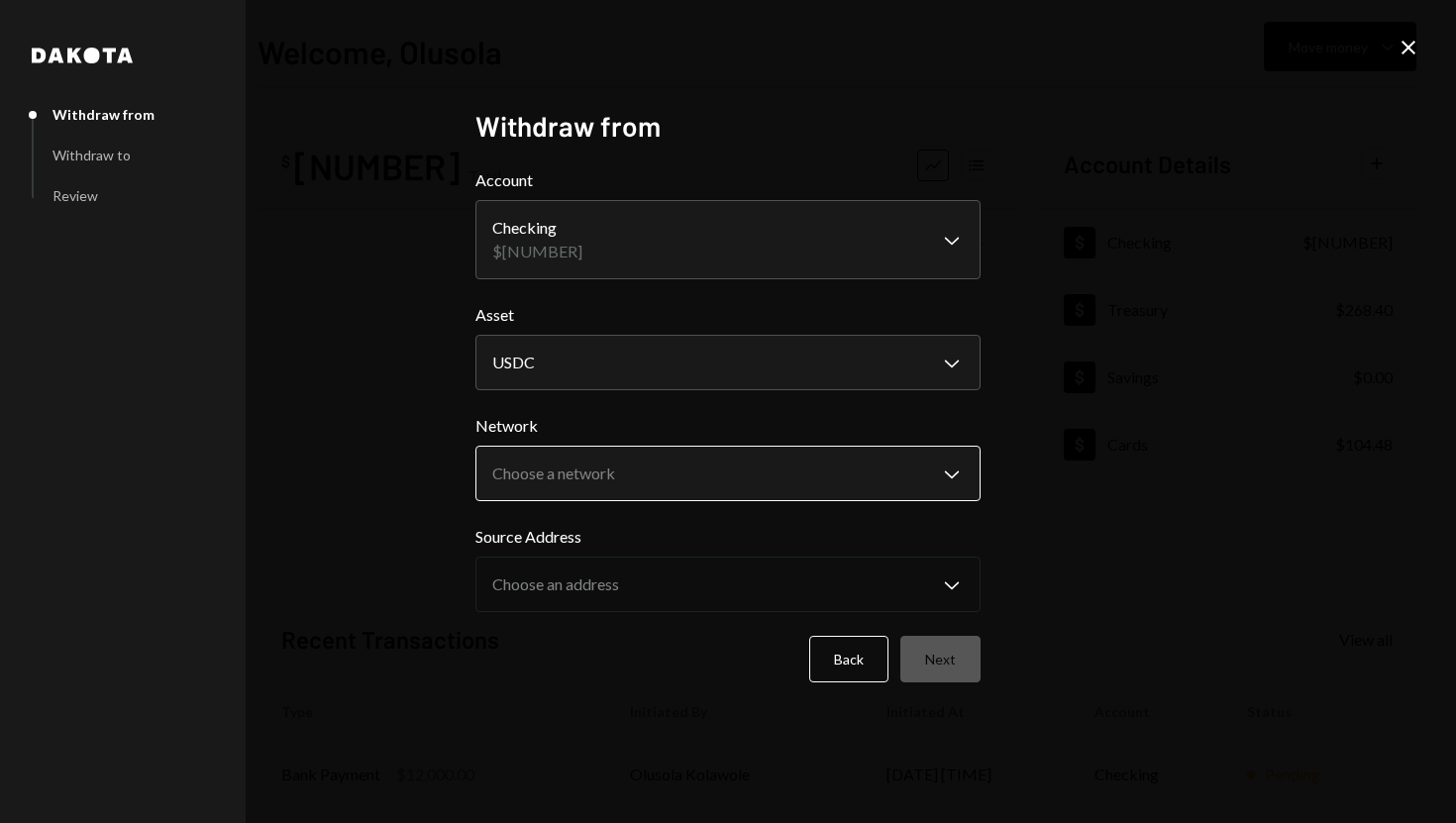 click on "**********" at bounding box center (728, 411) 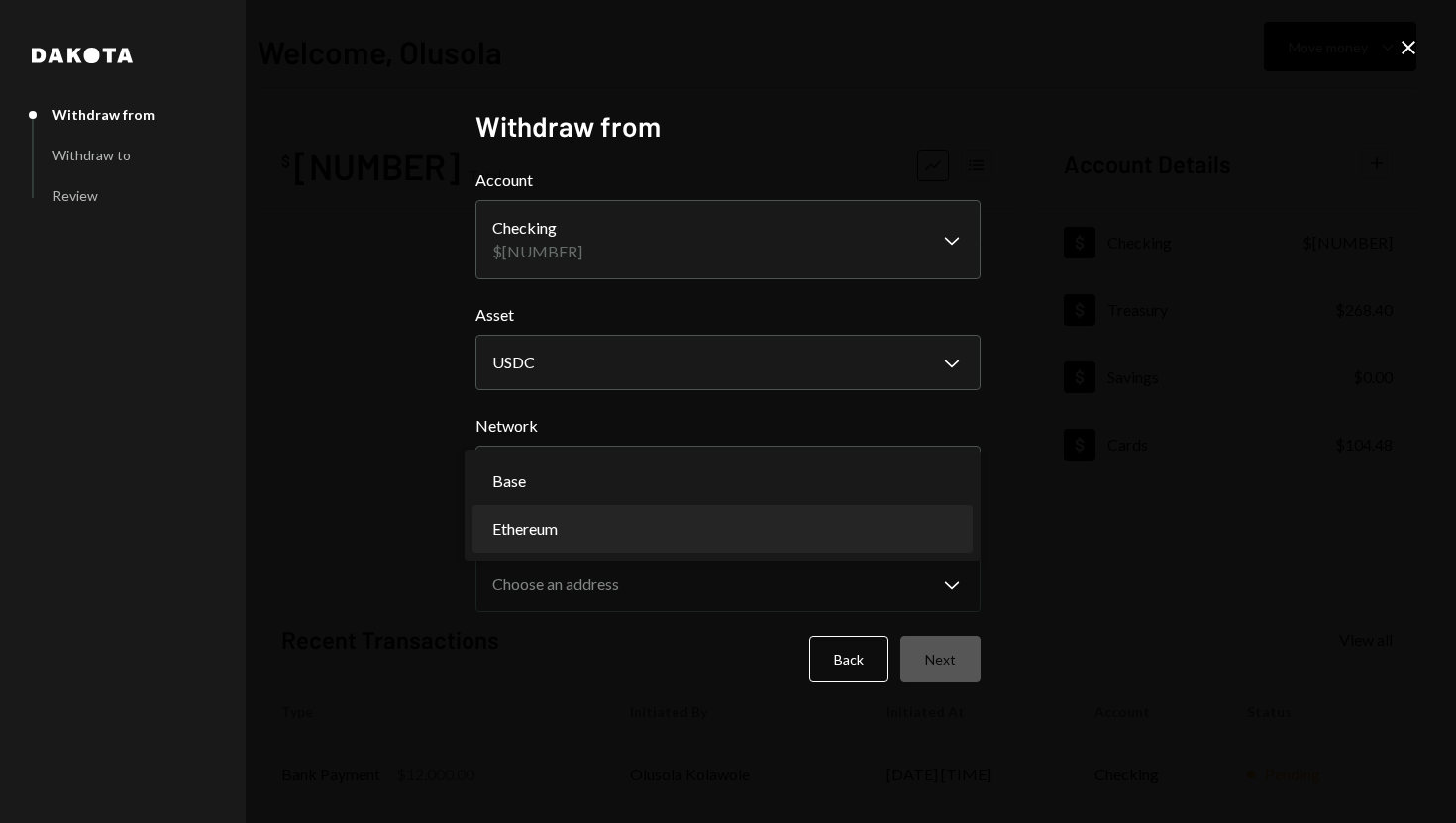 select on "**********" 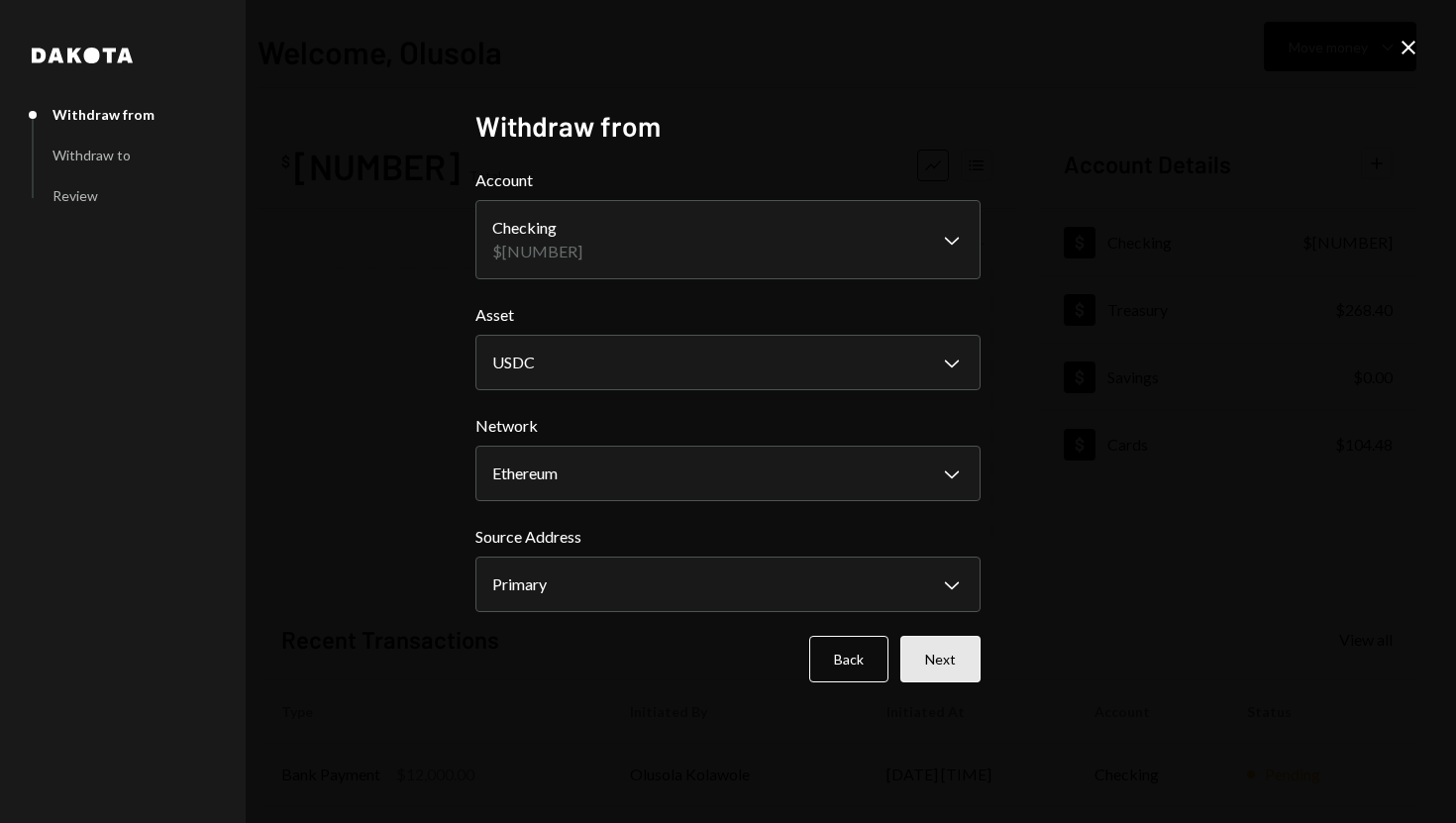 click on "Next" at bounding box center [940, 659] 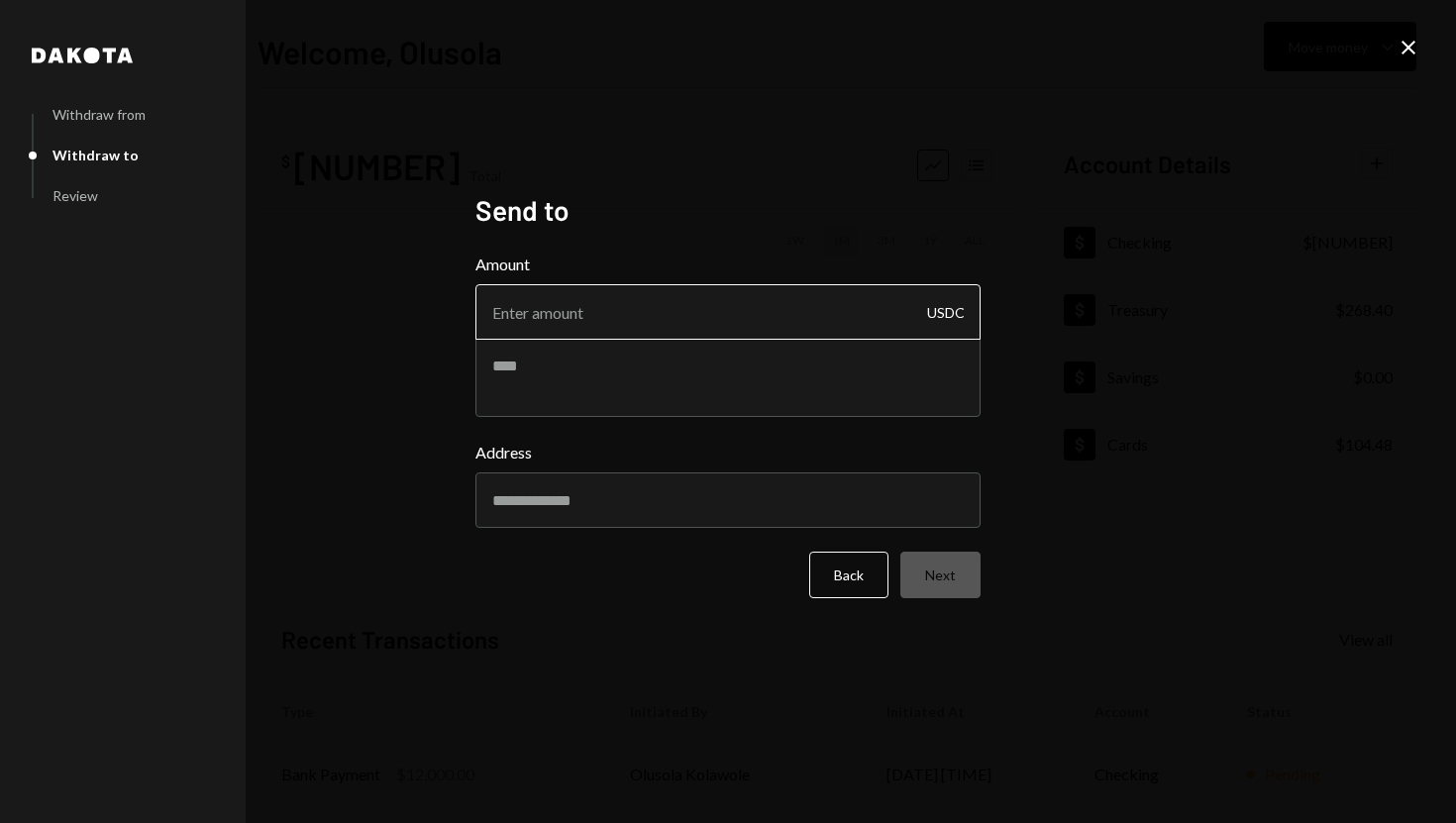 click on "Amount" at bounding box center (728, 312) 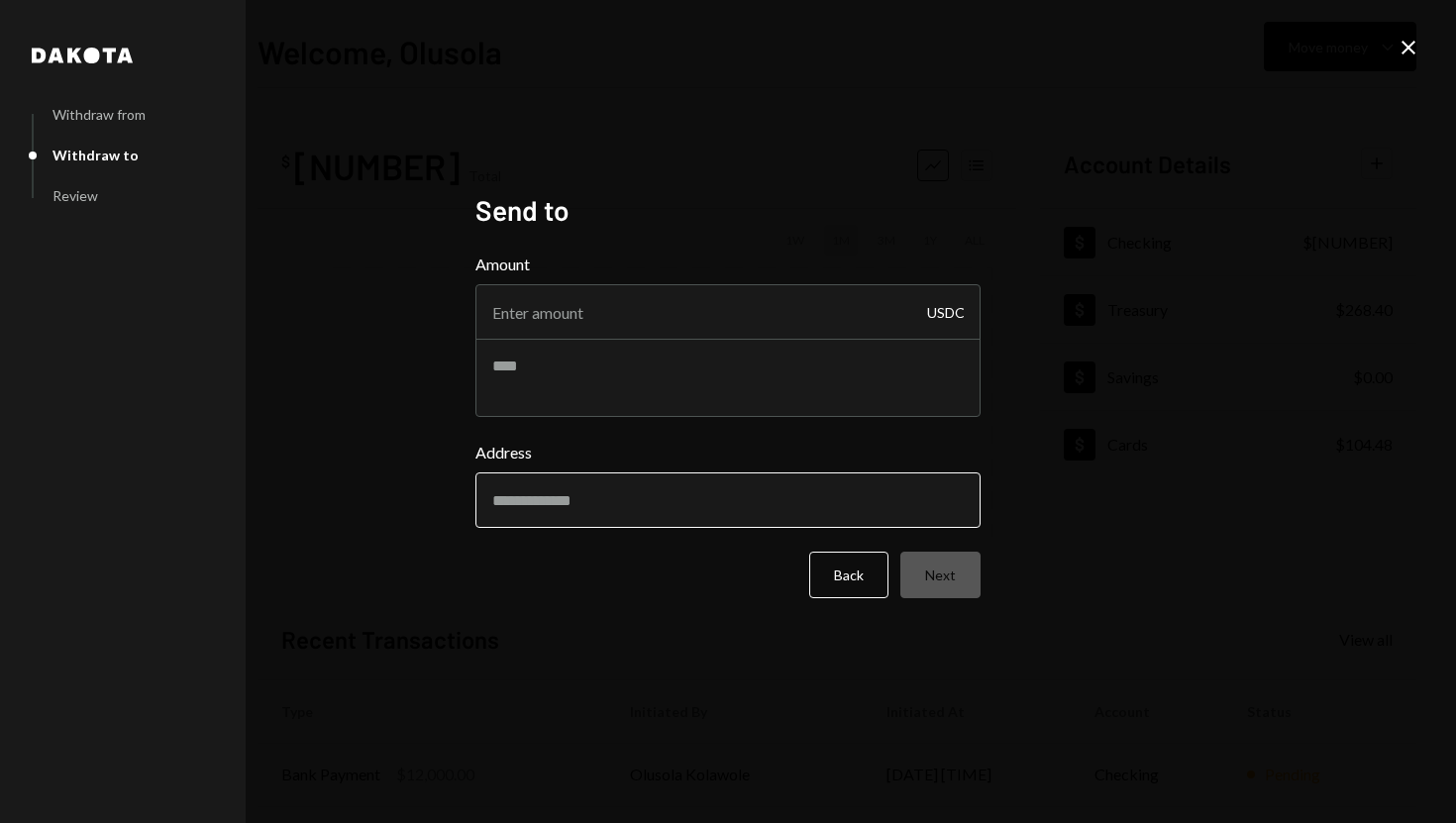 type on "39000" 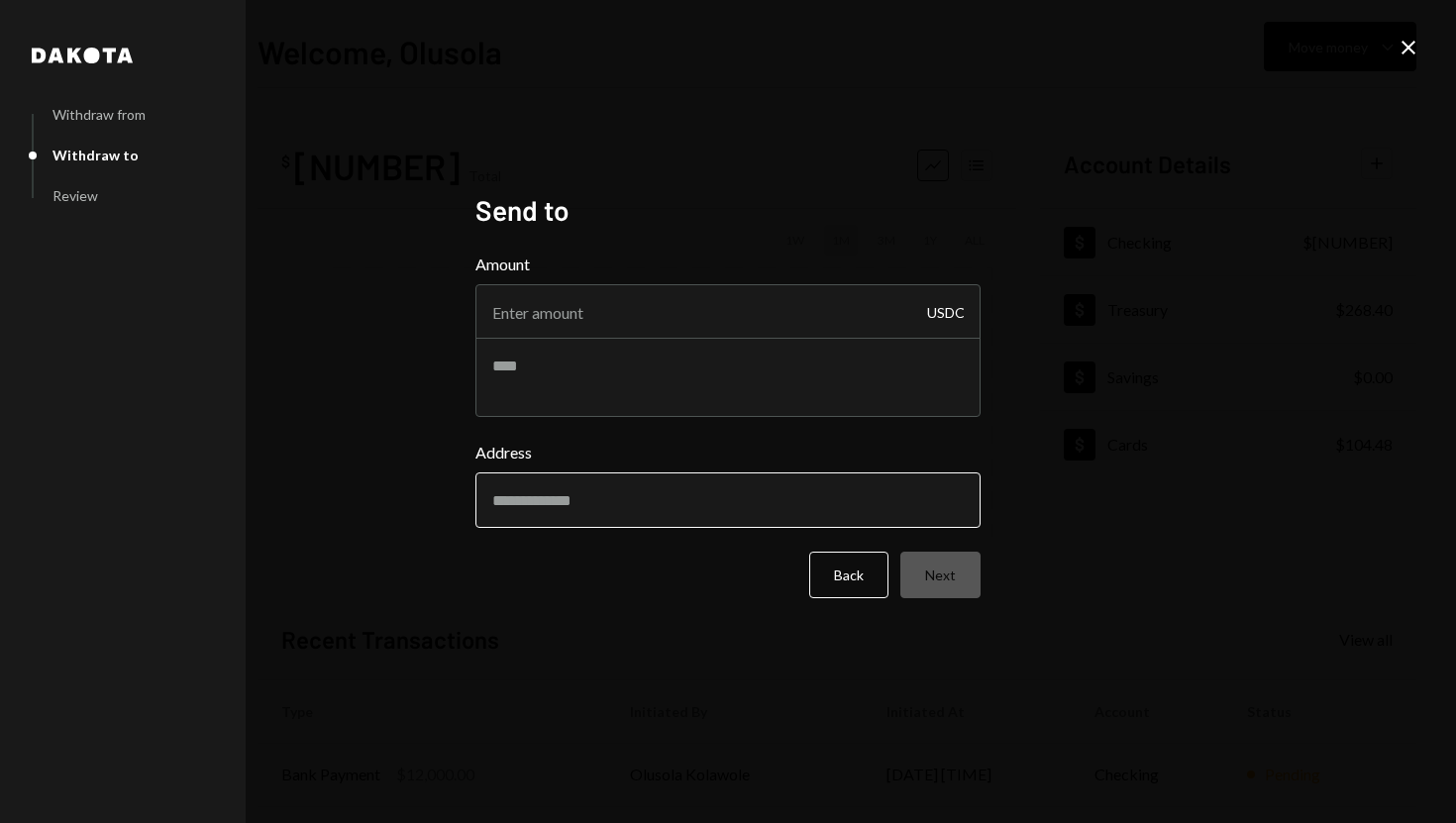 click on "Address" at bounding box center (728, 500) 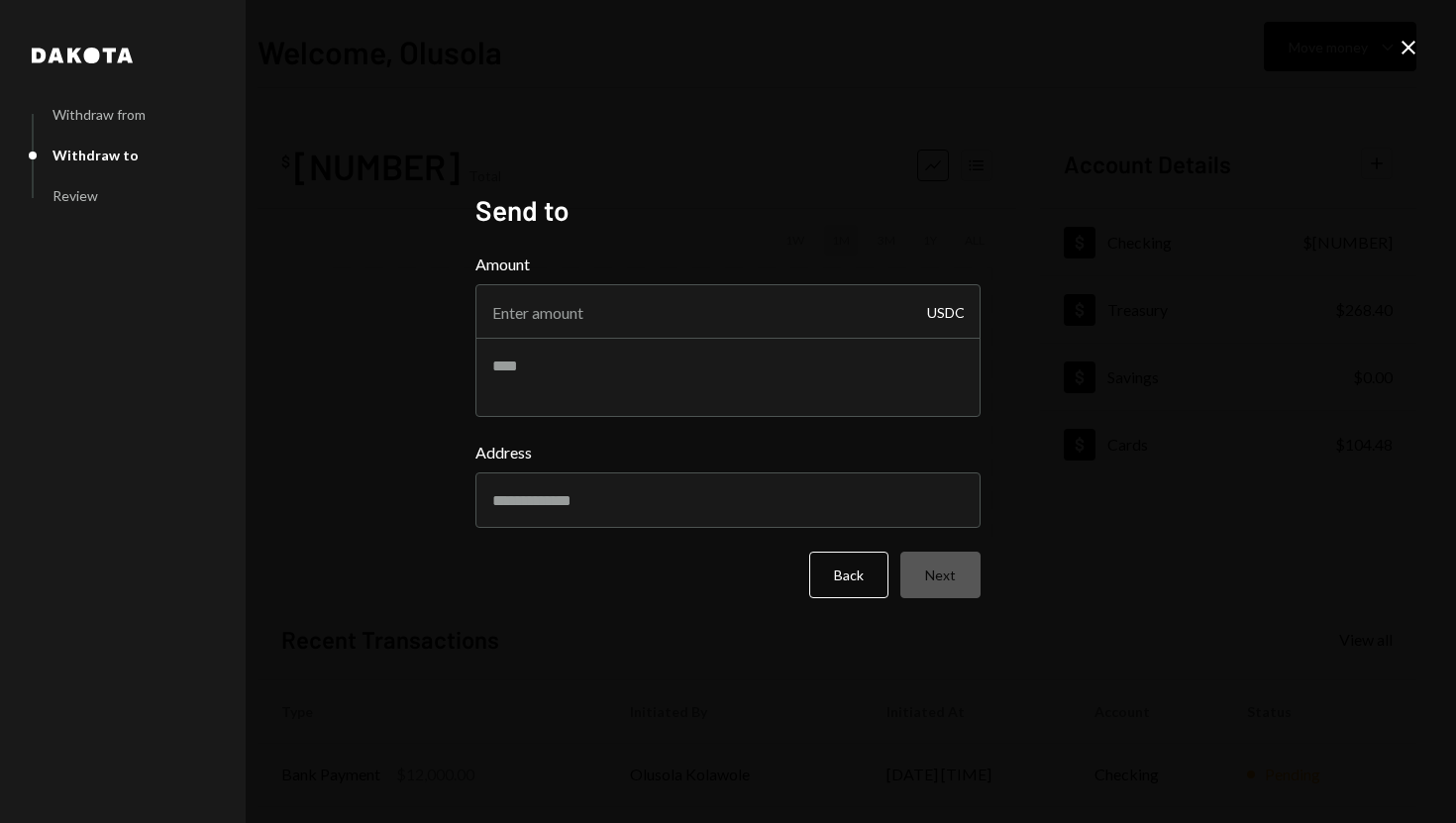 type on "**********" 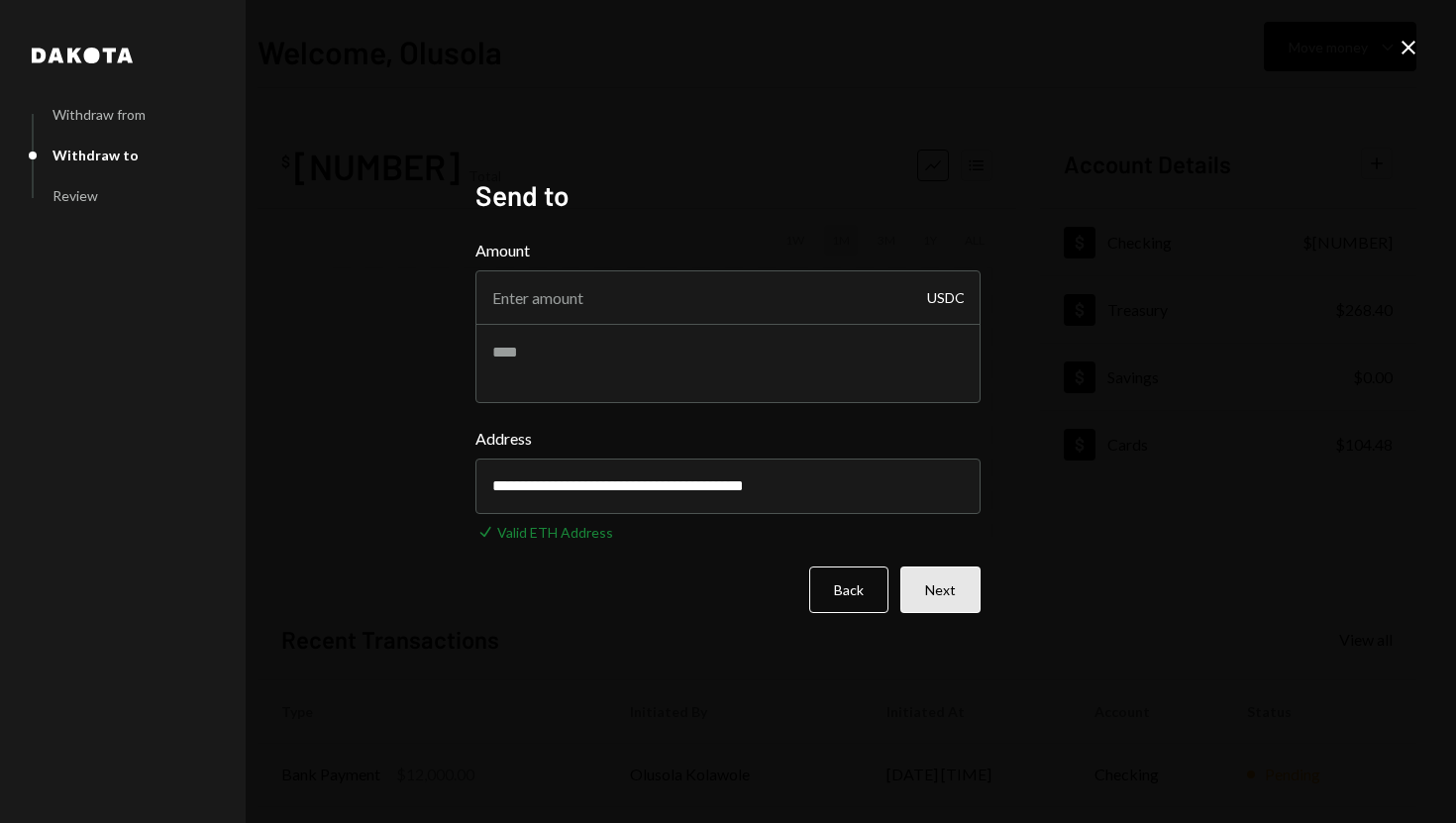 click on "Next" at bounding box center (940, 589) 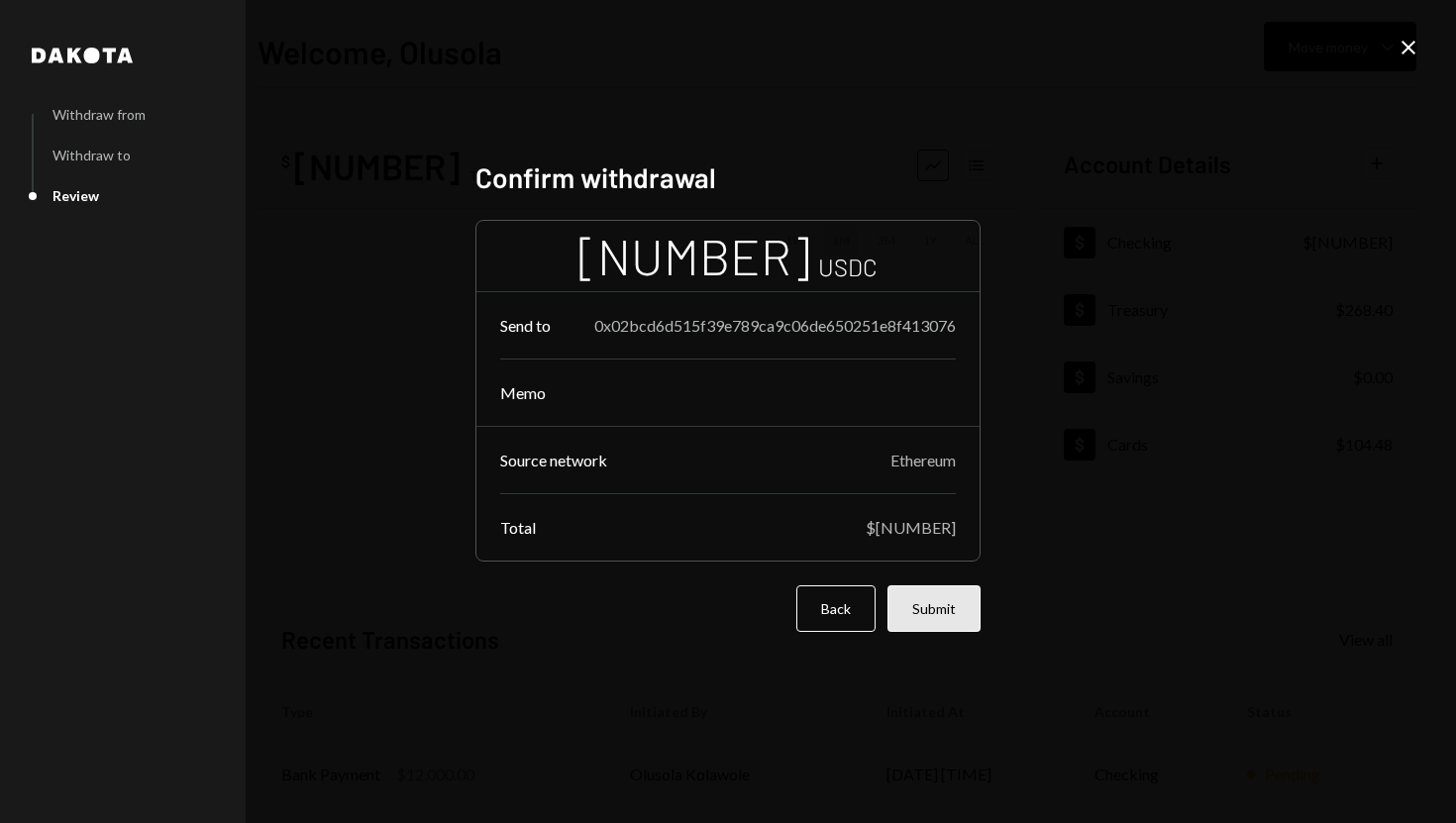 click on "Submit" at bounding box center (934, 608) 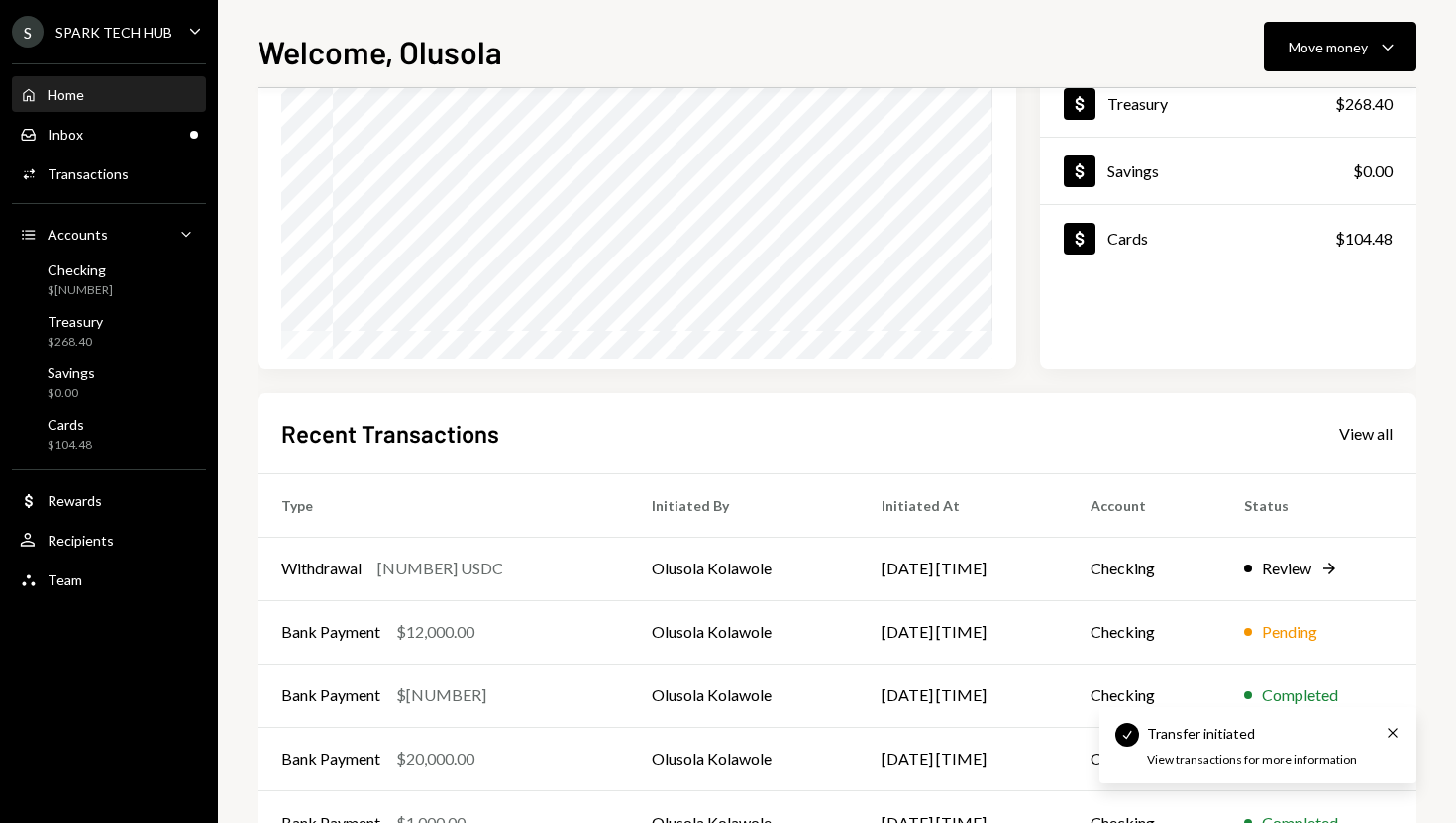 scroll, scrollTop: 208, scrollLeft: 0, axis: vertical 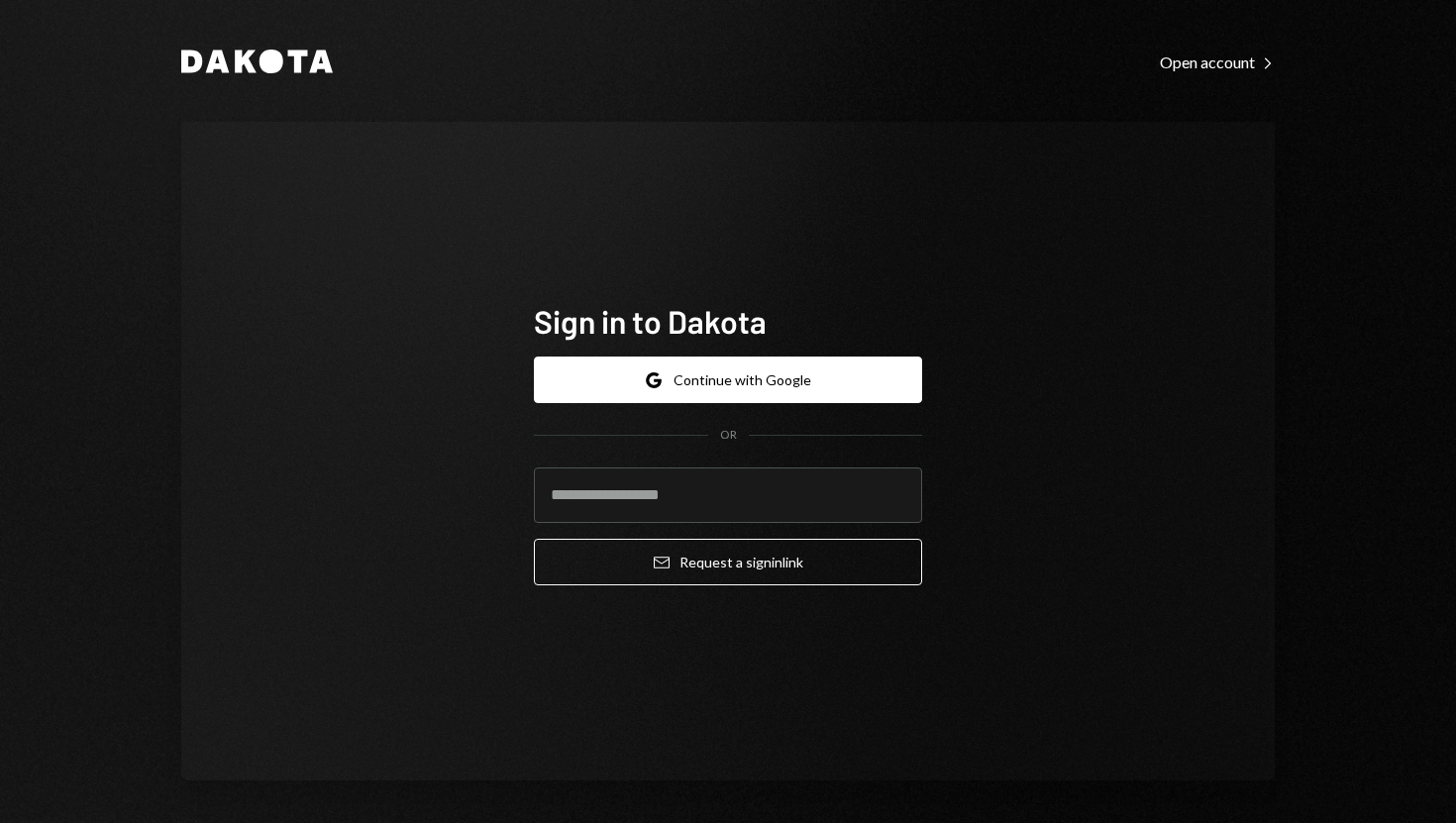 type on "**********" 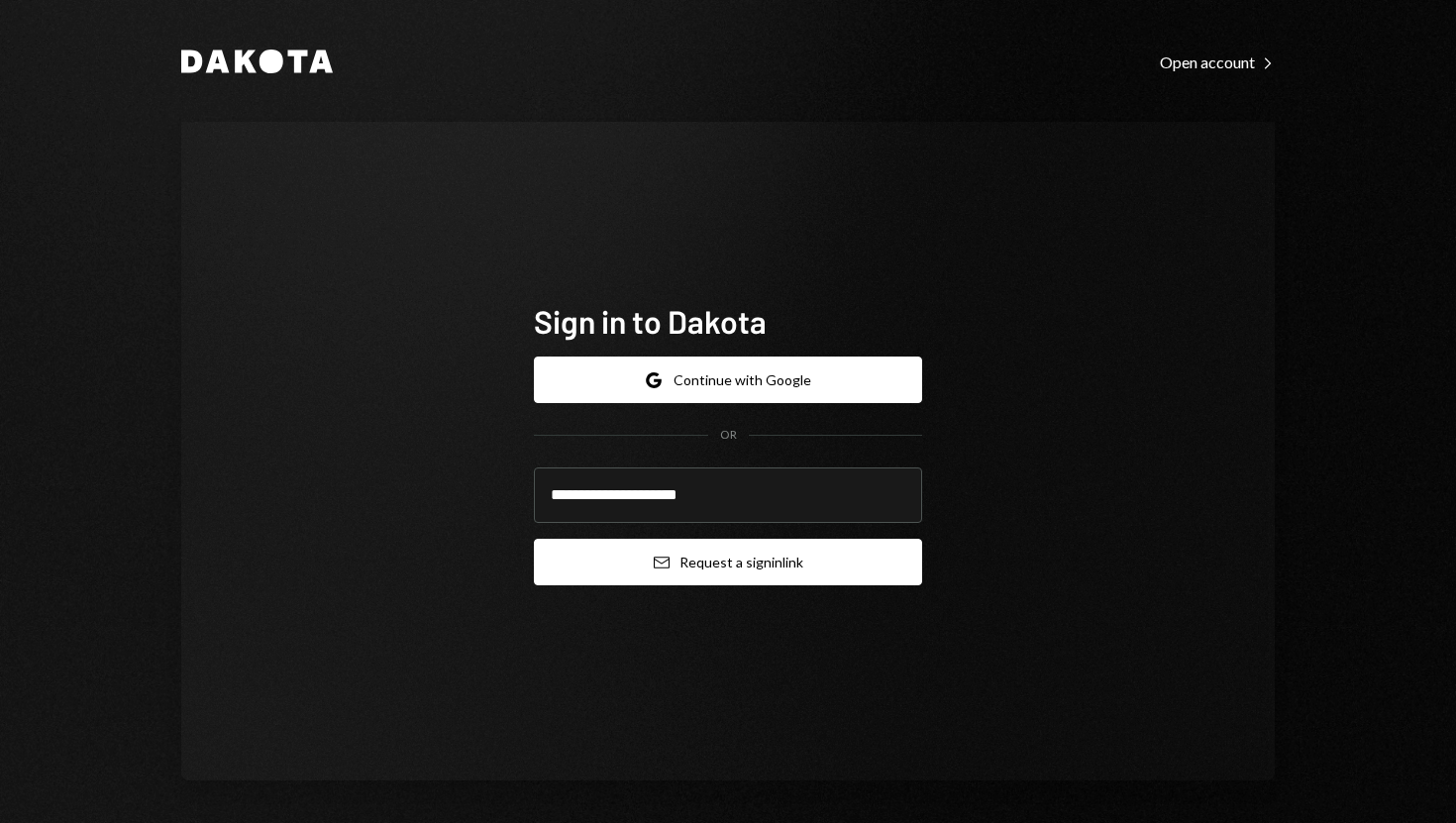 click on "Email Request a sign  in  link" at bounding box center (728, 562) 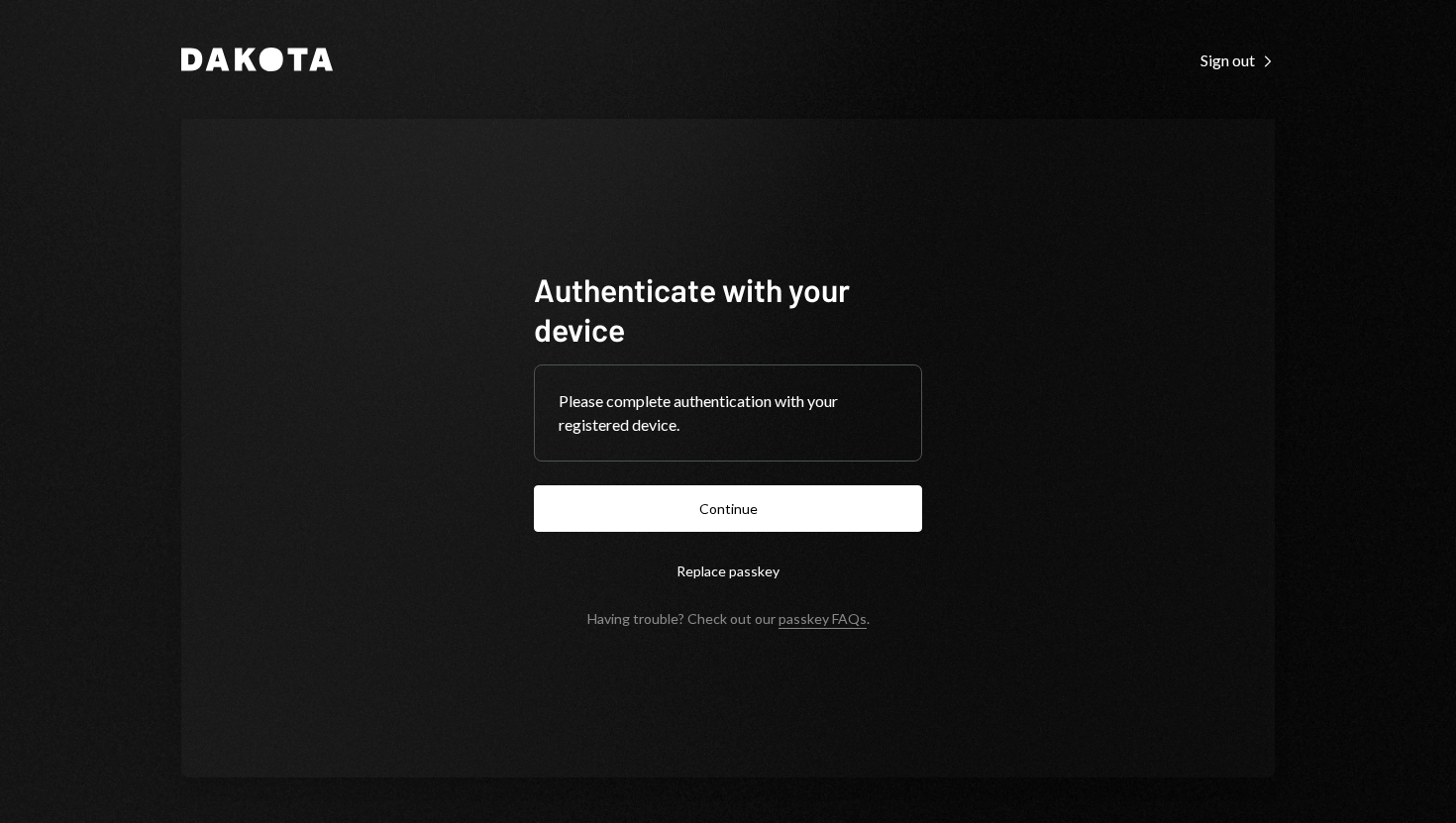 scroll, scrollTop: 0, scrollLeft: 0, axis: both 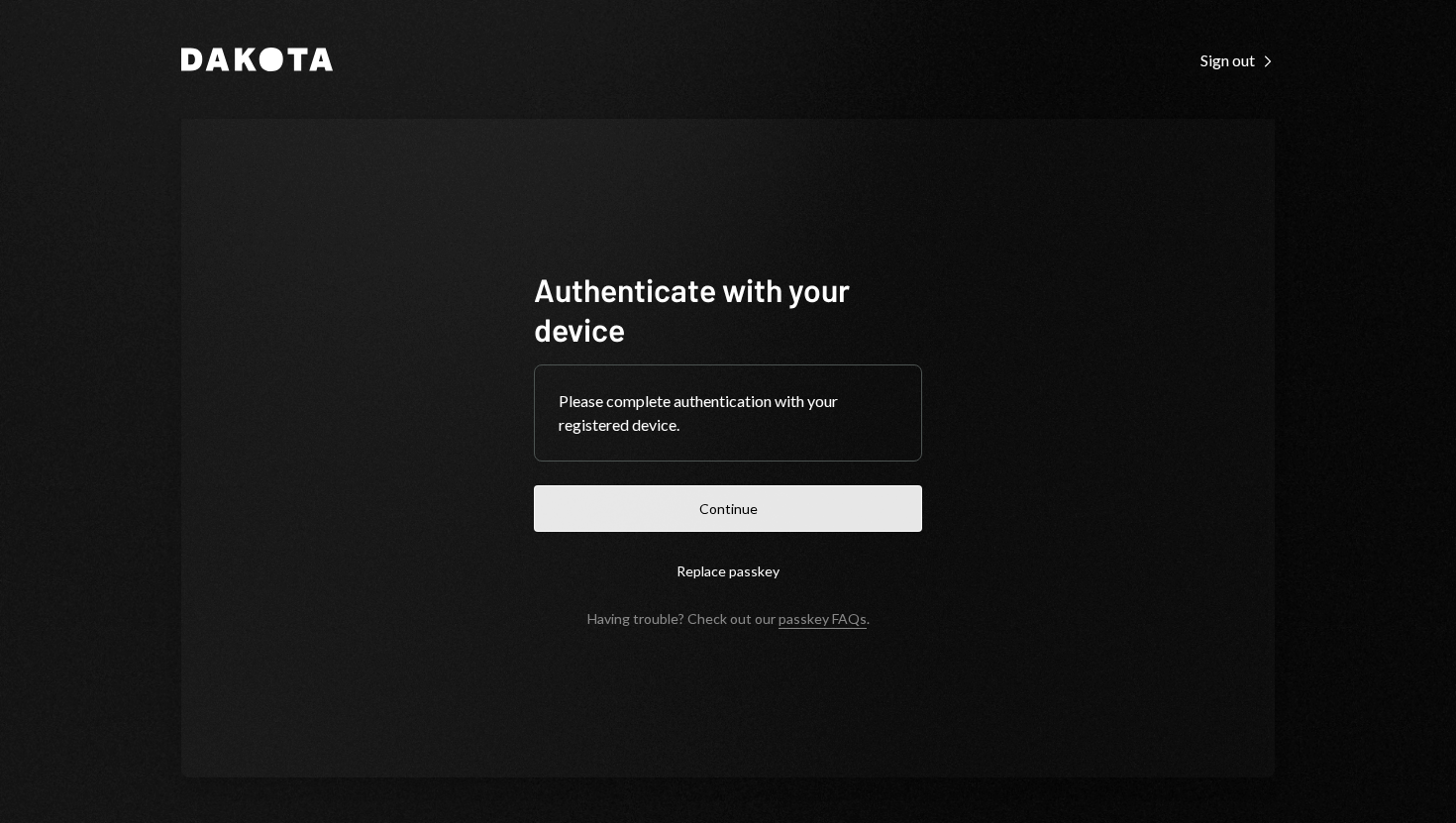 click on "Continue" at bounding box center [728, 508] 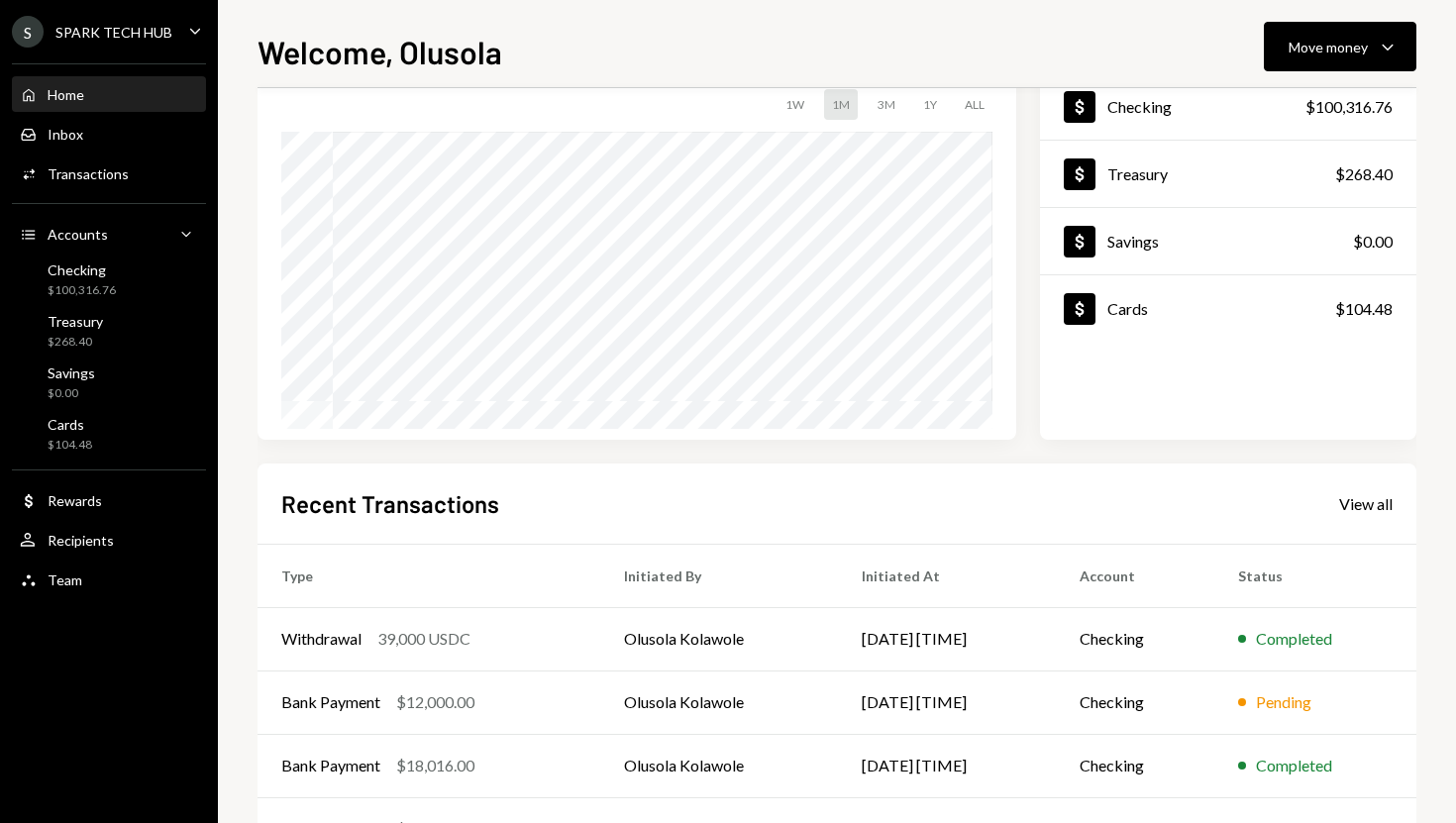 scroll, scrollTop: 147, scrollLeft: 0, axis: vertical 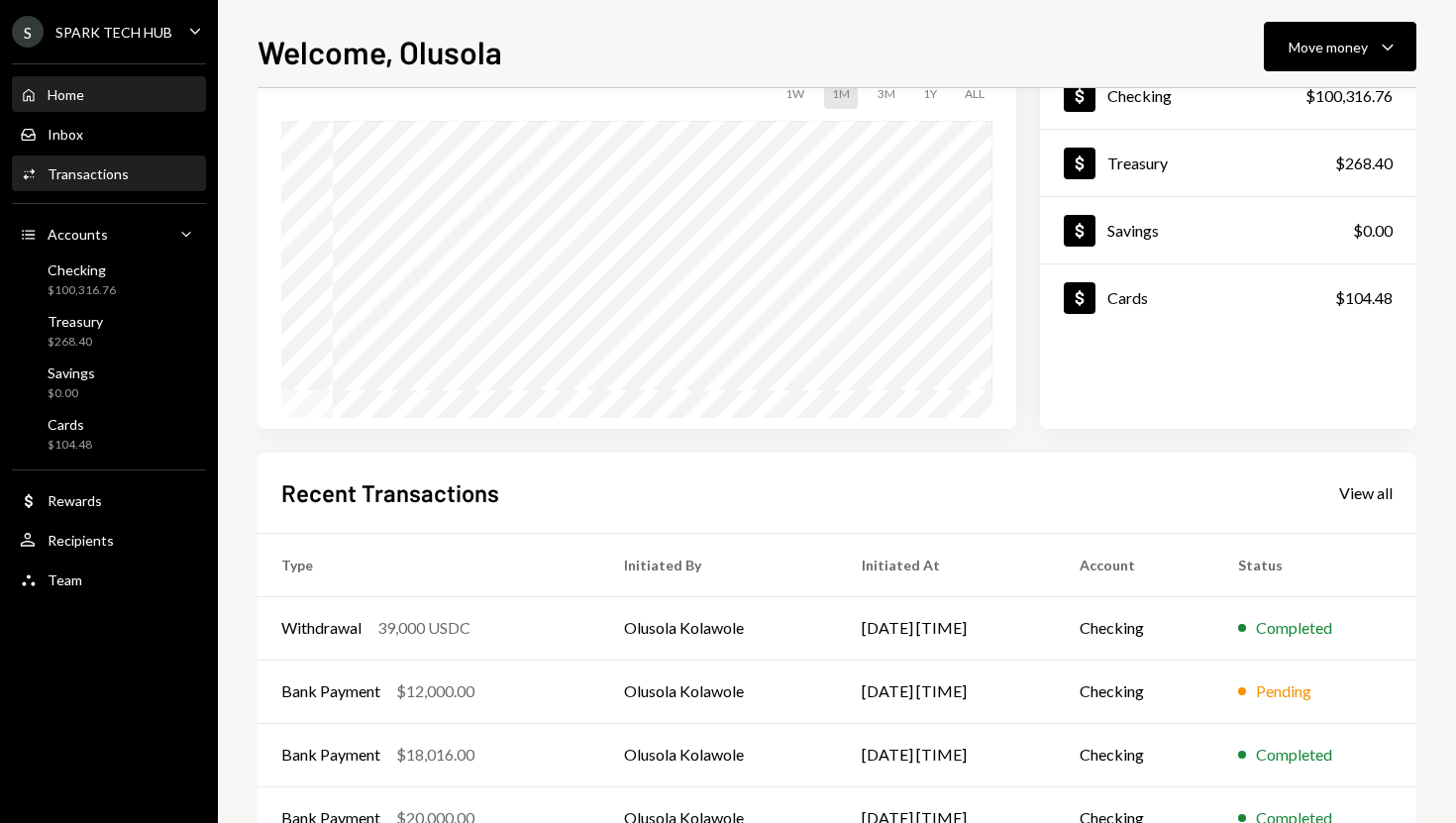 click on "Activities Transactions" at bounding box center (109, 174) 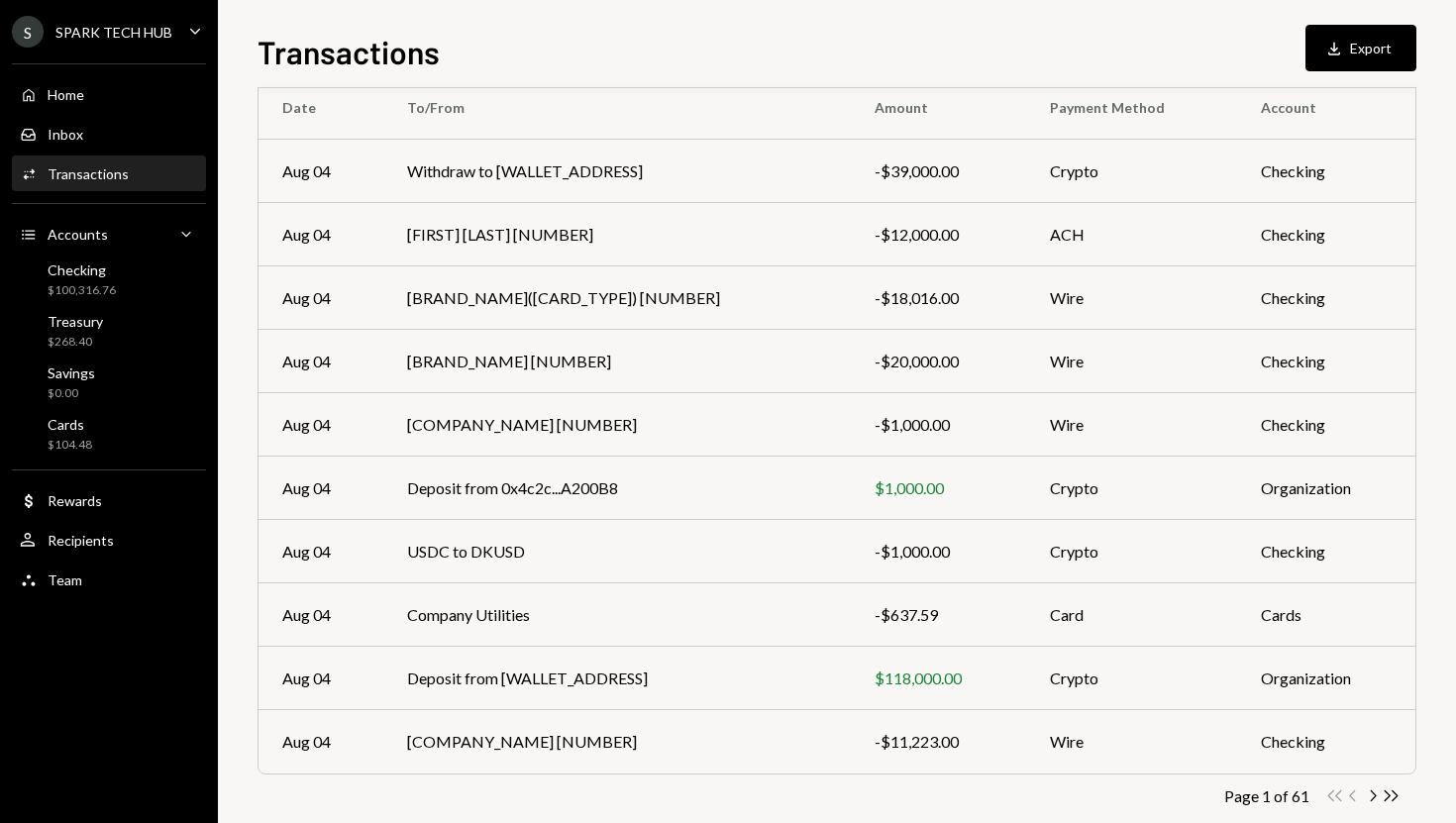 scroll, scrollTop: 211, scrollLeft: 0, axis: vertical 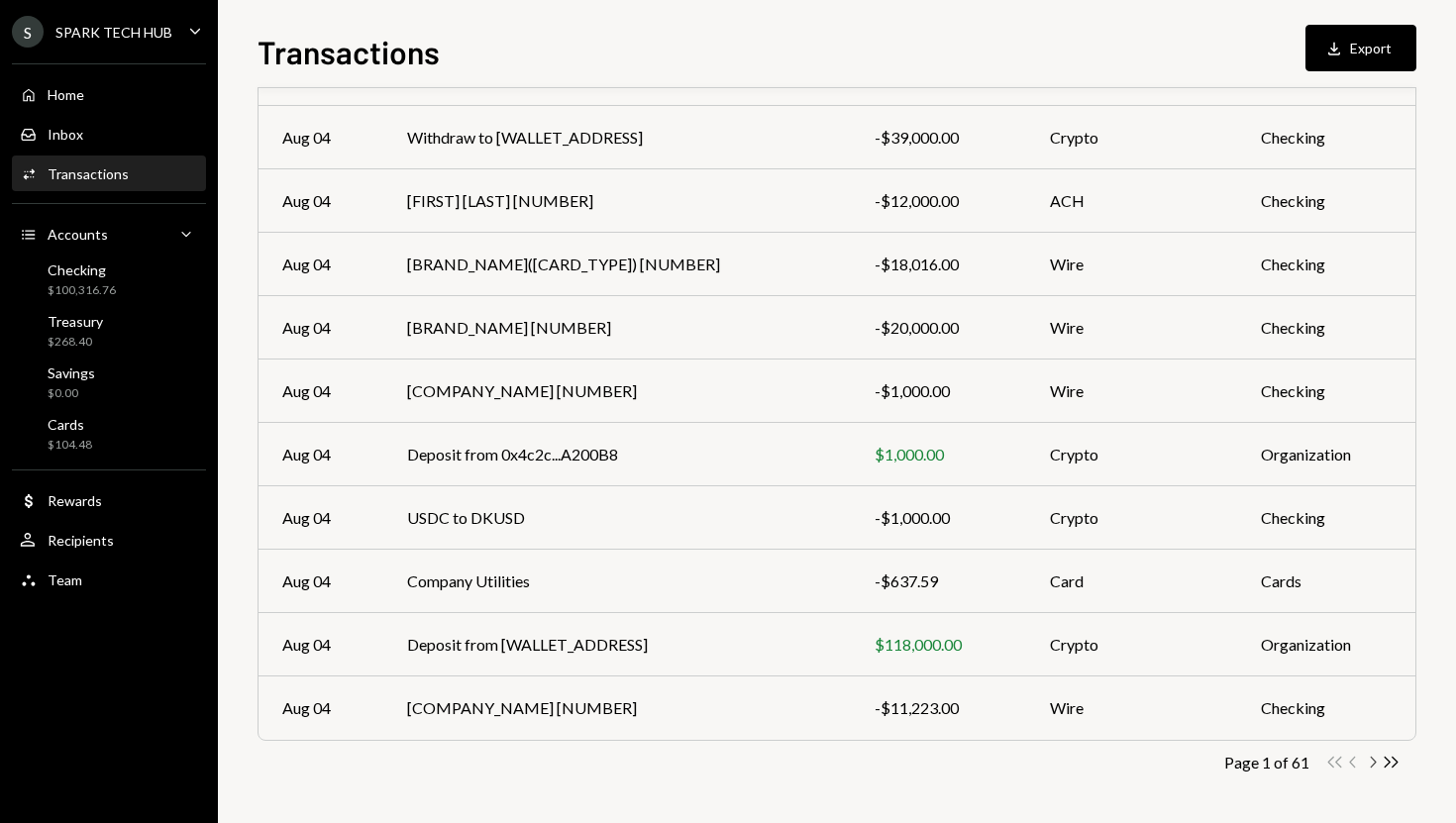 click on "Chevron Right" 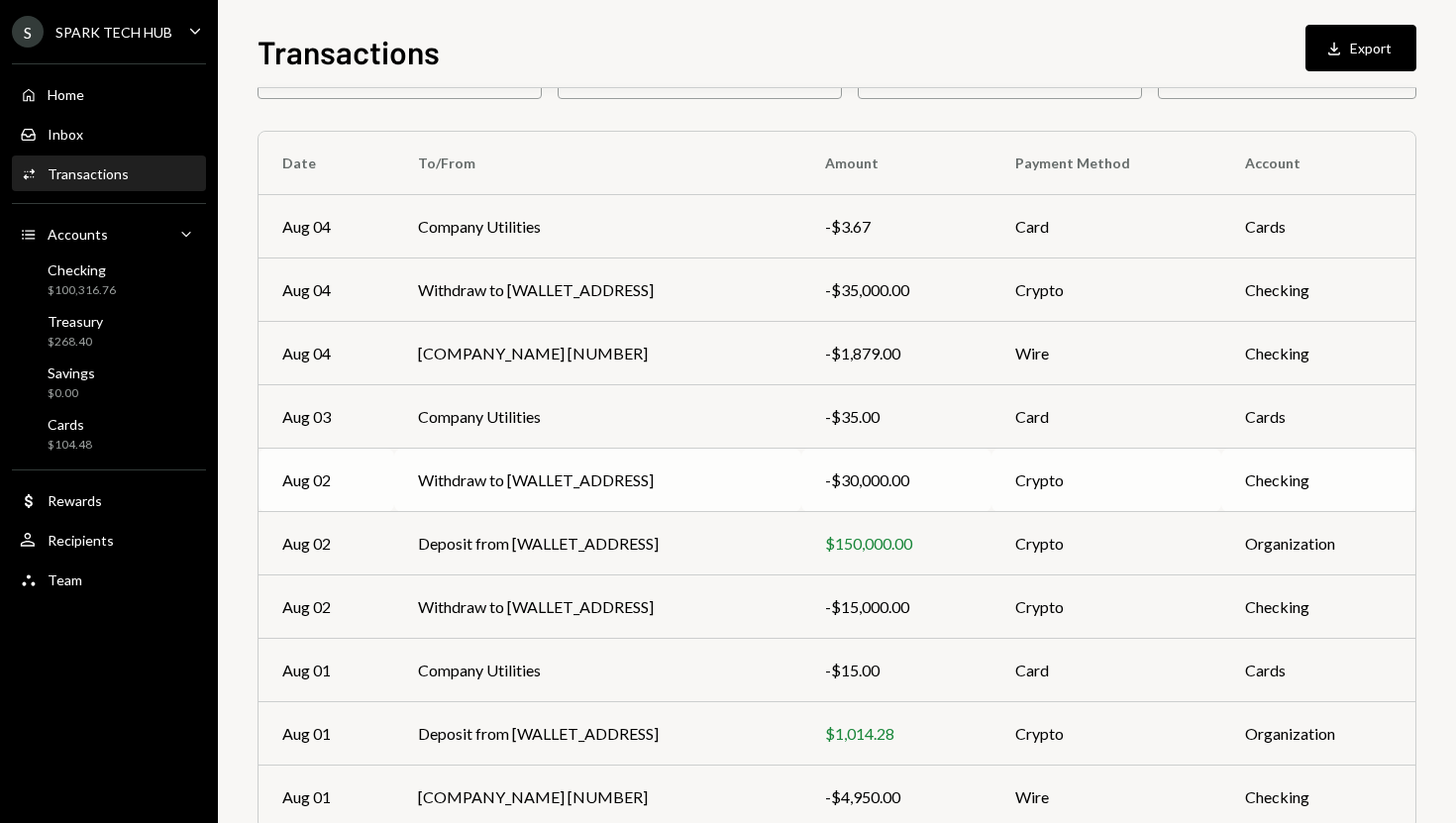 scroll, scrollTop: 211, scrollLeft: 0, axis: vertical 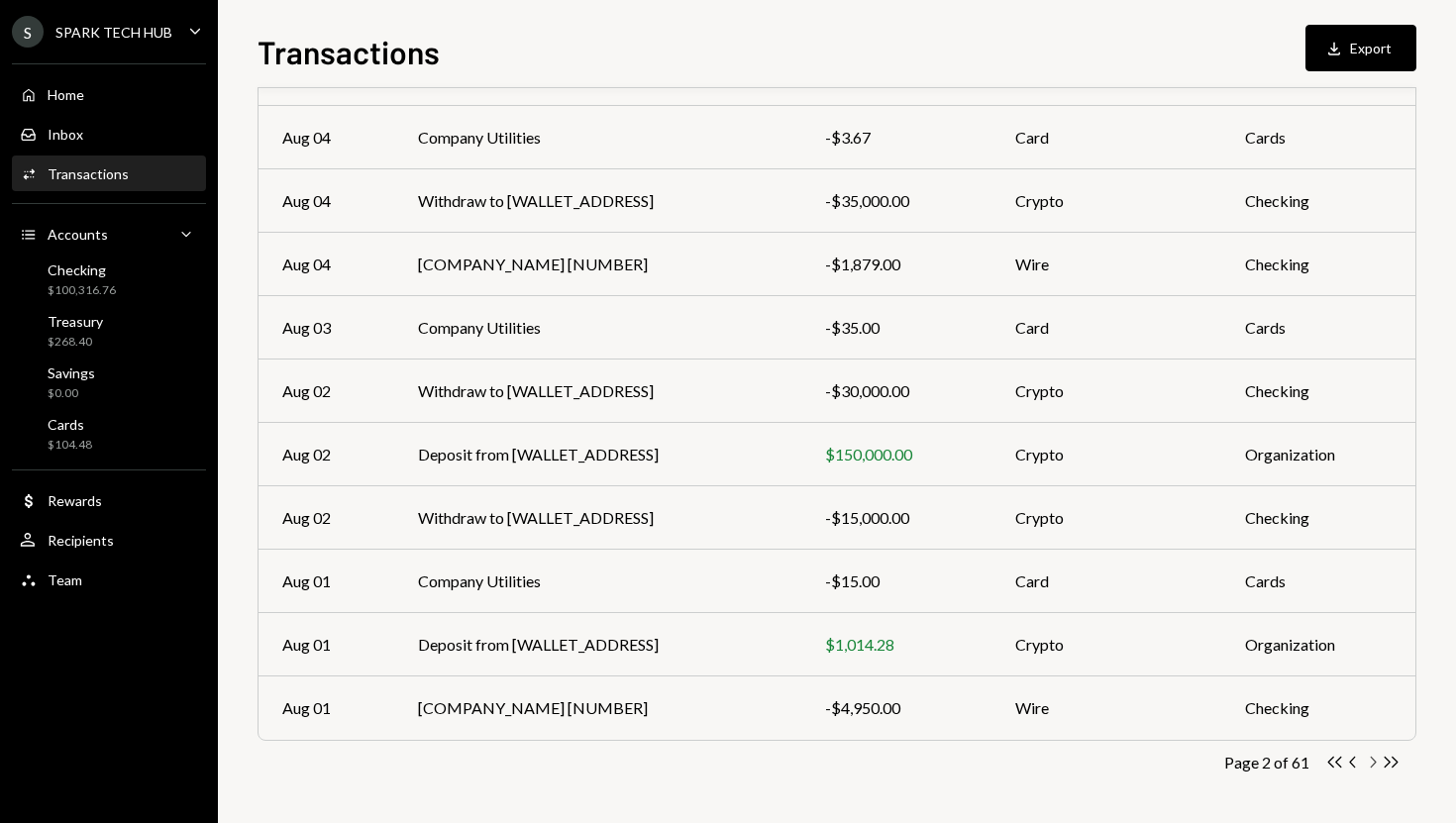 click on "Chevron Right" 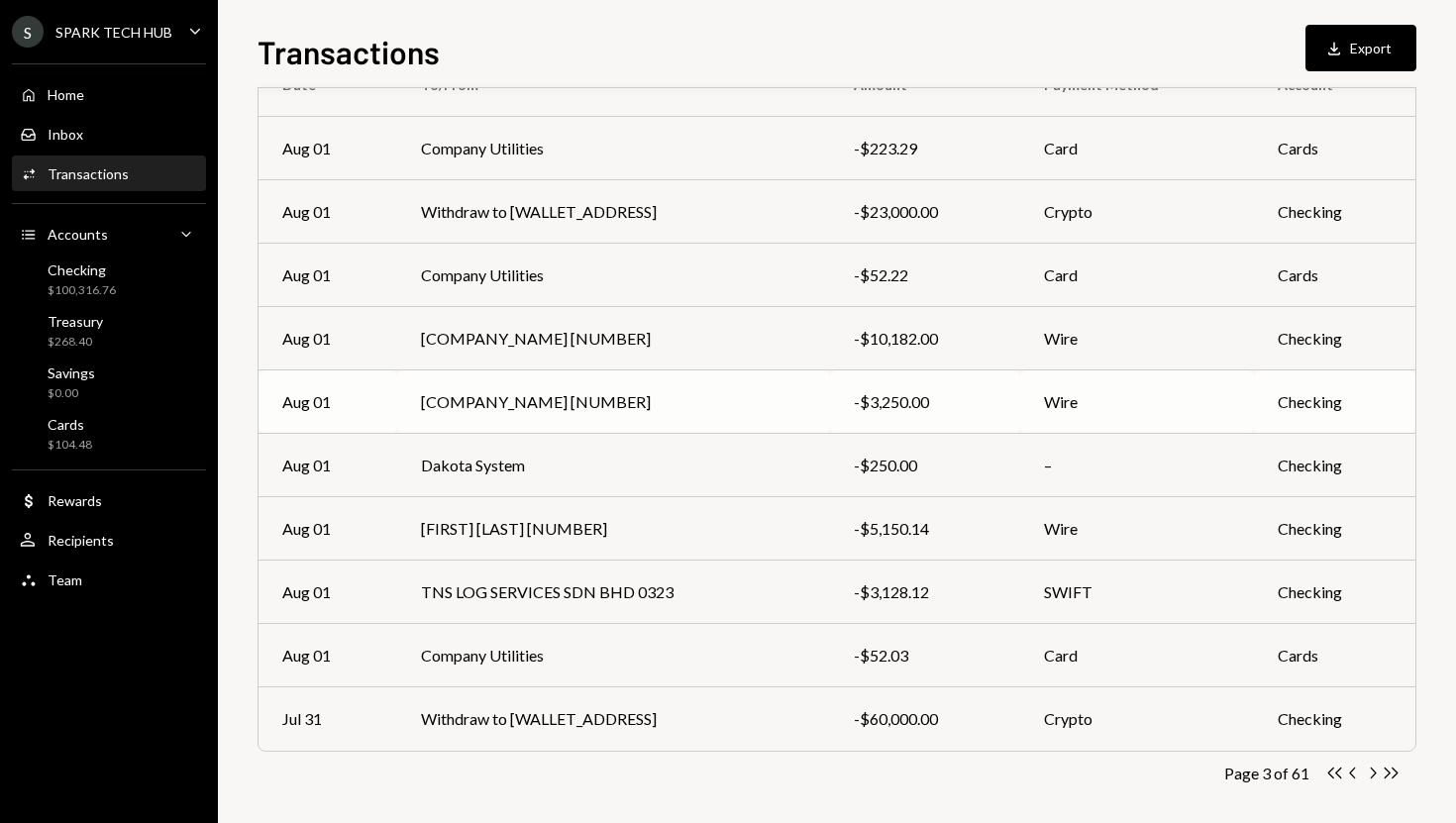 scroll, scrollTop: 211, scrollLeft: 0, axis: vertical 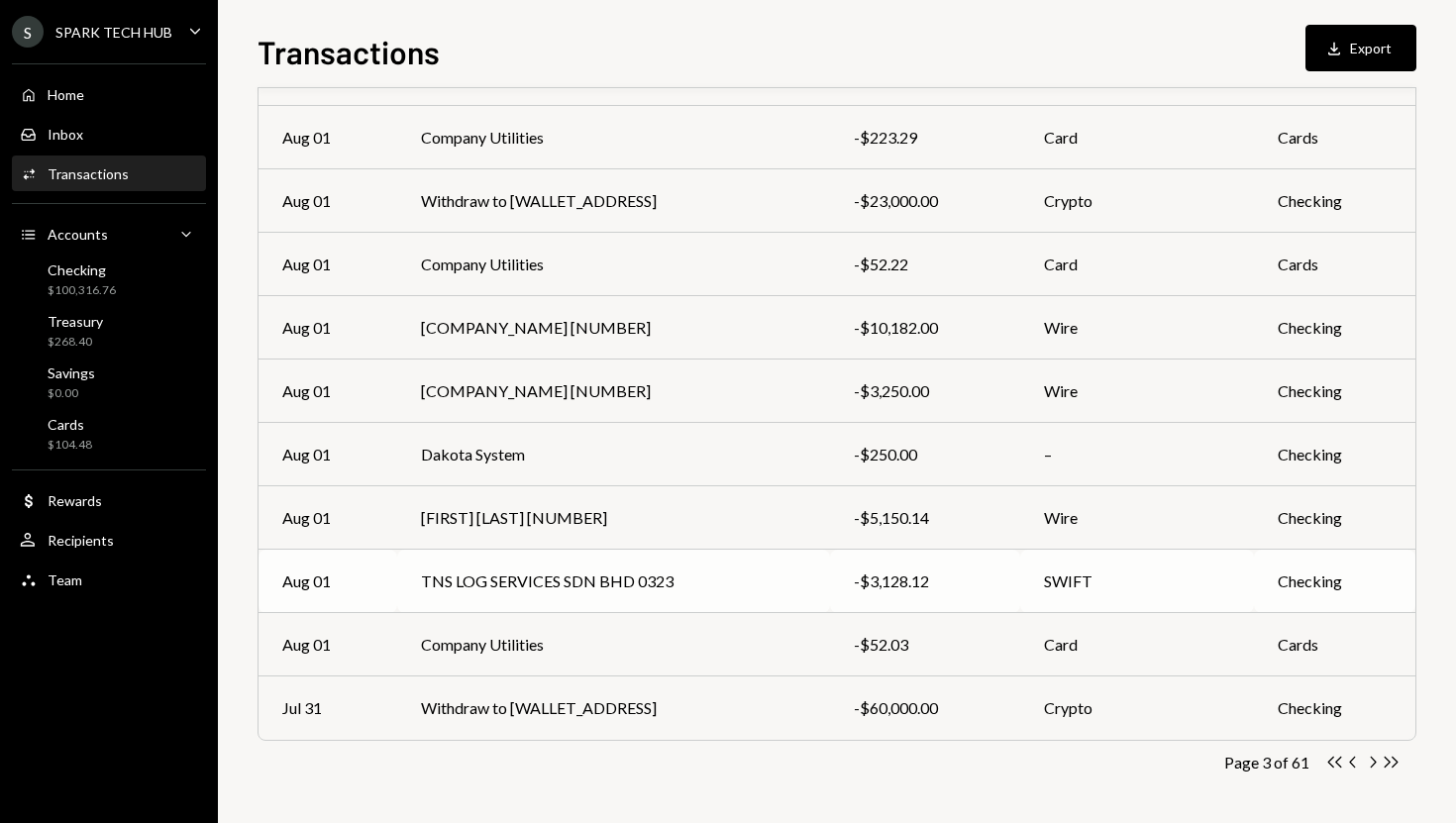 click on "TNS LOG SERVICES SDN BHD 0323" at bounding box center (613, 581) 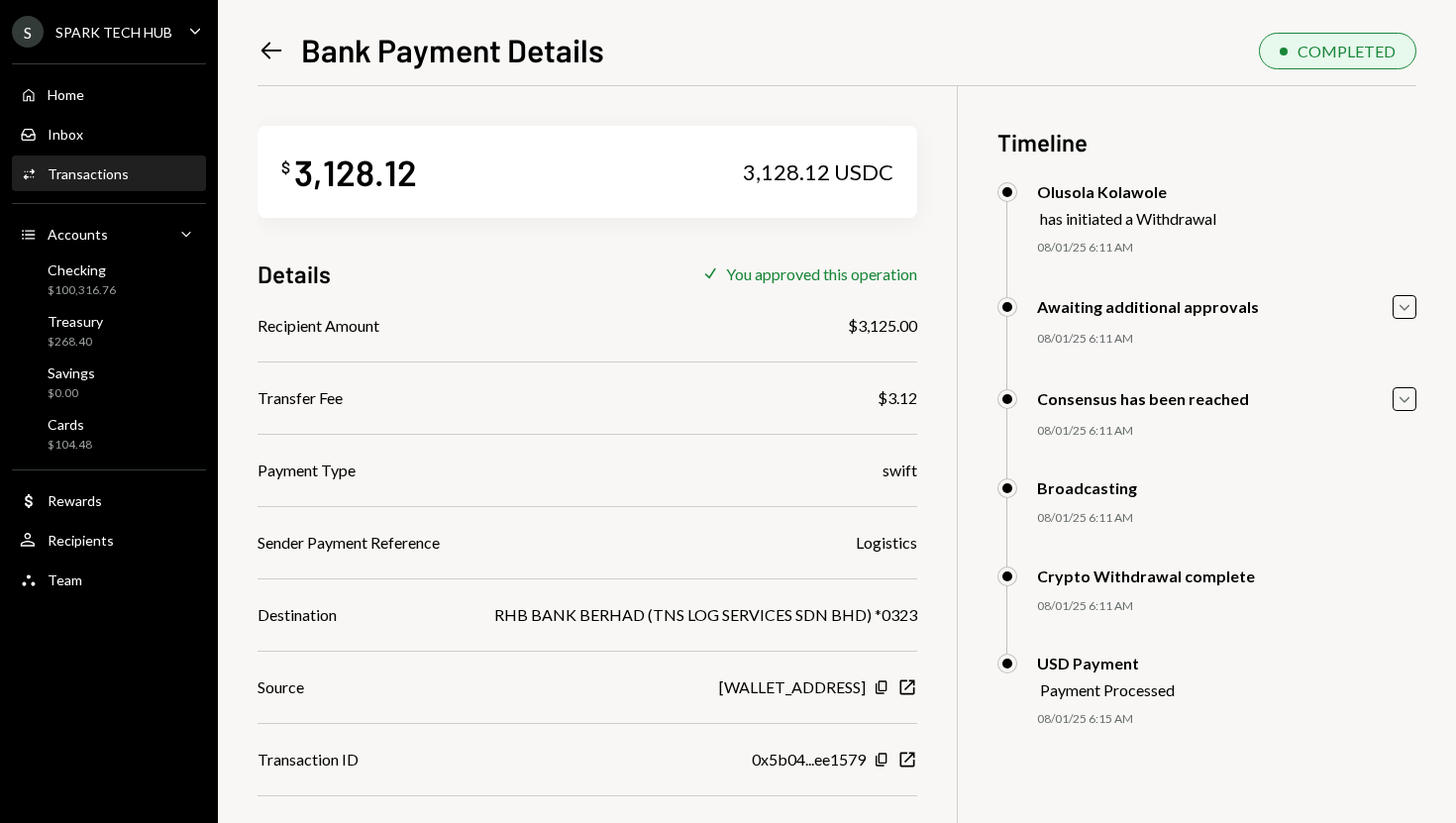 click on "3,128.12" at bounding box center [356, 171] 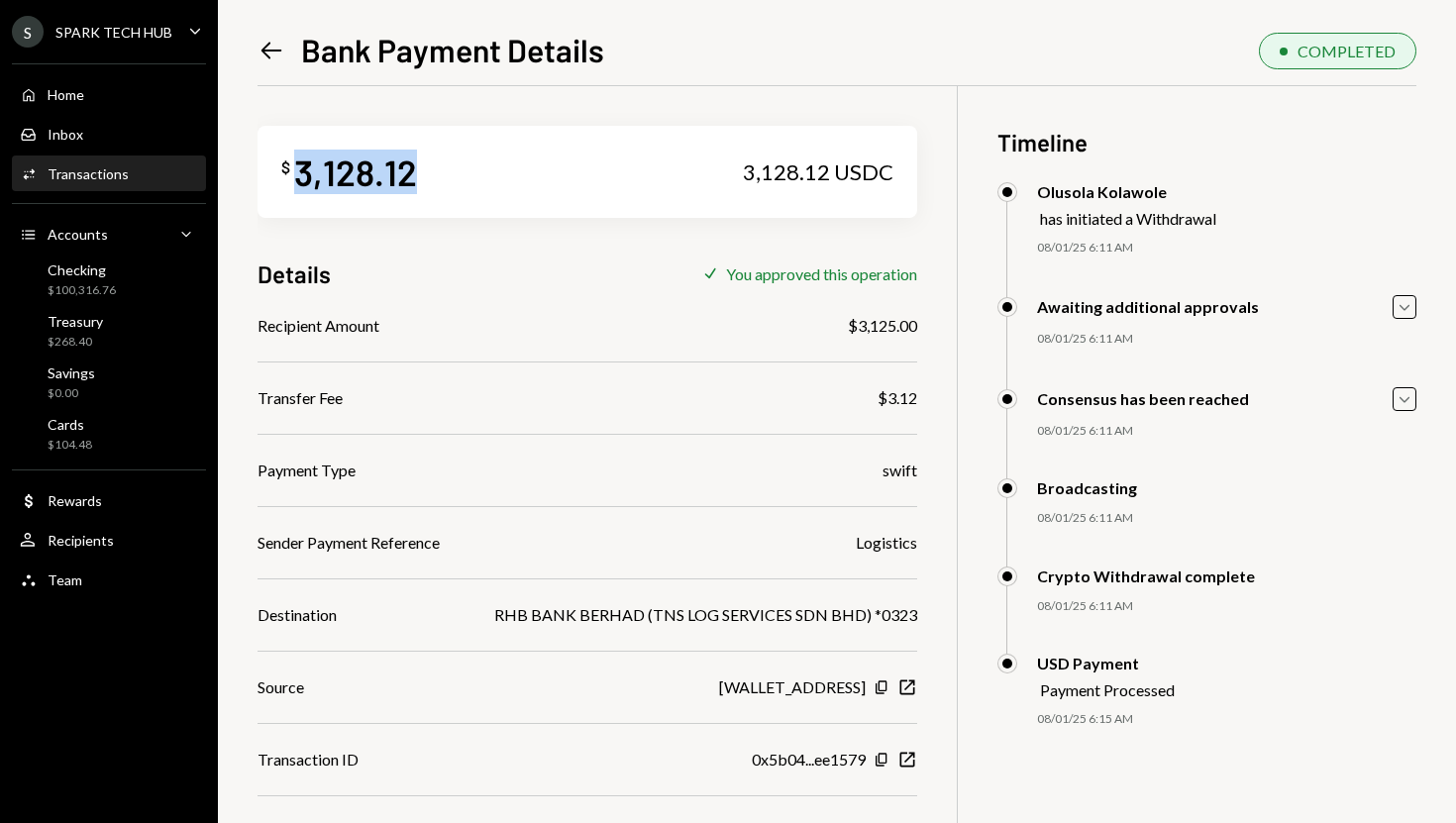 copy on "3,128.12" 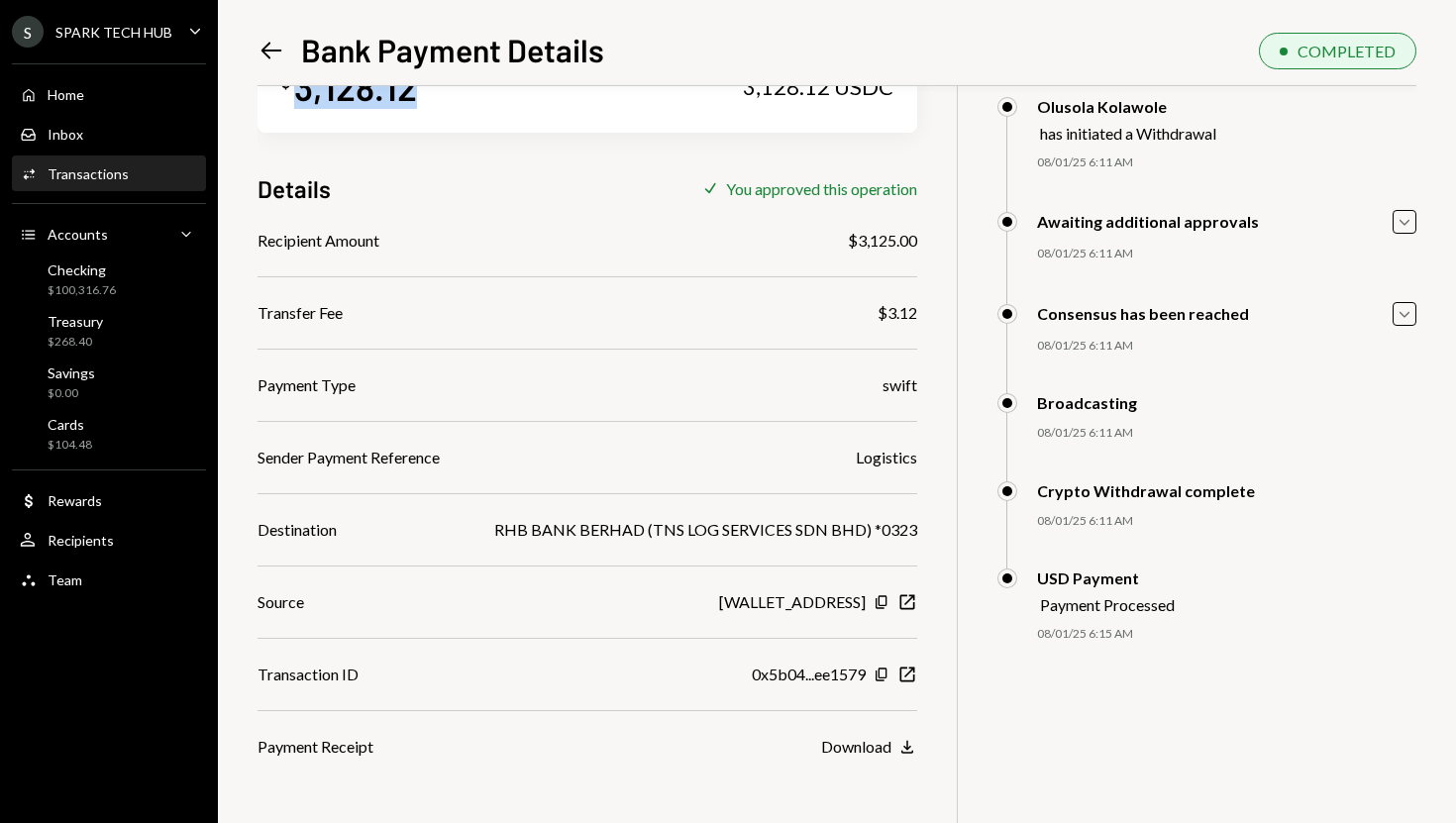 scroll, scrollTop: 86, scrollLeft: 0, axis: vertical 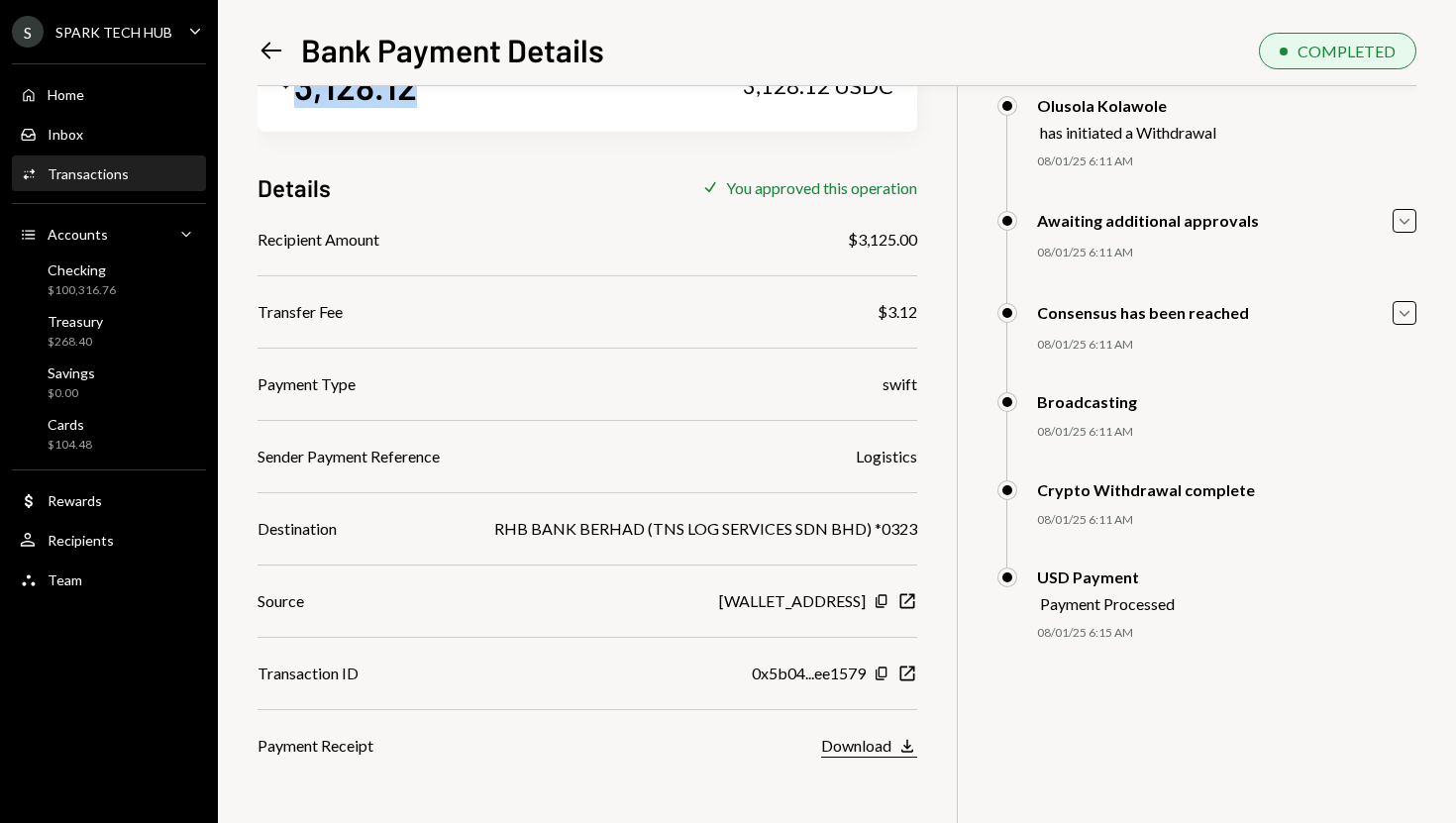 click on "Download   Download" at bounding box center [869, 747] 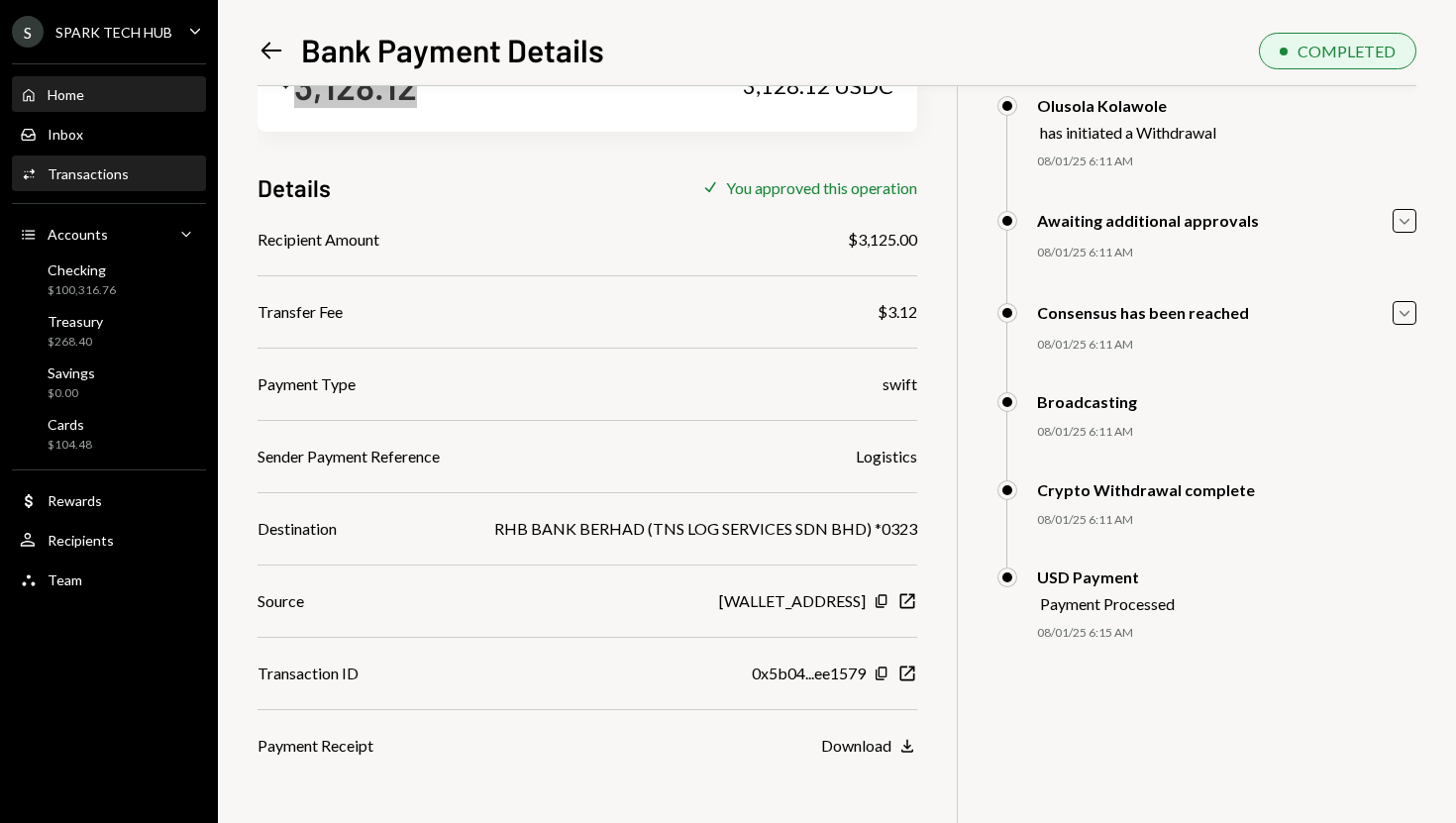 click on "Home Home" at bounding box center [109, 95] 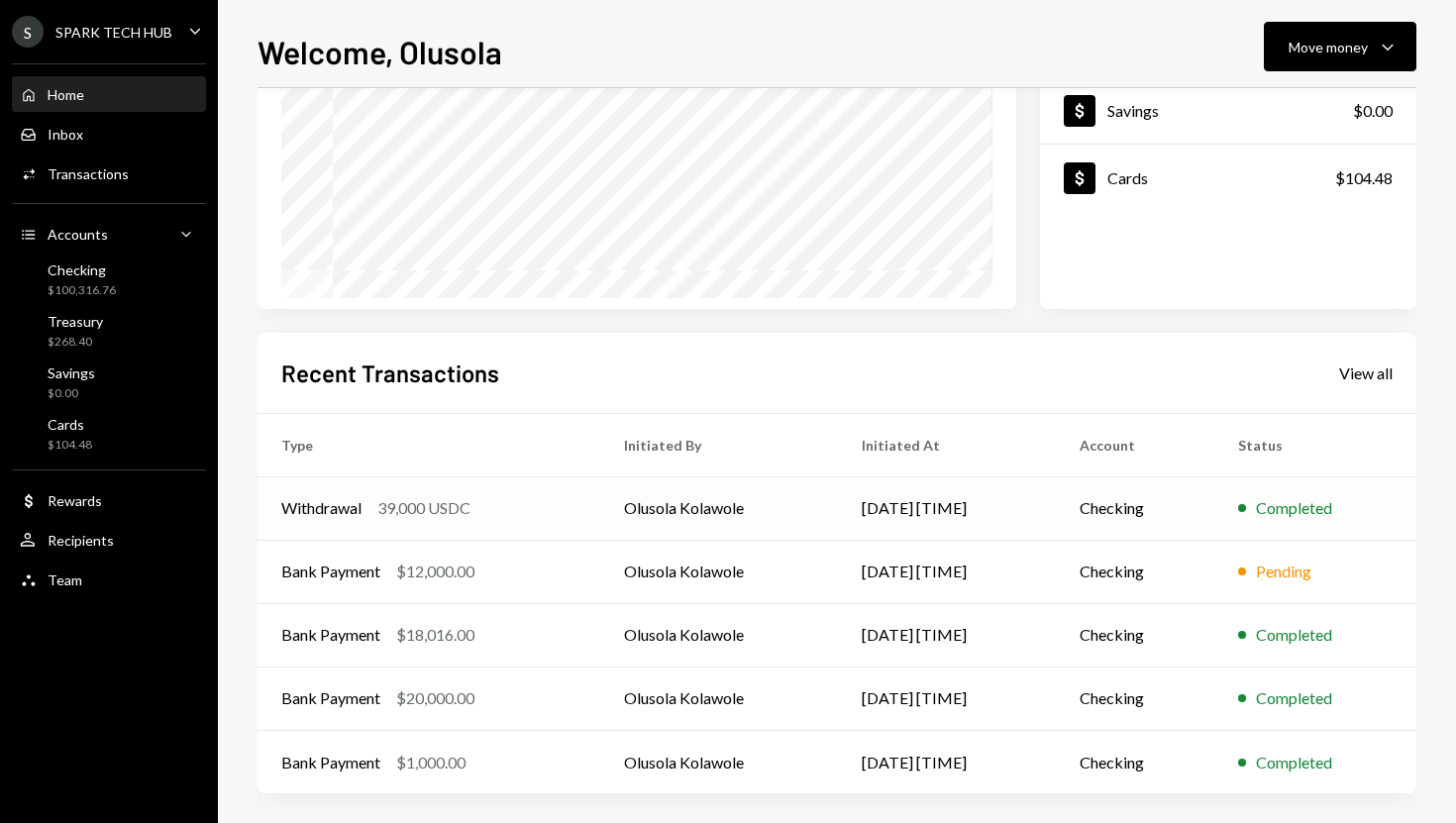 scroll, scrollTop: 276, scrollLeft: 0, axis: vertical 